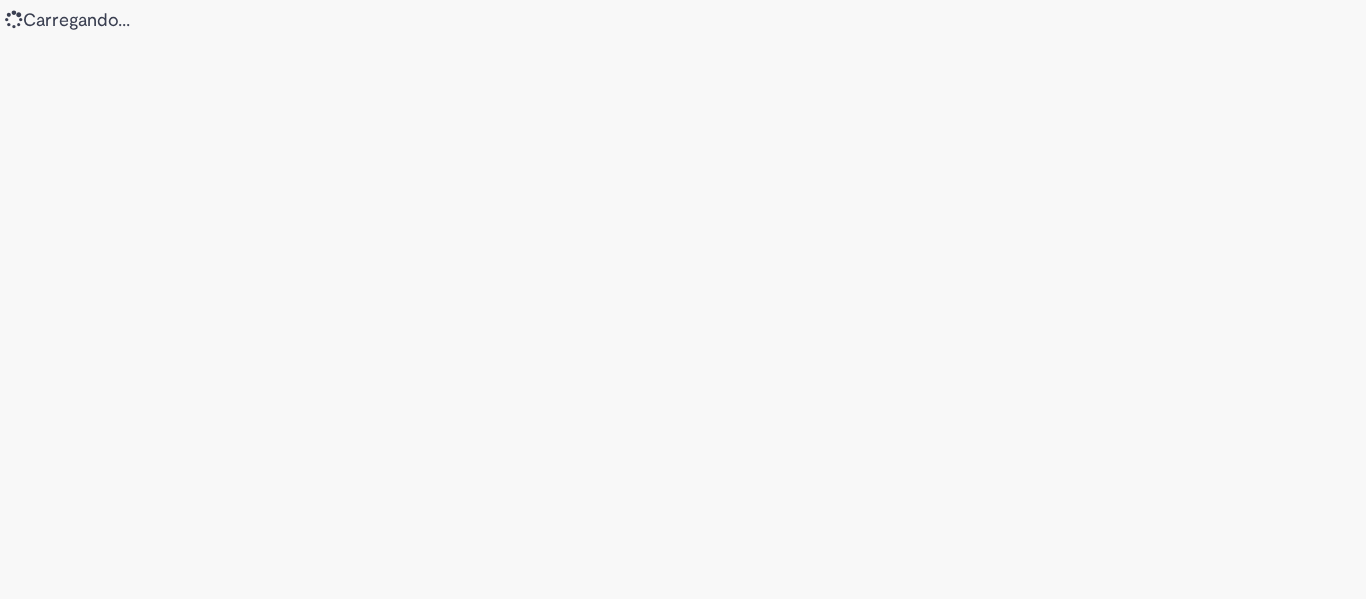 scroll, scrollTop: 0, scrollLeft: 0, axis: both 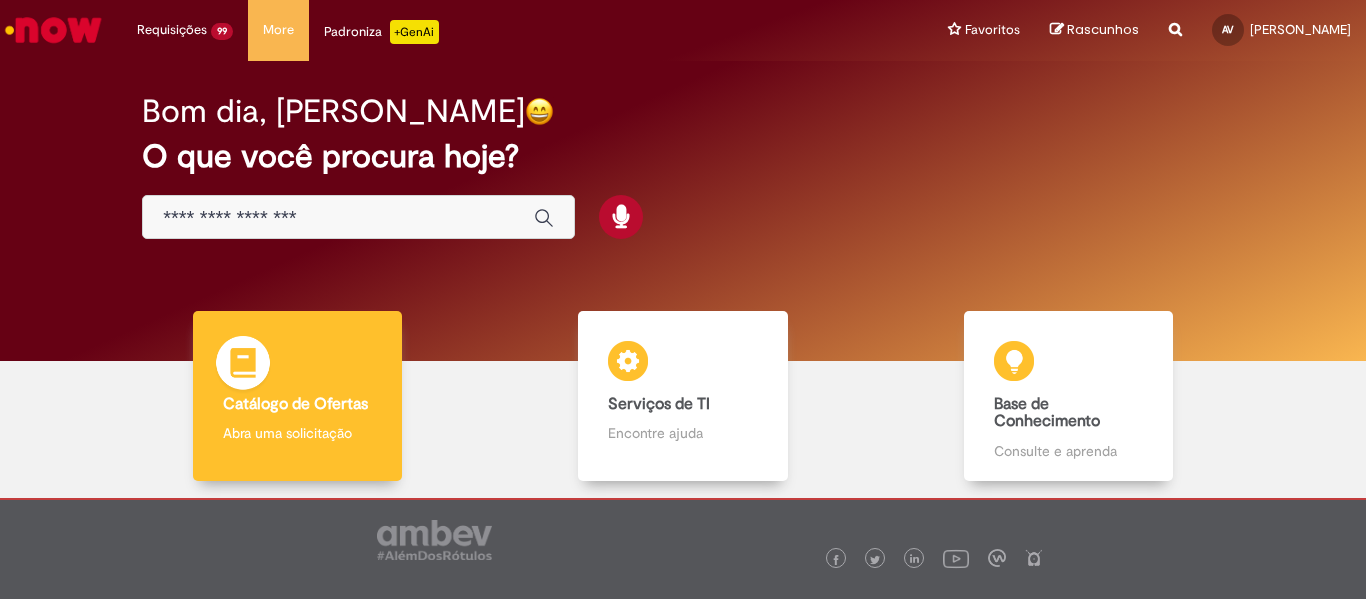 click on "Catálogo de Ofertas
Catálogo de Ofertas
Abra uma solicitação" at bounding box center (298, 396) 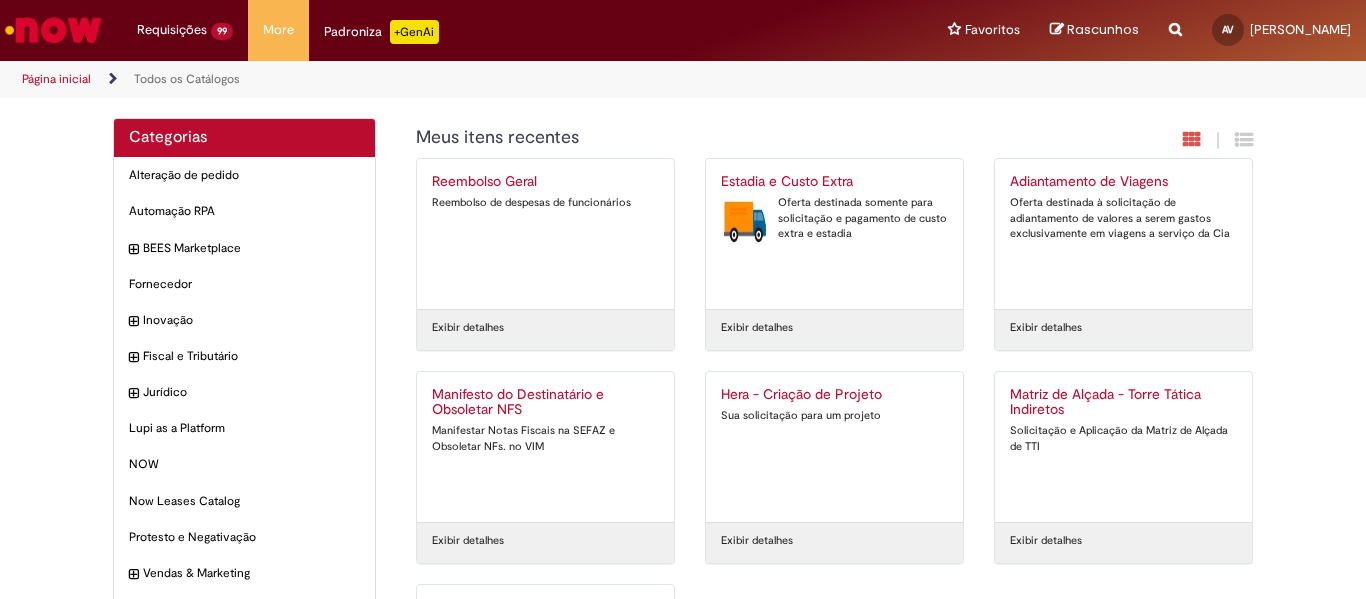 click on "Estadia e Custo Extra
Oferta destinada somente para solicitação e pagamento de custo extra e estadia" at bounding box center (834, 234) 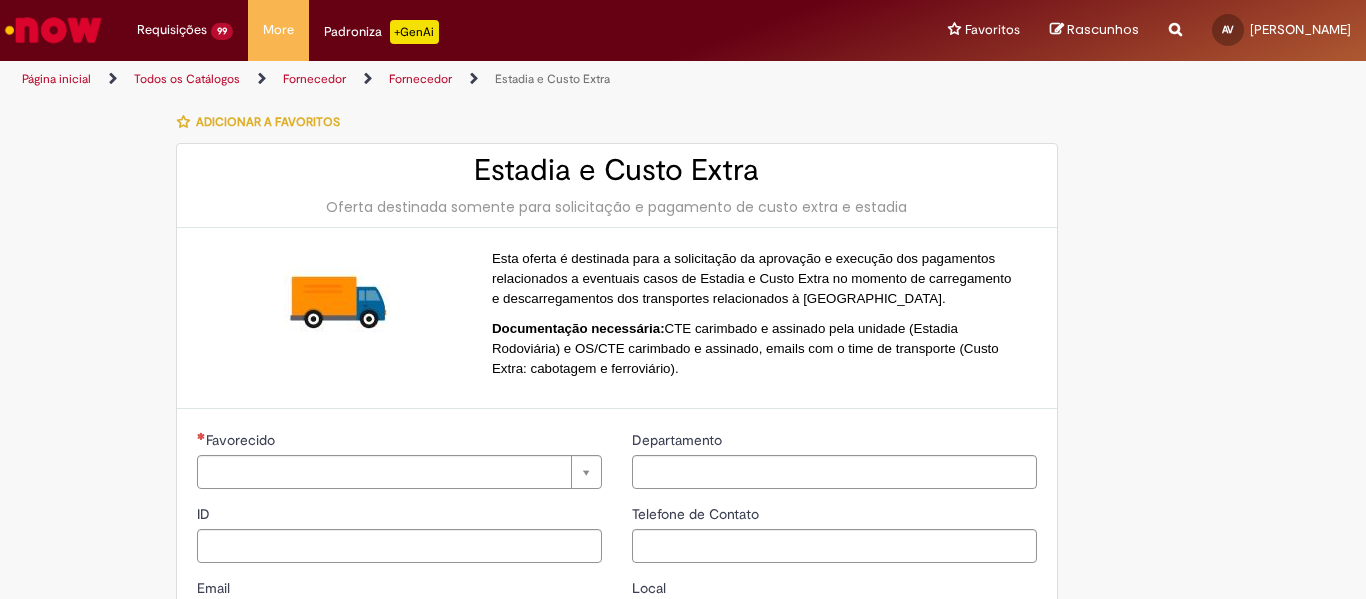 type on "**********" 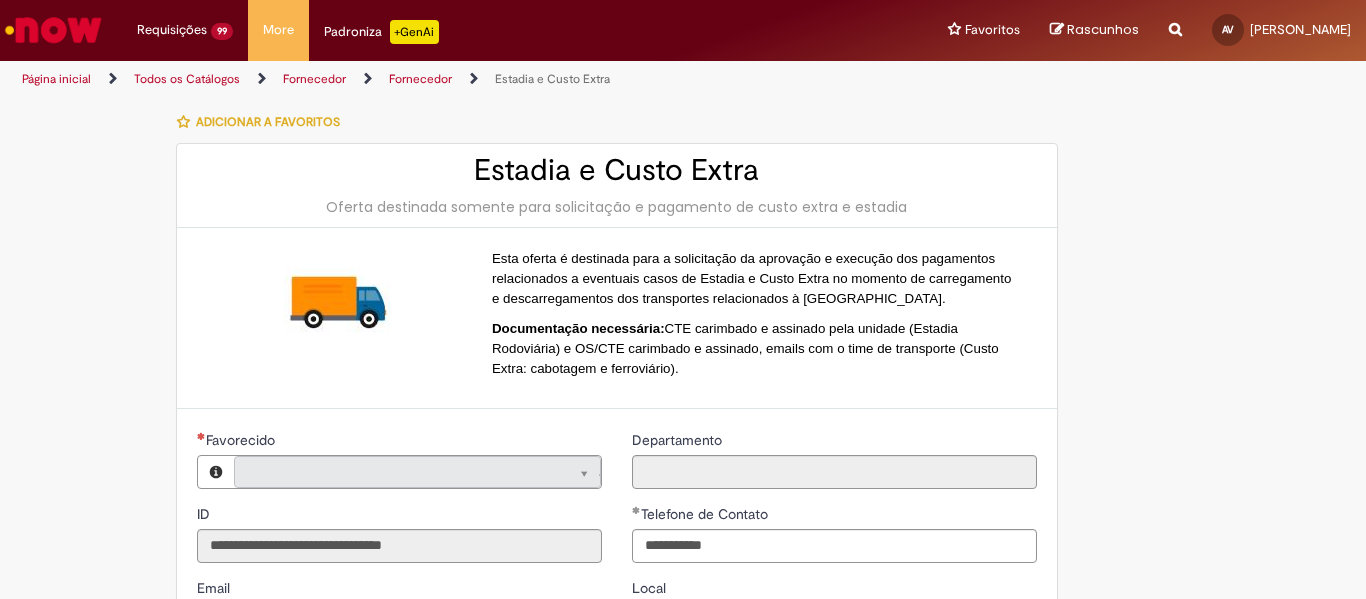 type on "**********" 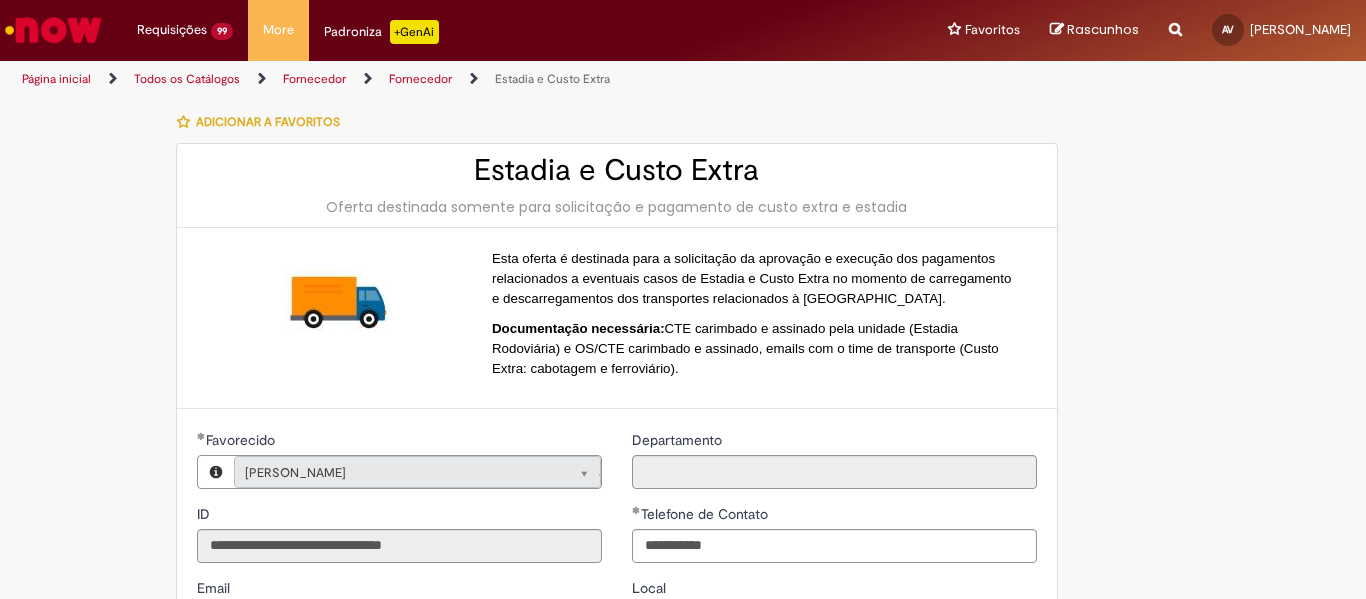 type on "**********" 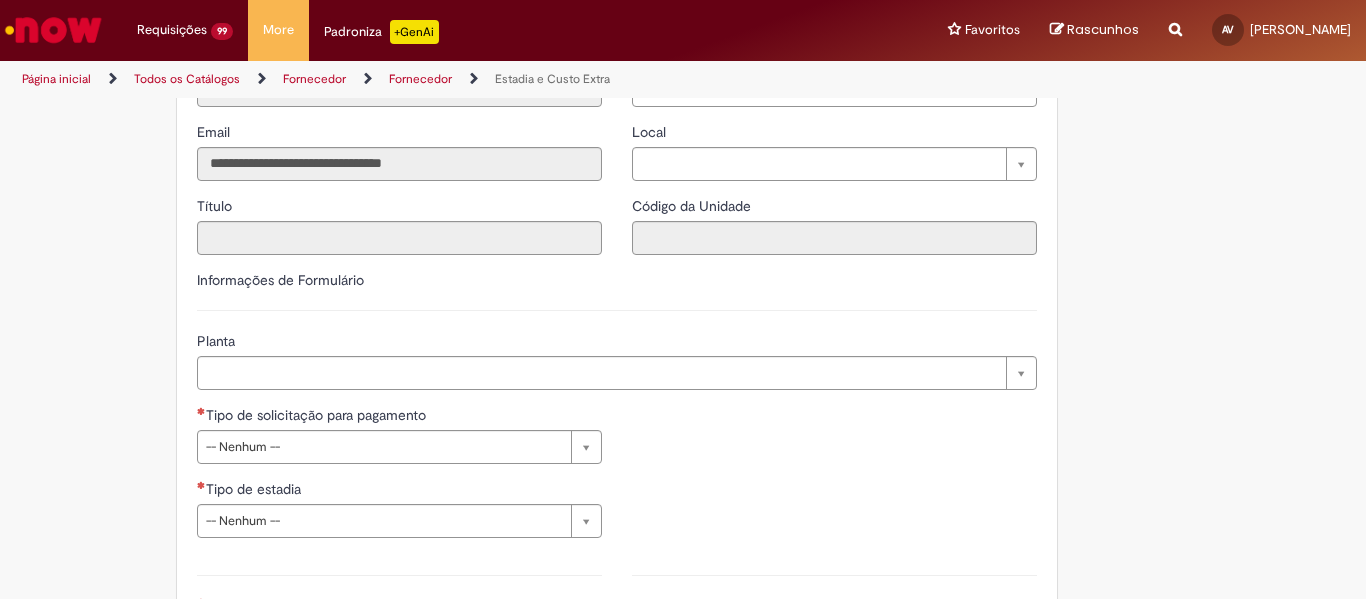 scroll, scrollTop: 500, scrollLeft: 0, axis: vertical 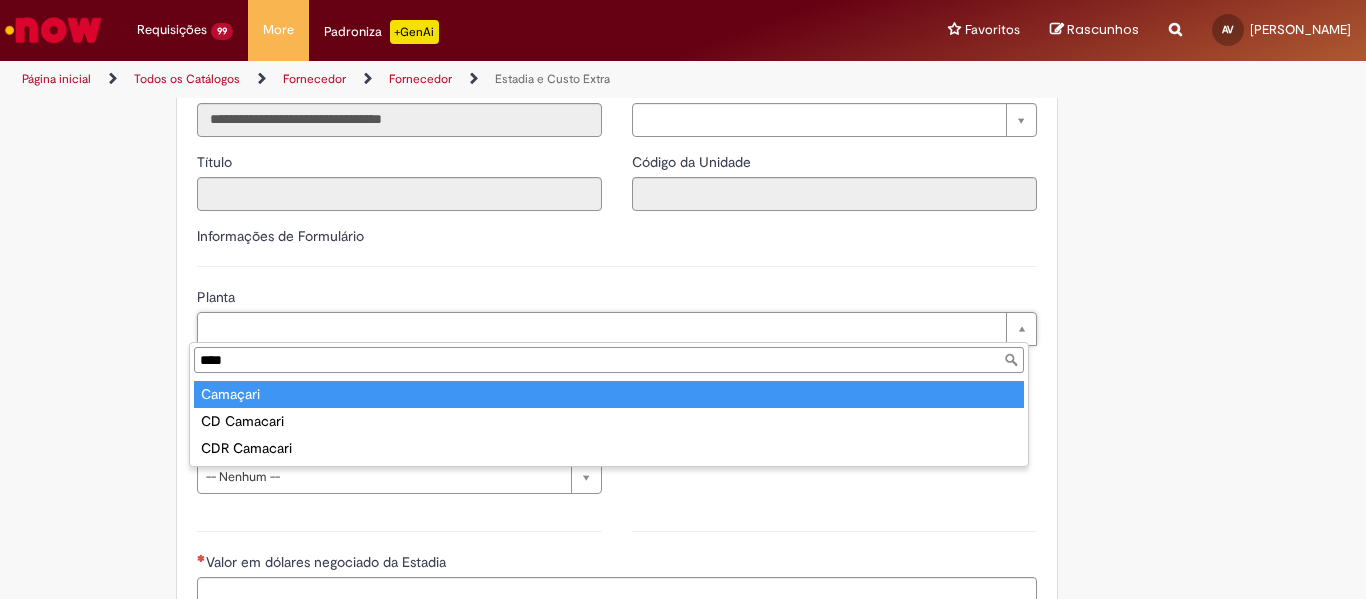 type on "****" 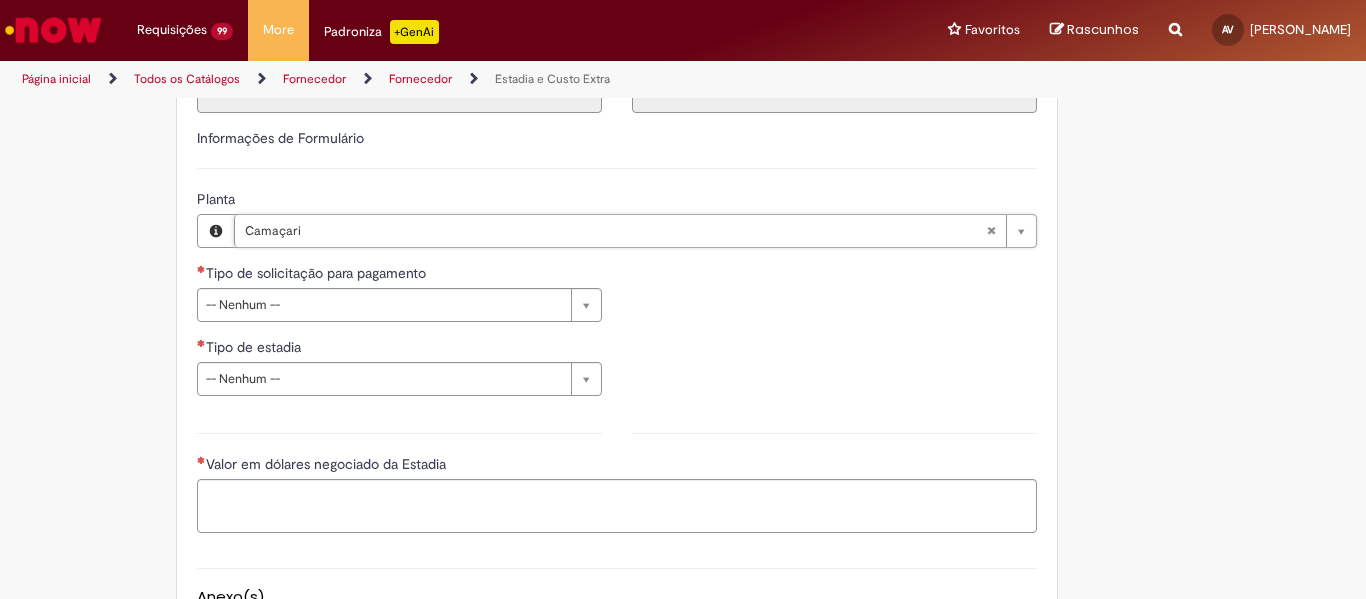 scroll, scrollTop: 700, scrollLeft: 0, axis: vertical 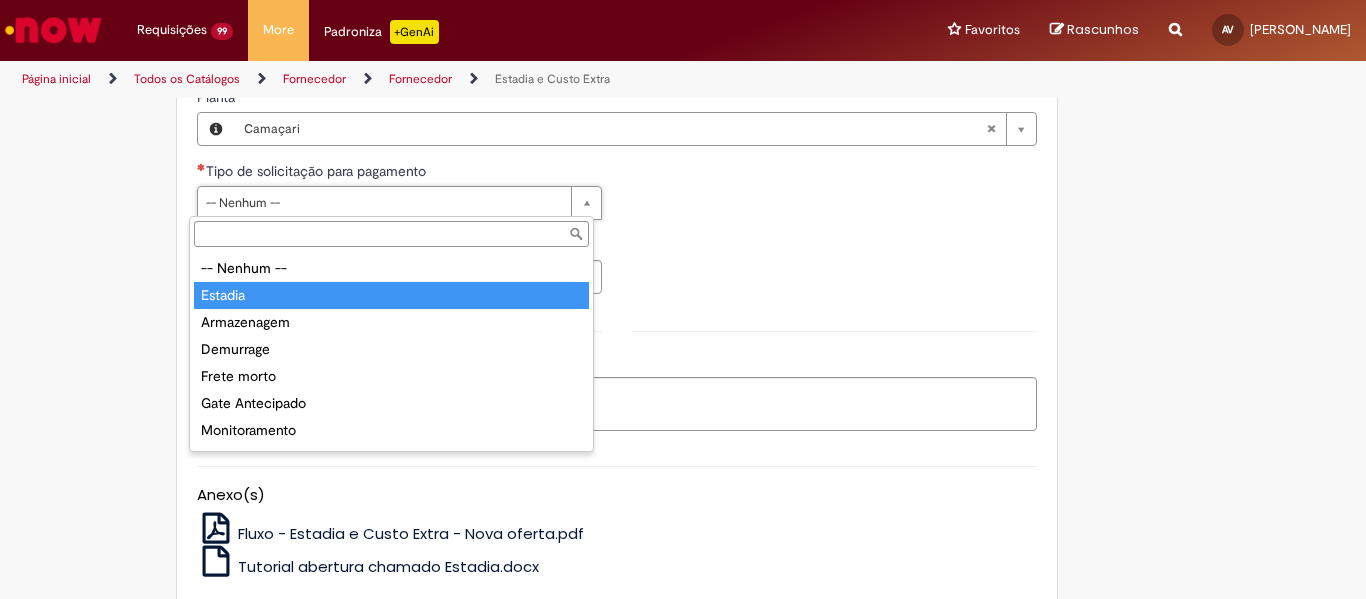 type on "*******" 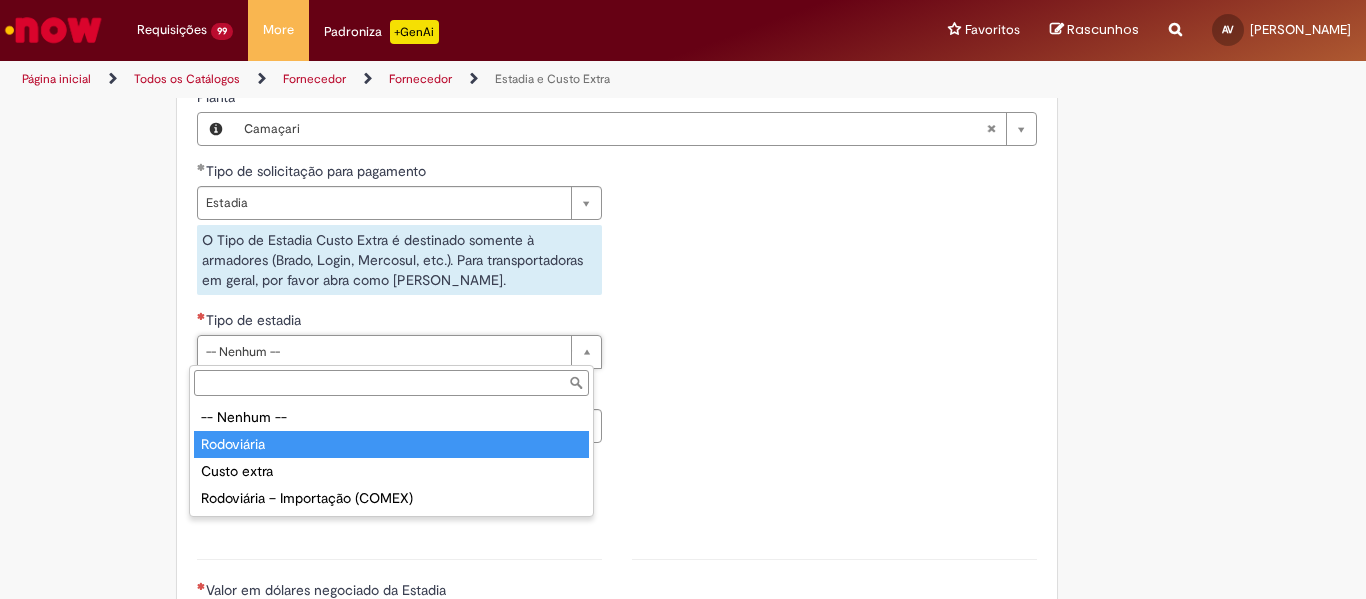 type on "**********" 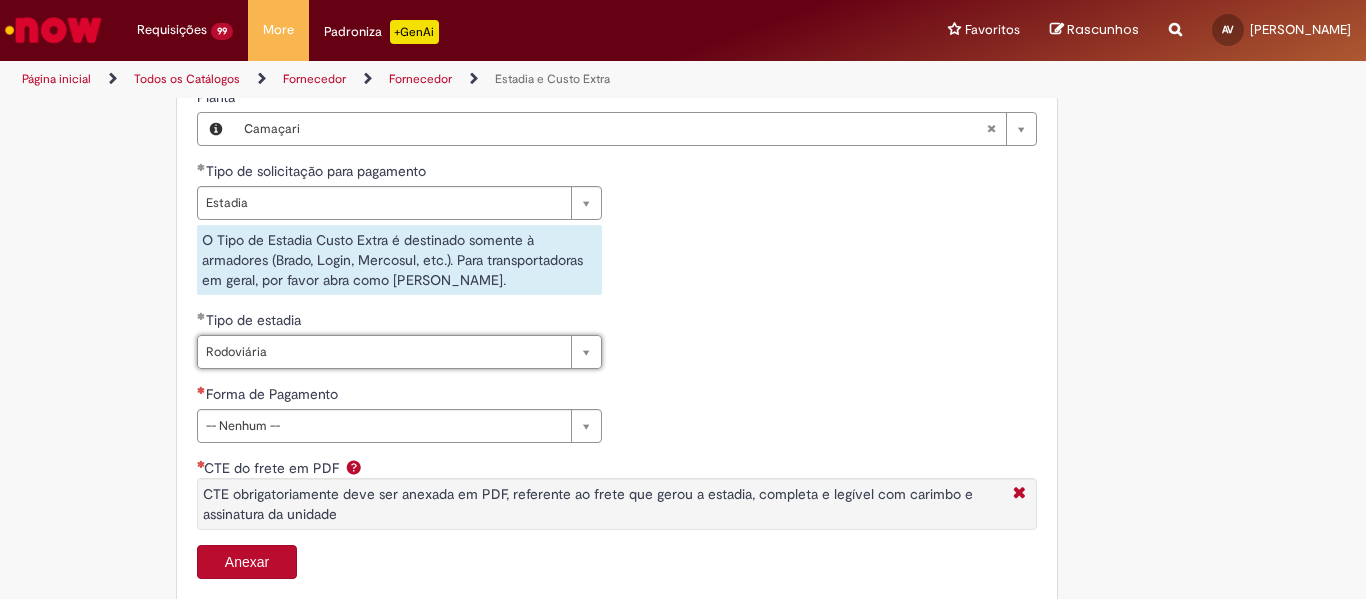 scroll, scrollTop: 800, scrollLeft: 0, axis: vertical 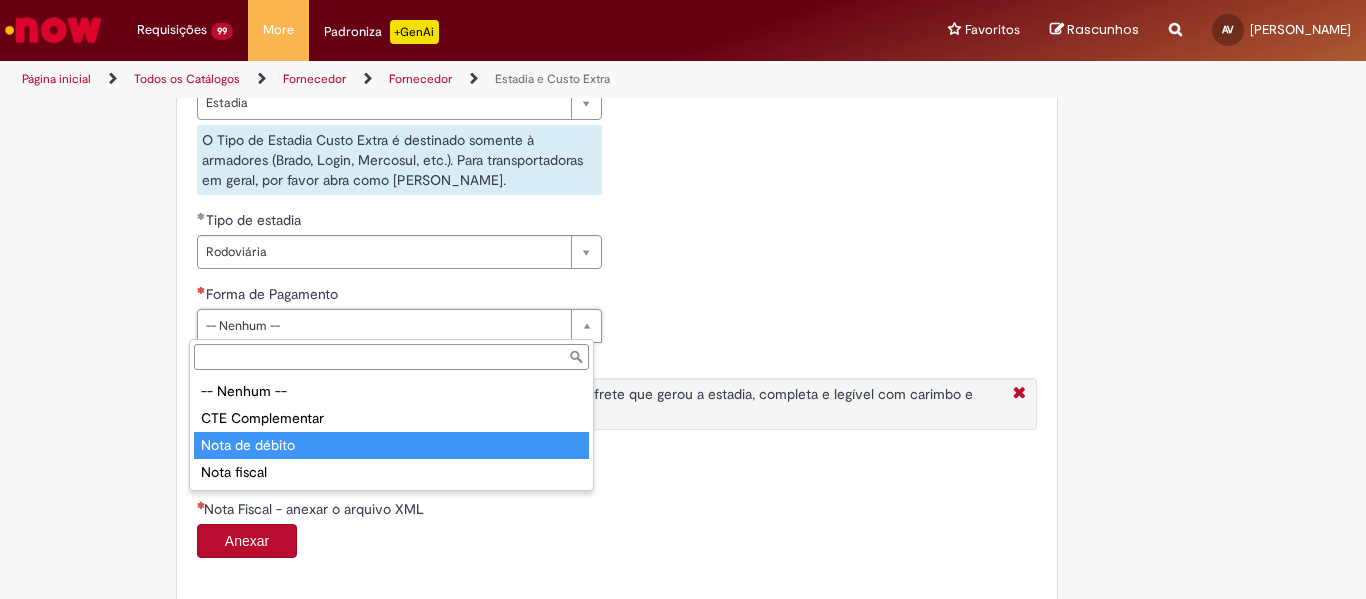 type on "**********" 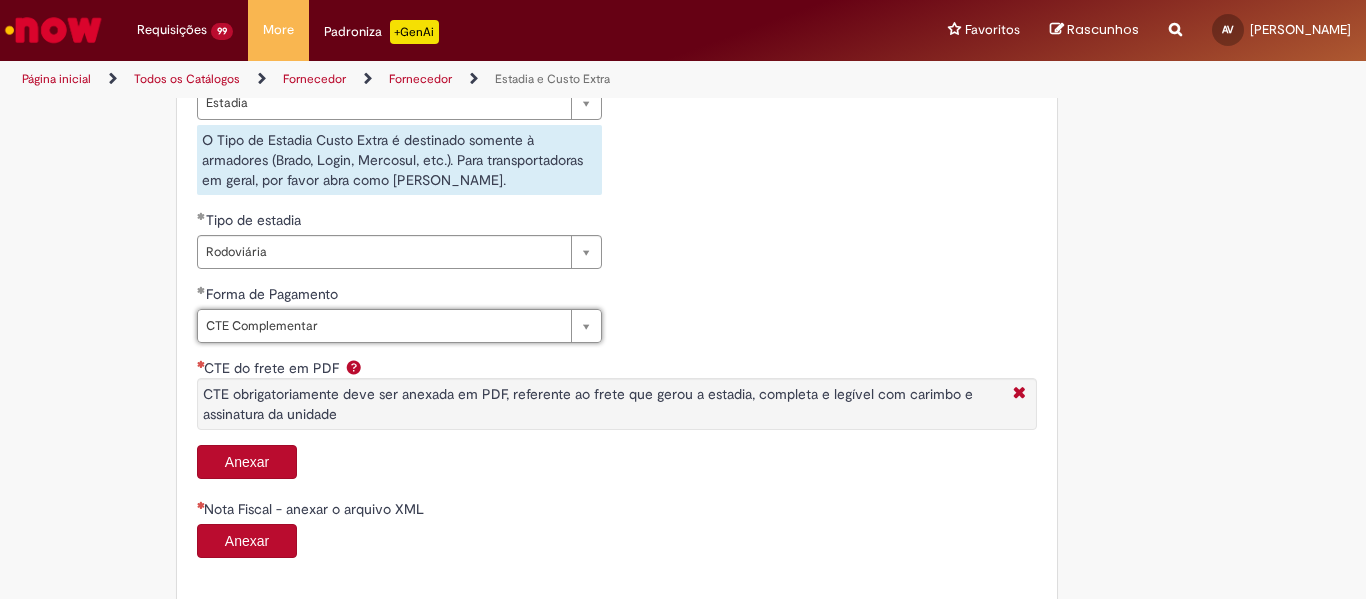 type on "**********" 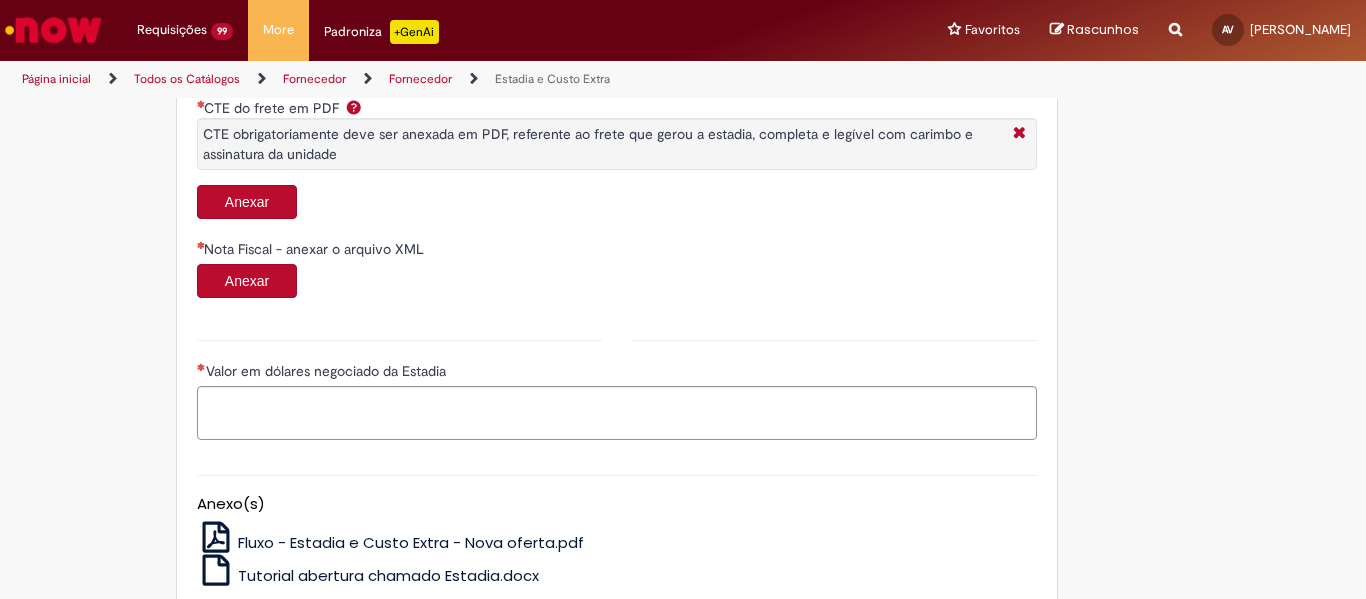 scroll, scrollTop: 1100, scrollLeft: 0, axis: vertical 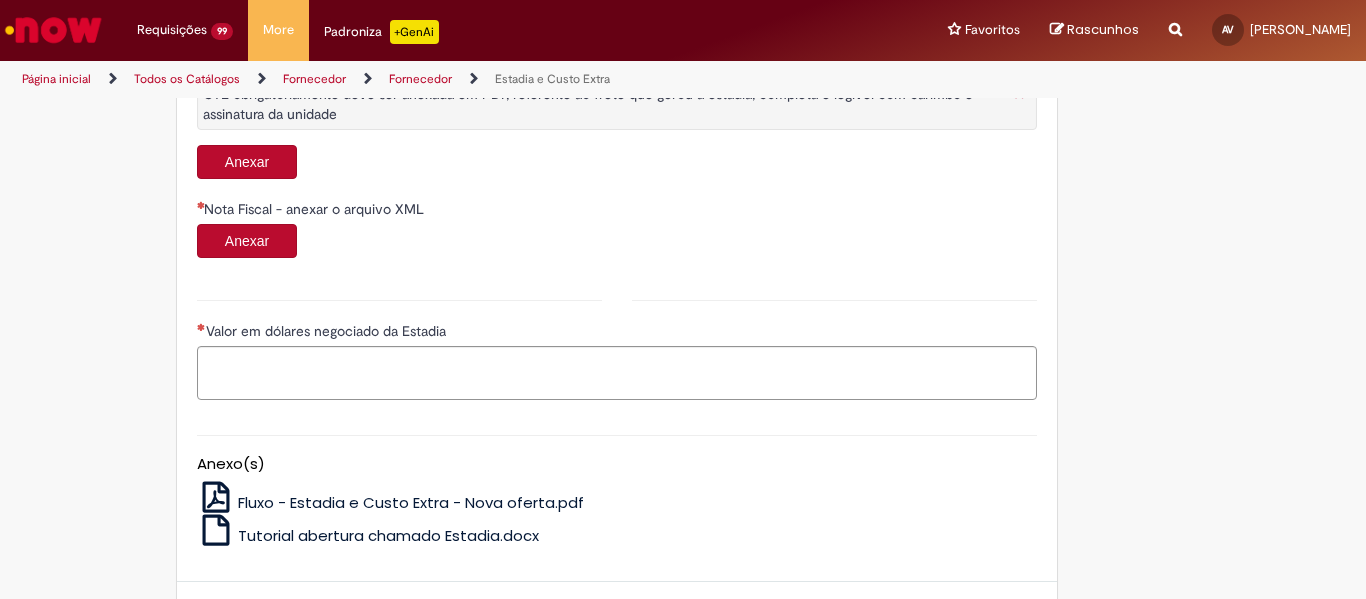 click on "Anexar" at bounding box center (247, 162) 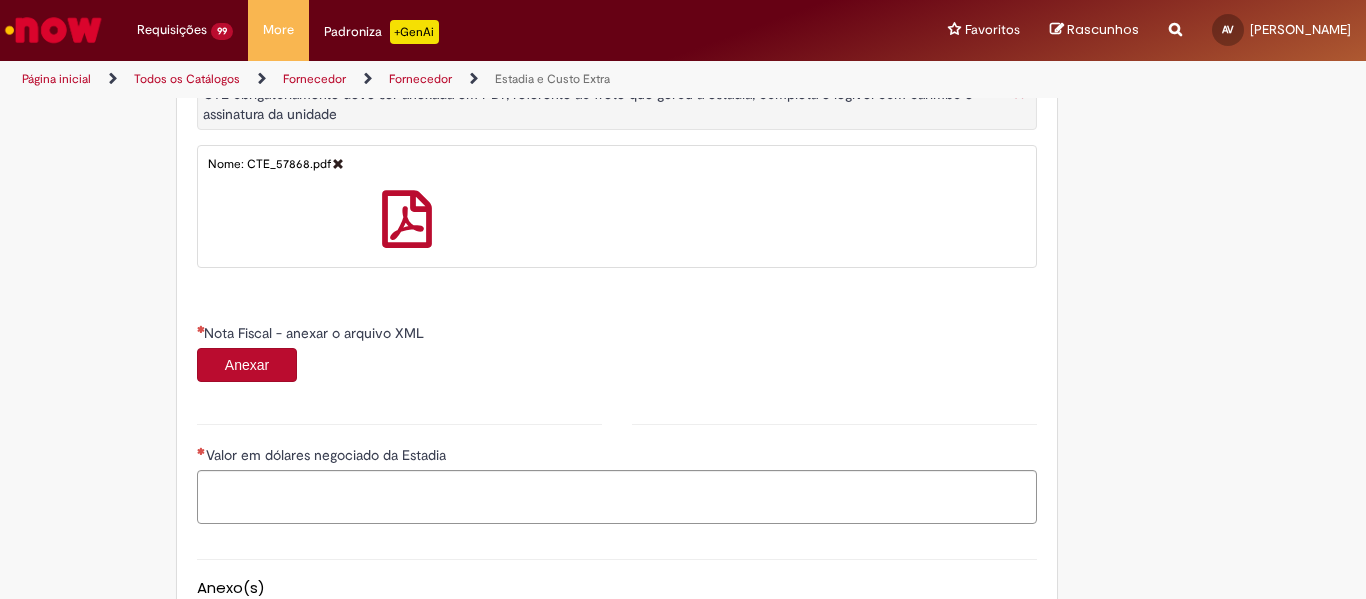 click on "Anexar" at bounding box center [247, 365] 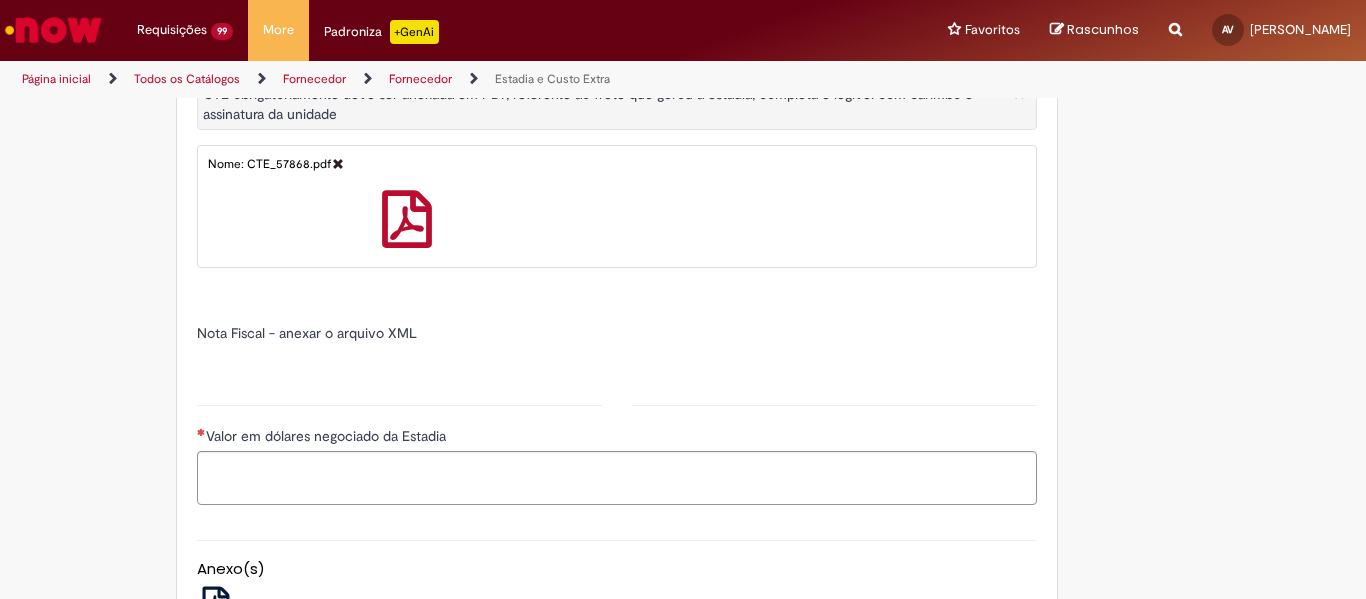 type on "*****" 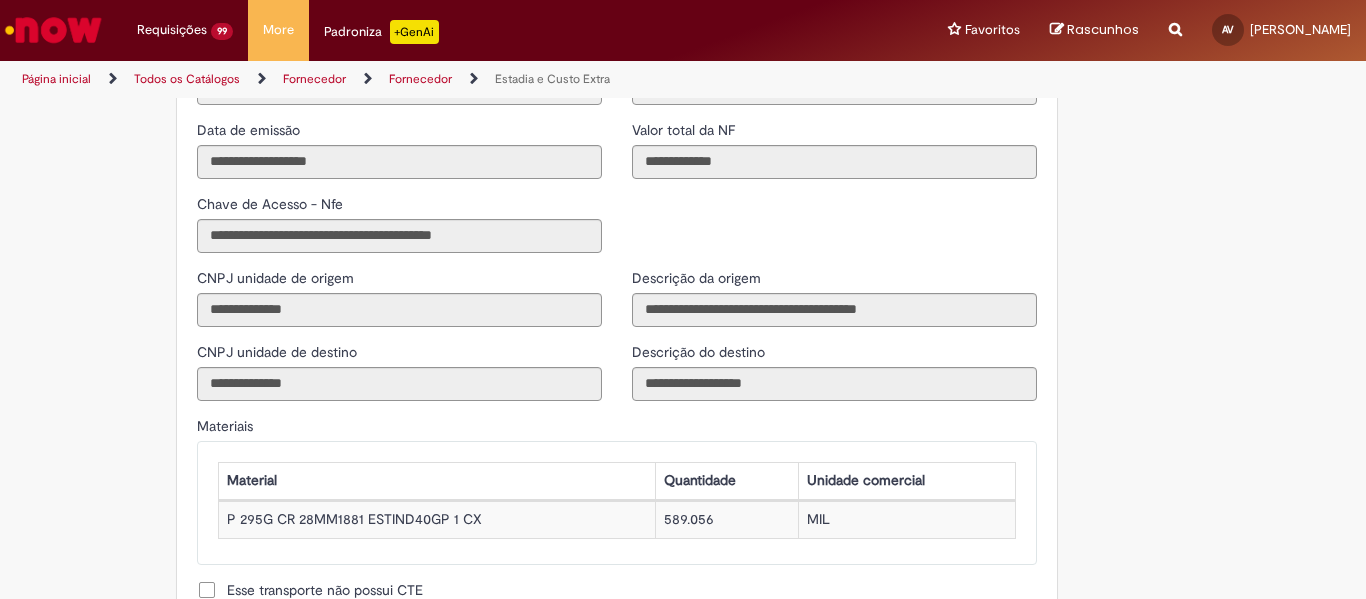 scroll, scrollTop: 1900, scrollLeft: 0, axis: vertical 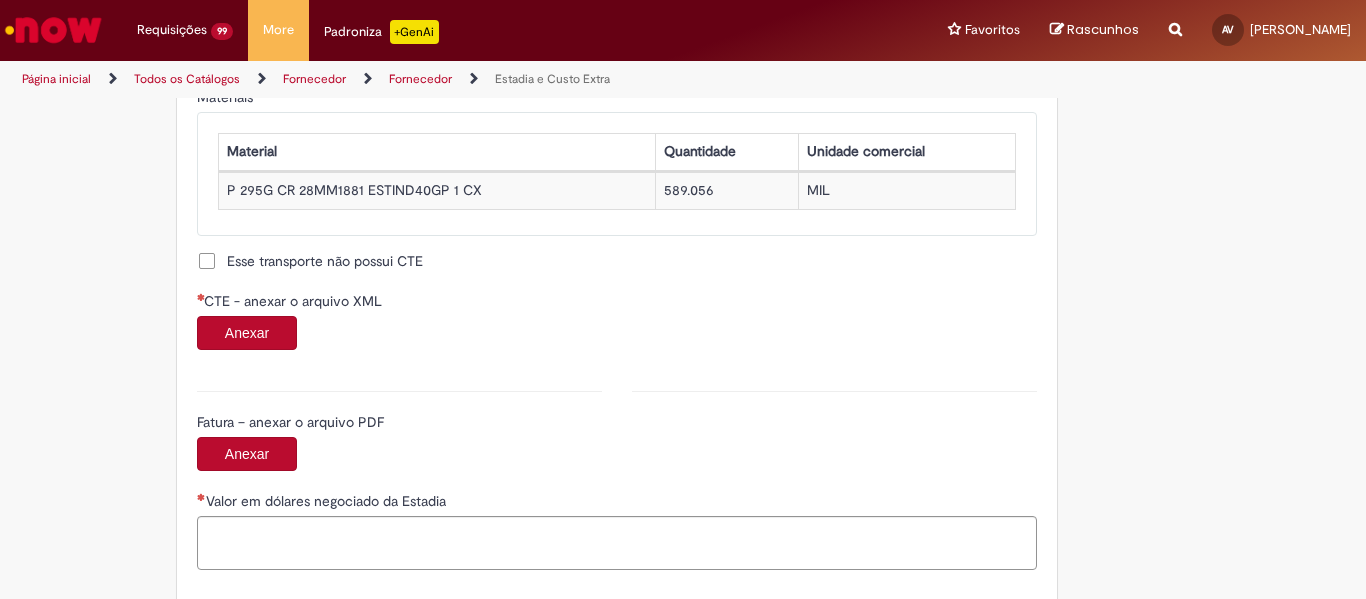 click on "Anexar" at bounding box center [247, 333] 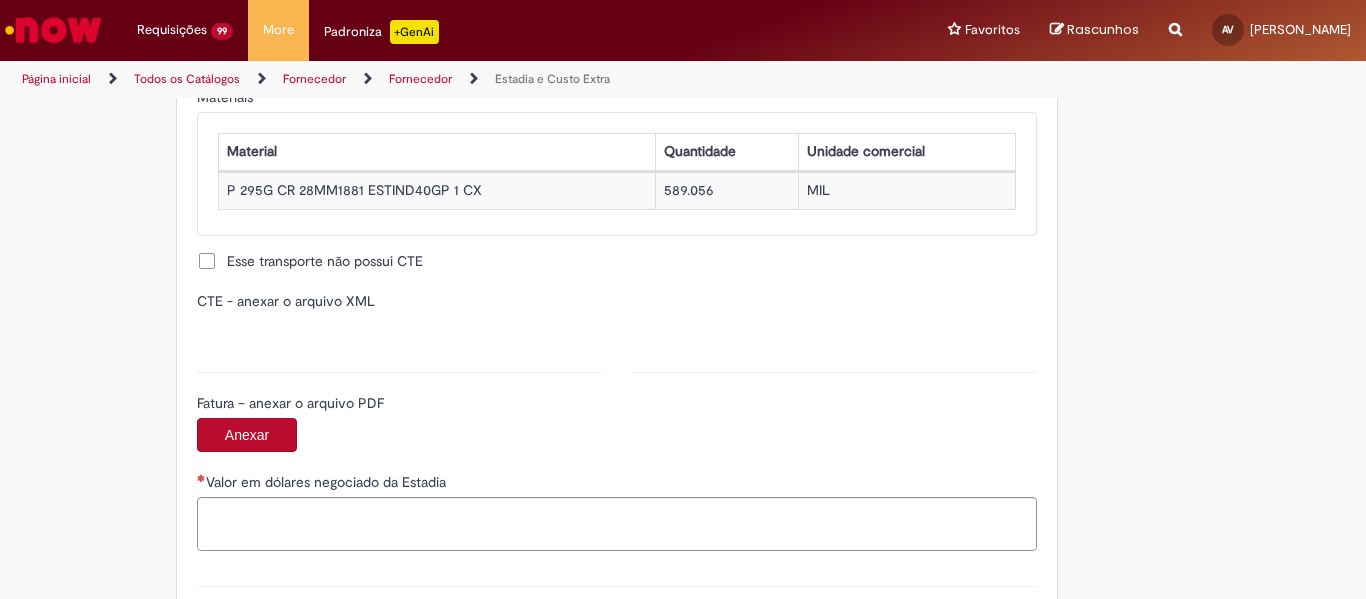 type on "**********" 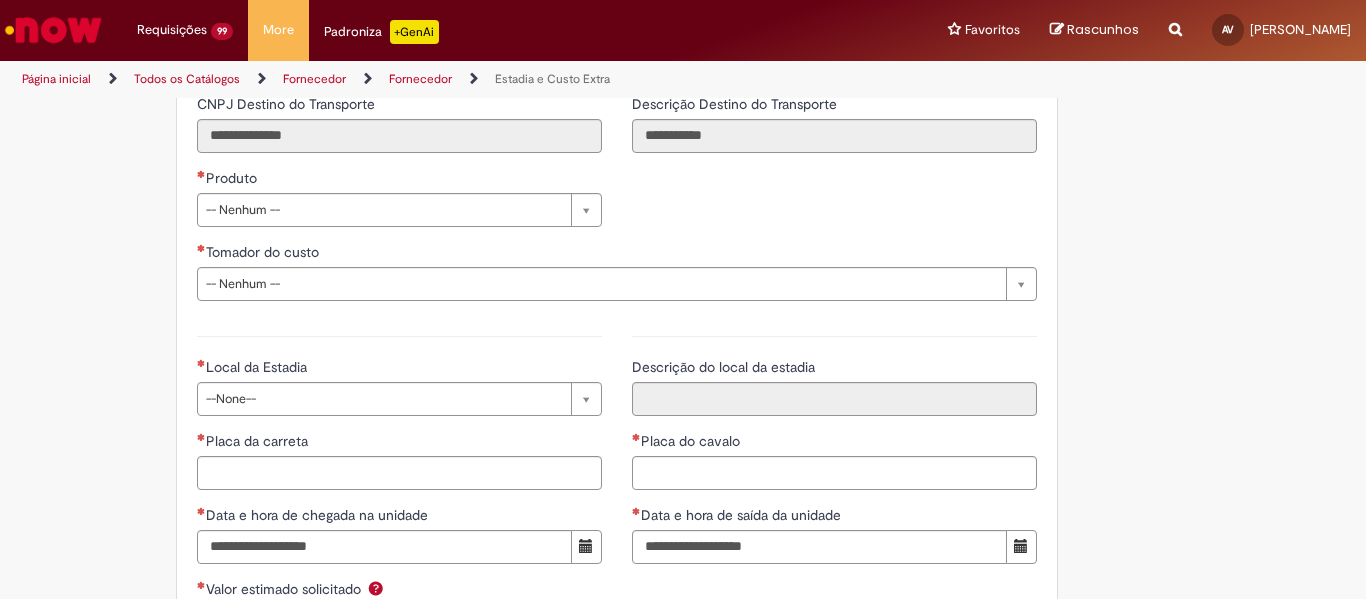 scroll, scrollTop: 2700, scrollLeft: 0, axis: vertical 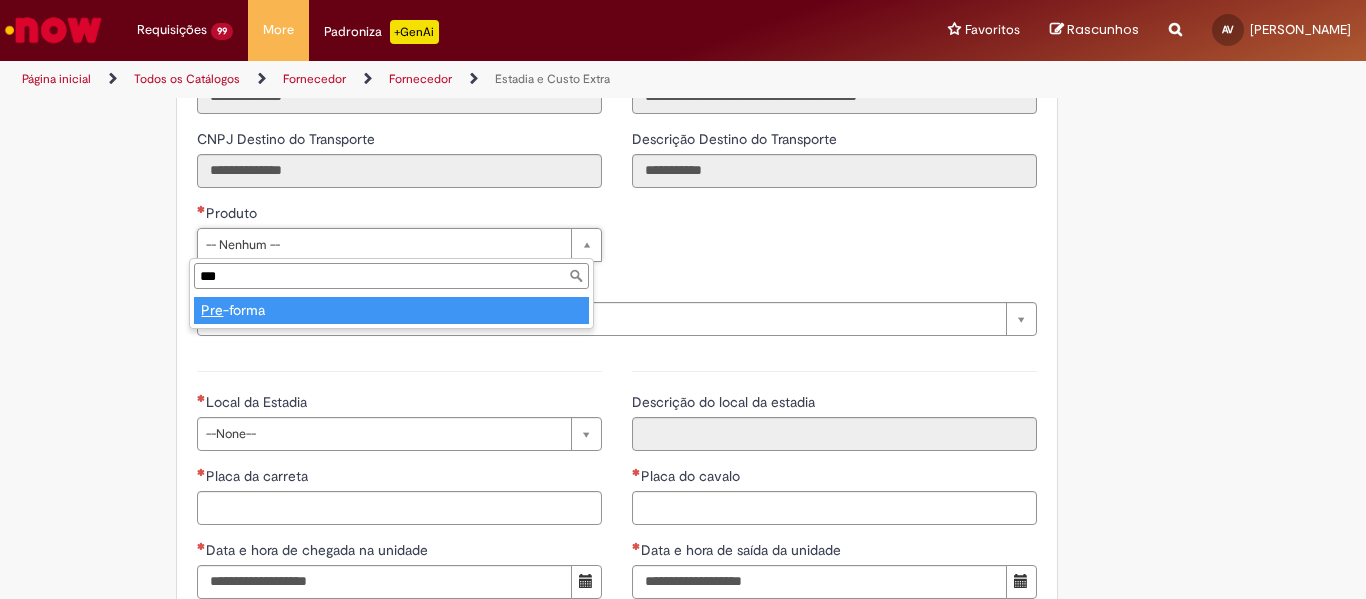 type on "***" 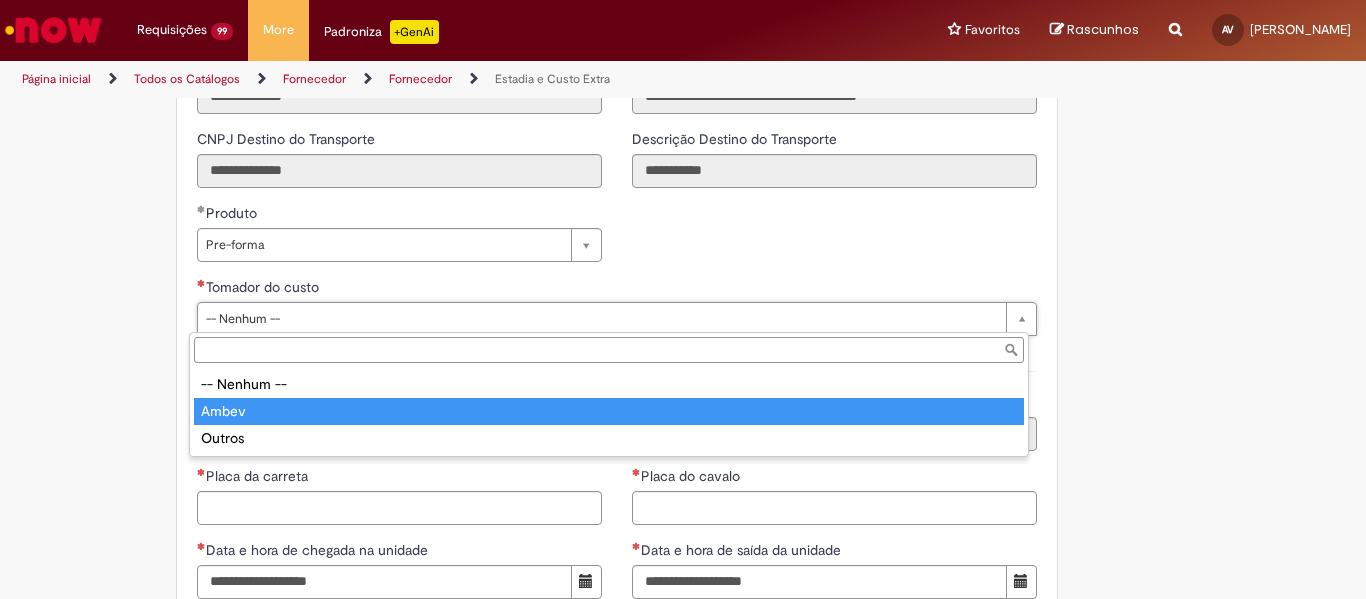 type on "*****" 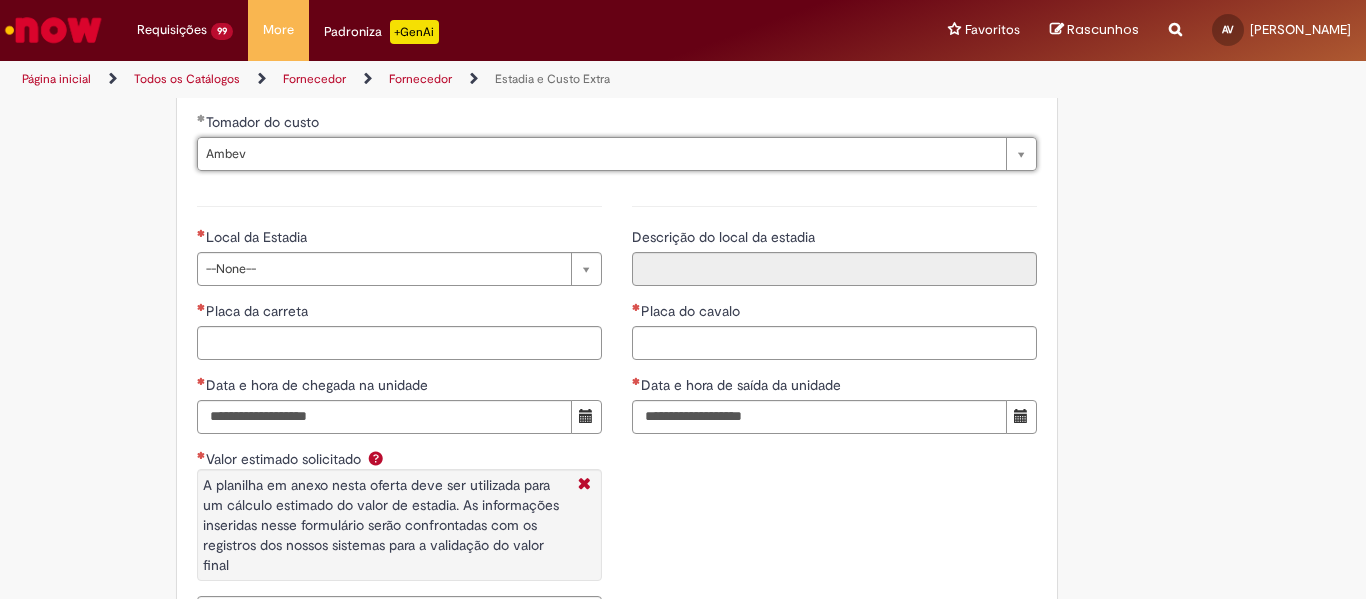 scroll, scrollTop: 2900, scrollLeft: 0, axis: vertical 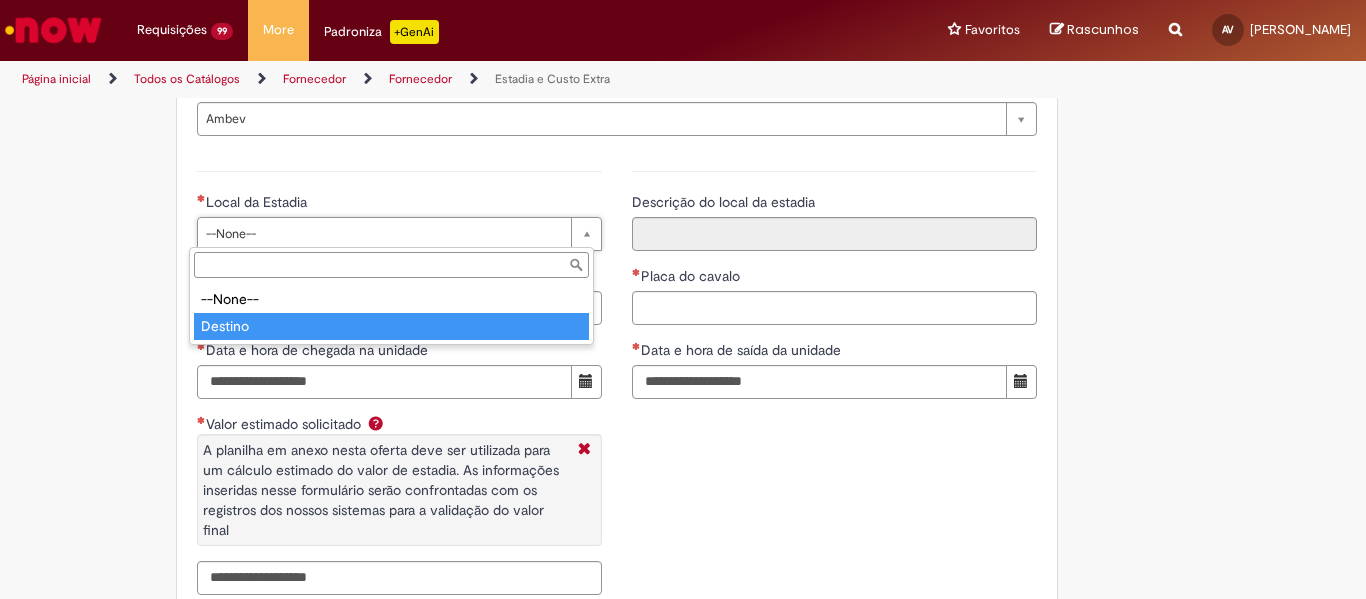 drag, startPoint x: 264, startPoint y: 328, endPoint x: 353, endPoint y: 336, distance: 89.358826 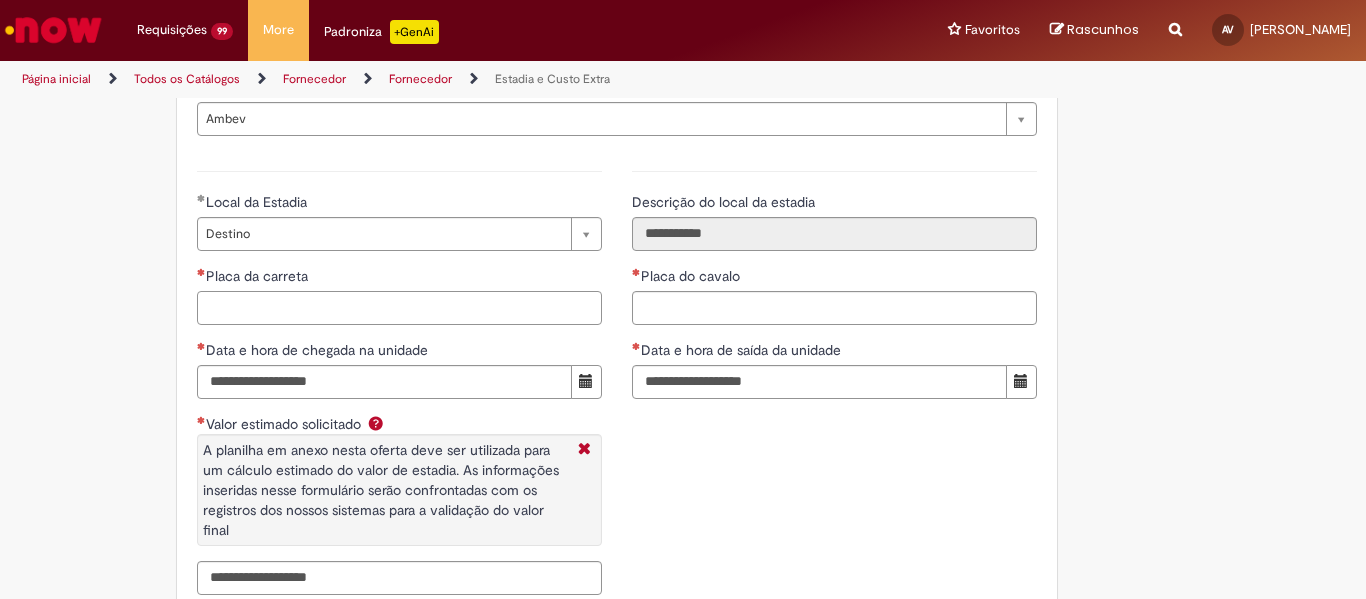 click on "Placa da carreta" at bounding box center (399, 308) 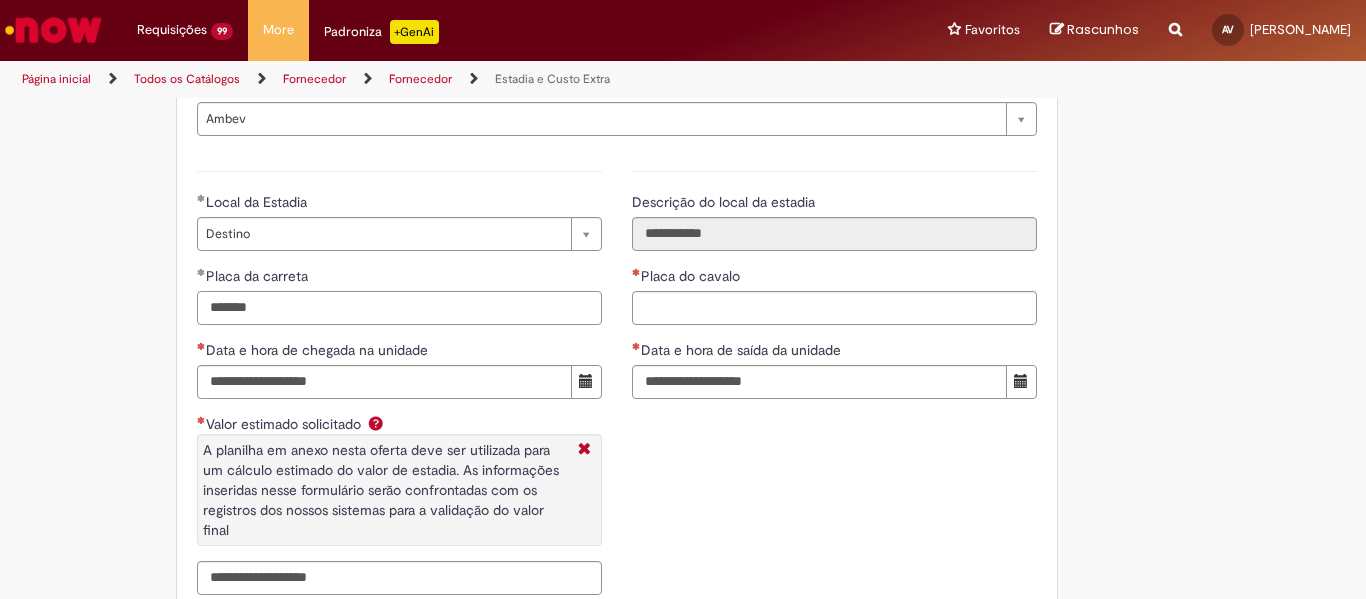 type on "*******" 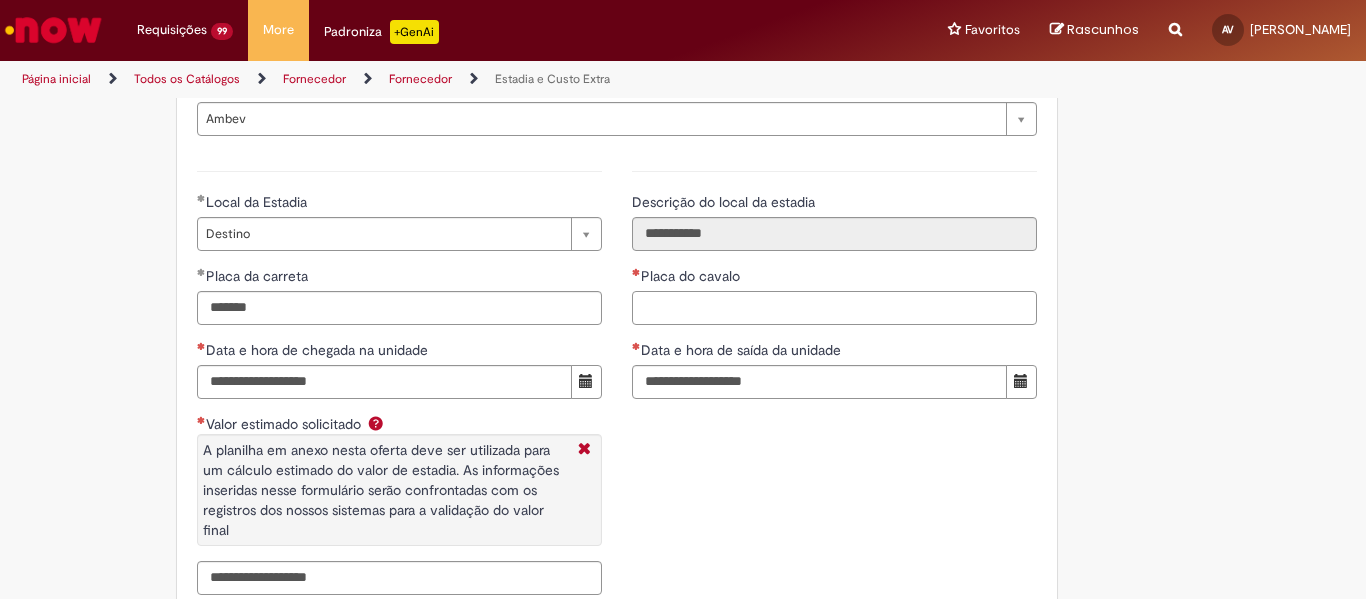 click on "Placa do cavalo" at bounding box center (834, 308) 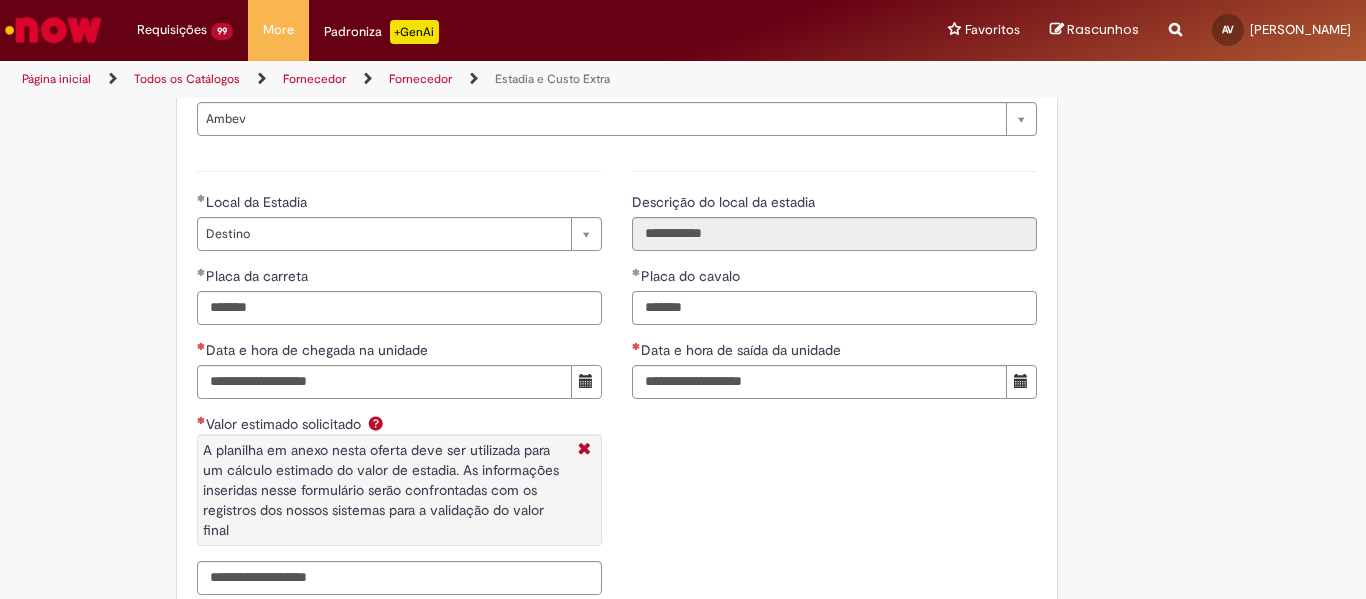 type on "*******" 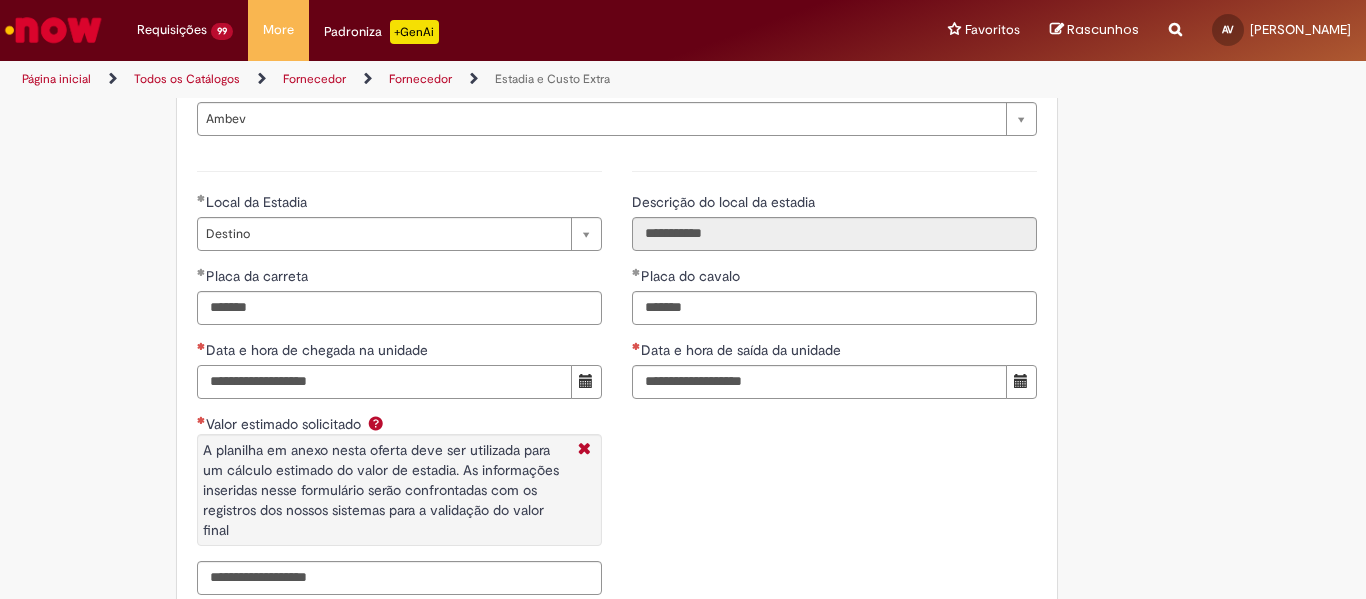 drag, startPoint x: 294, startPoint y: 388, endPoint x: 432, endPoint y: 427, distance: 143.40501 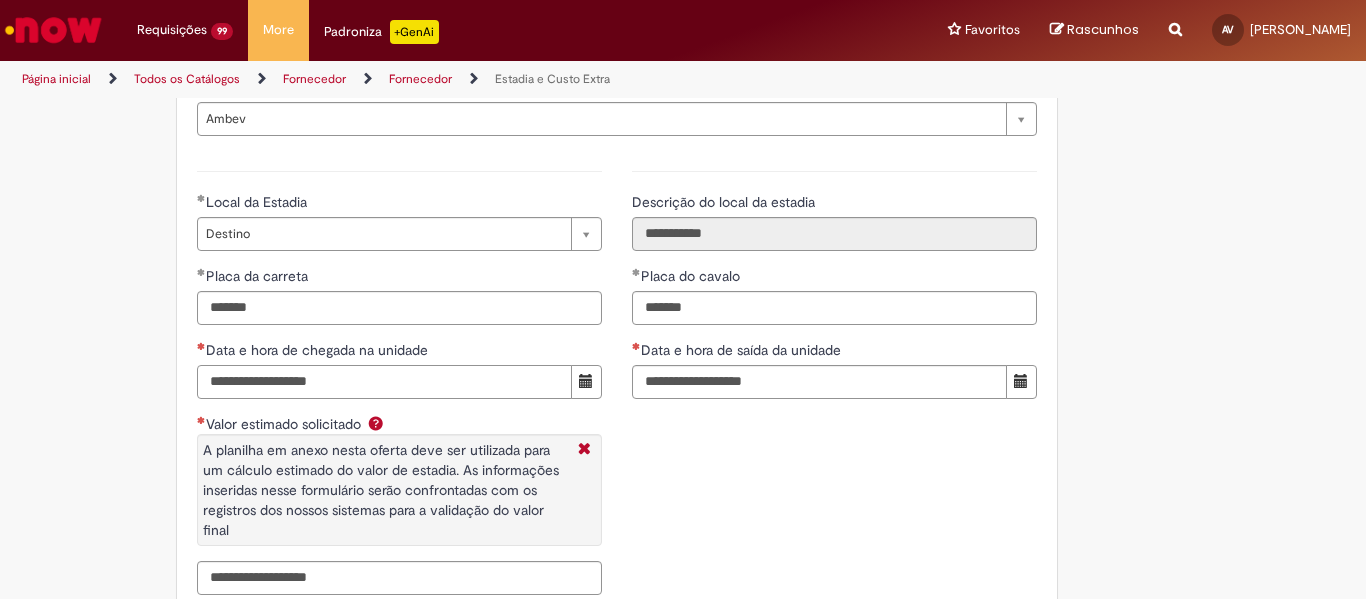 paste on "**********" 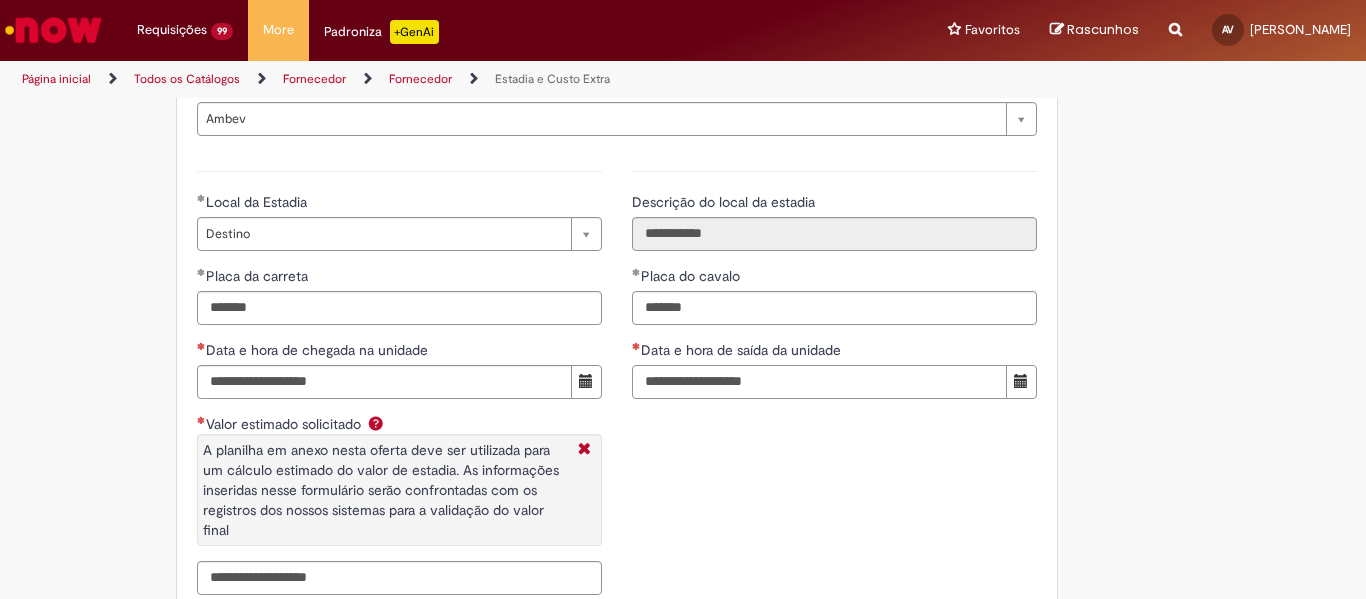 click on "Data e hora de saída da unidade" at bounding box center (819, 382) 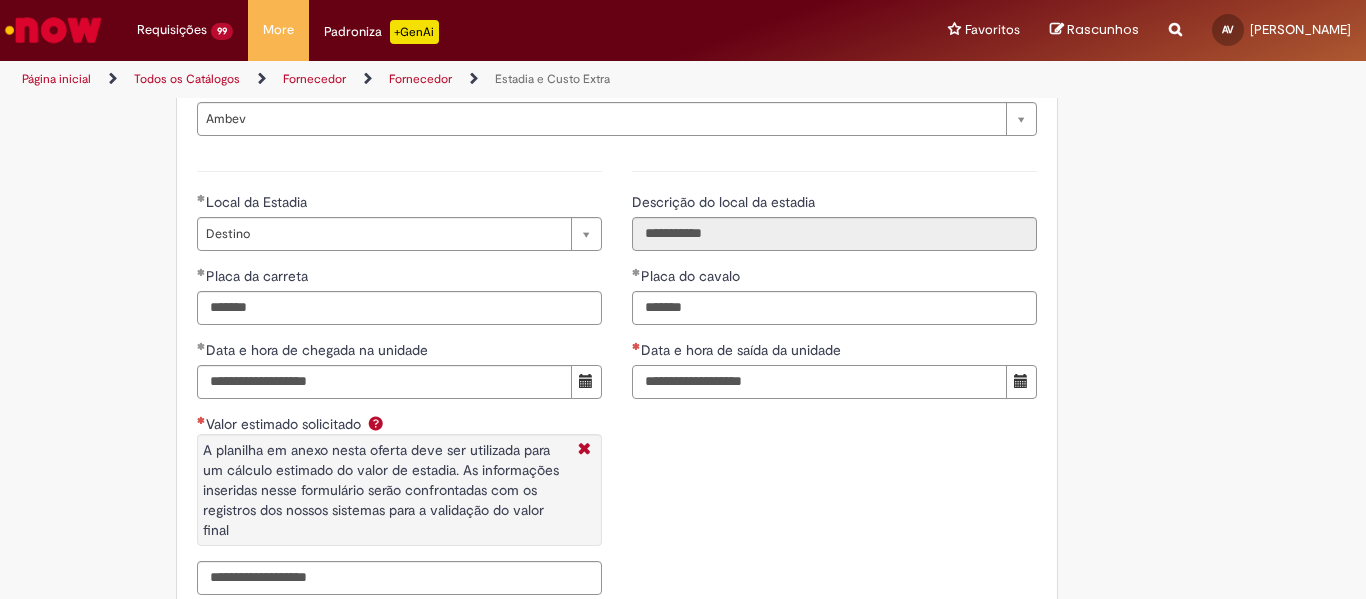 paste on "**********" 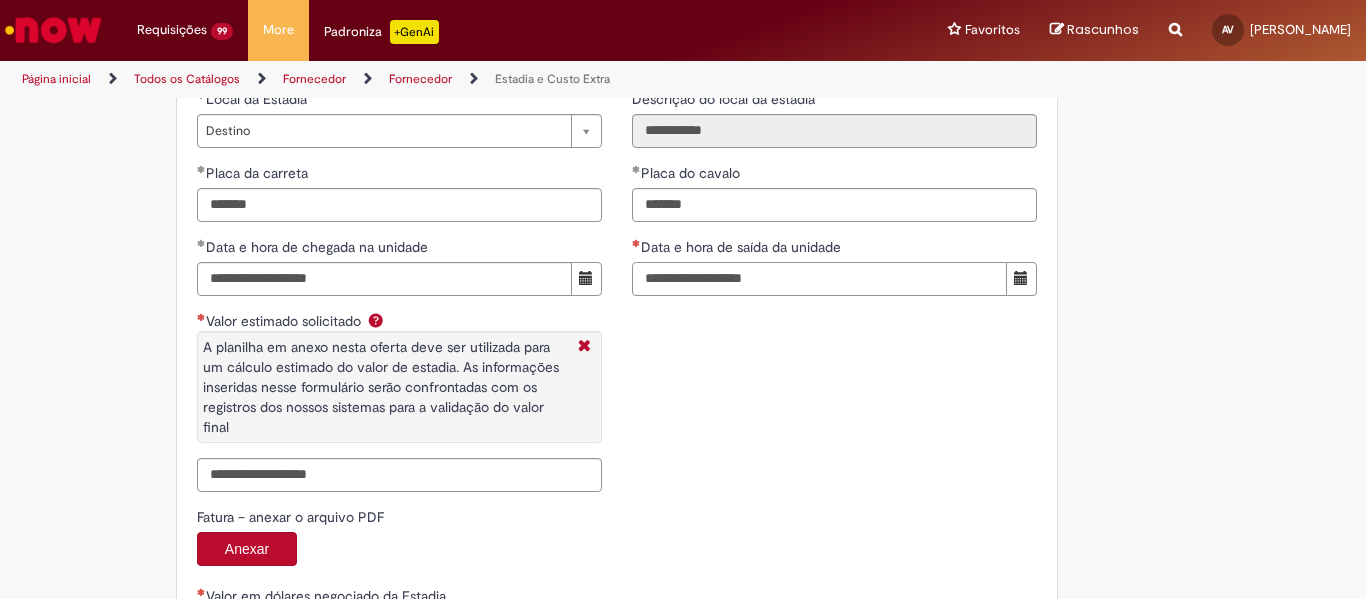 scroll, scrollTop: 3100, scrollLeft: 0, axis: vertical 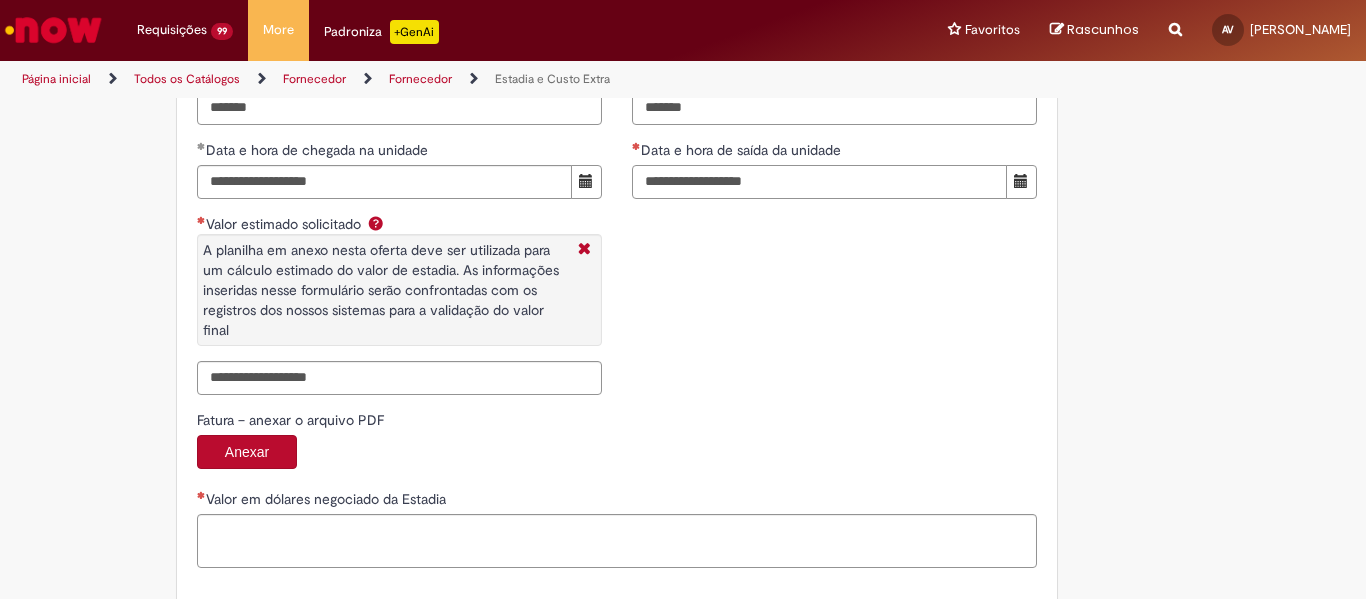 type on "**********" 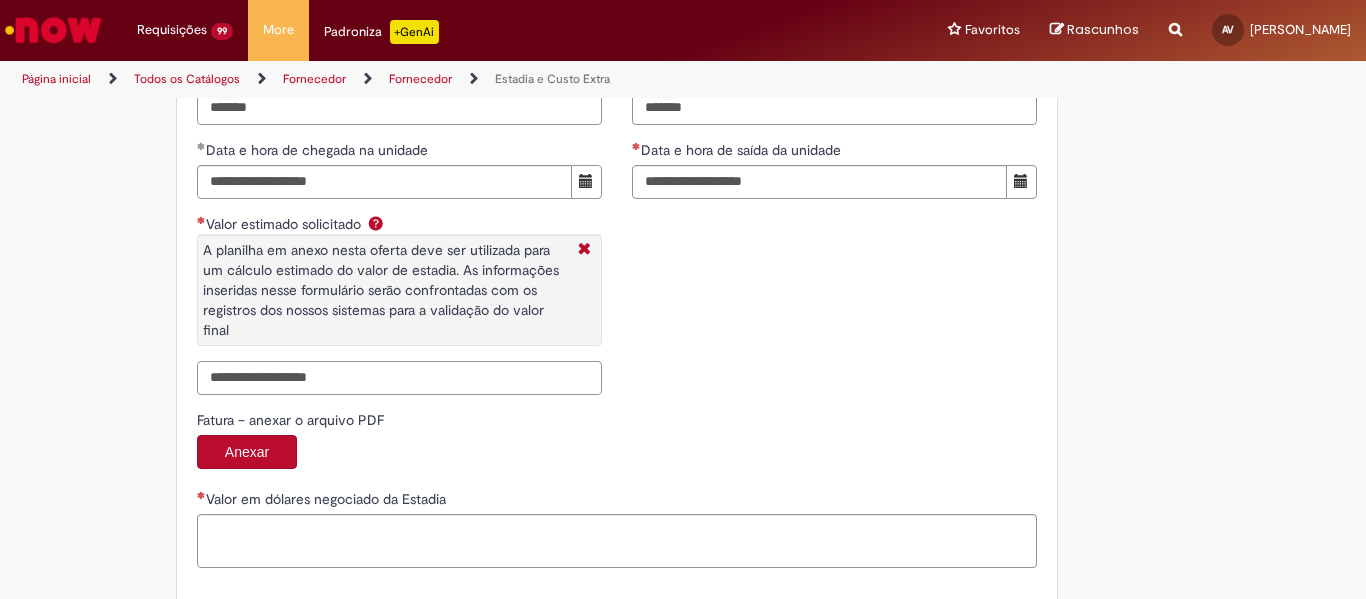 click on "Valor estimado solicitado A planilha em anexo nesta oferta deve ser utilizada para um cálculo estimado do valor de estadia. As informações inseridas nesse formulário serão confrontadas com os registros dos nossos sistemas para a validação do valor final" at bounding box center (399, 378) 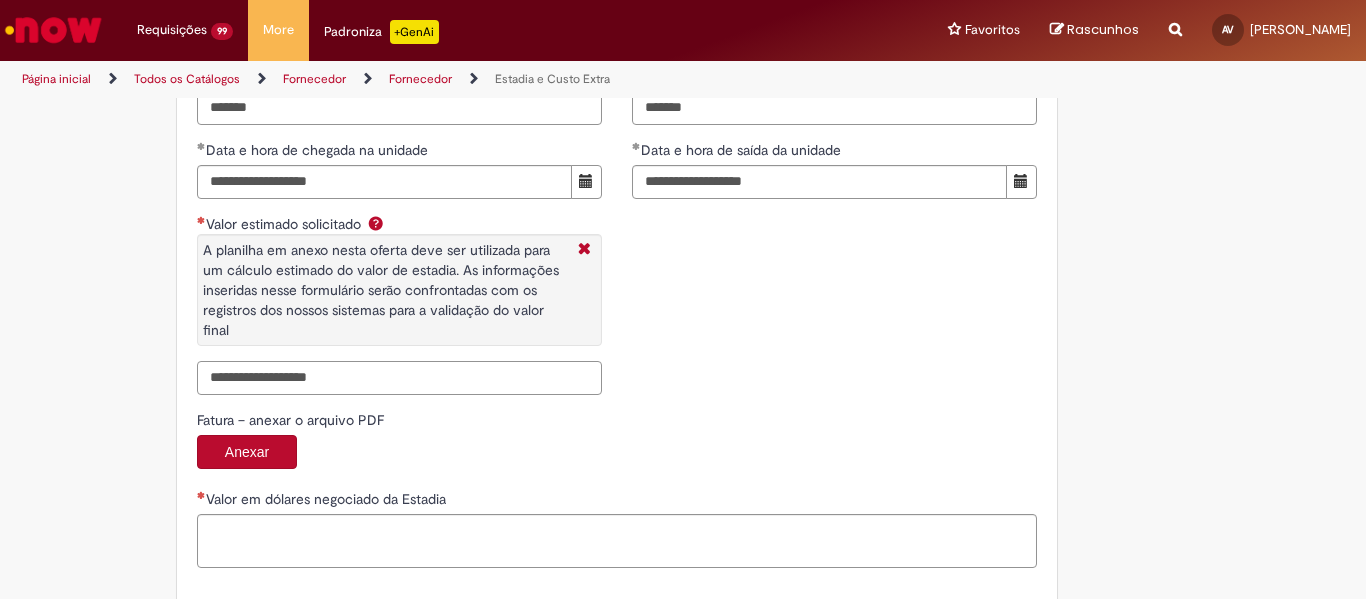 paste on "*******" 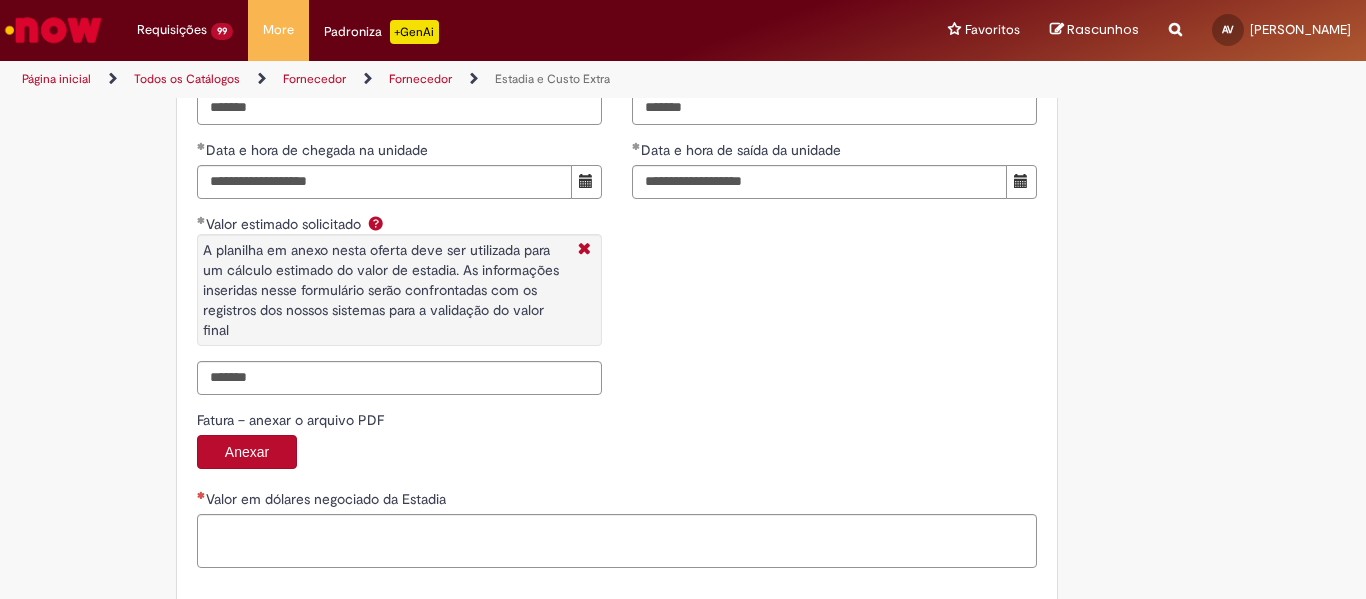 click on "**********" at bounding box center [617, 496] 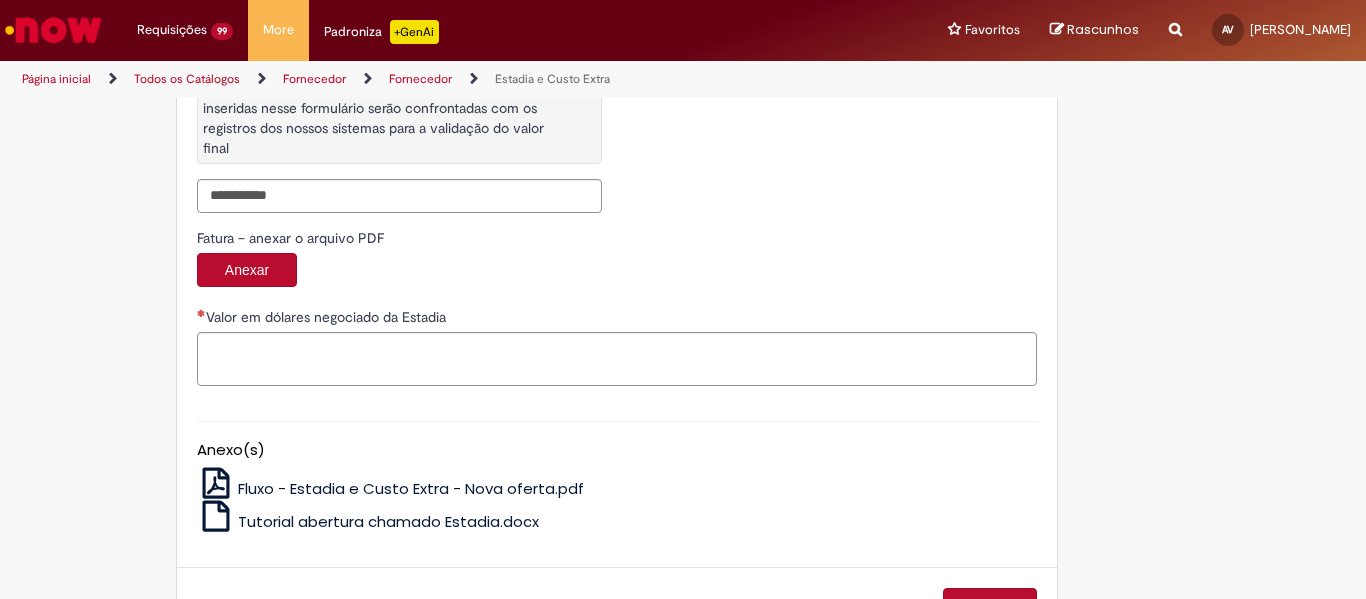 scroll, scrollTop: 3300, scrollLeft: 0, axis: vertical 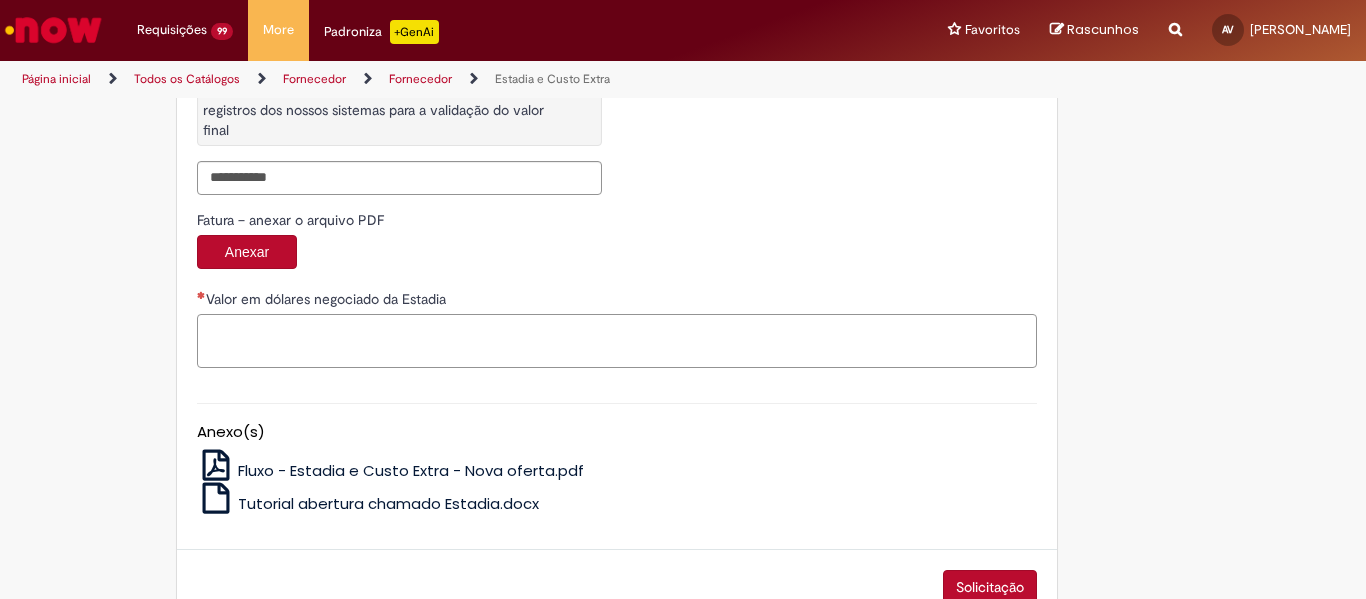 click on "Valor em dólares negociado da Estadia" at bounding box center (617, 341) 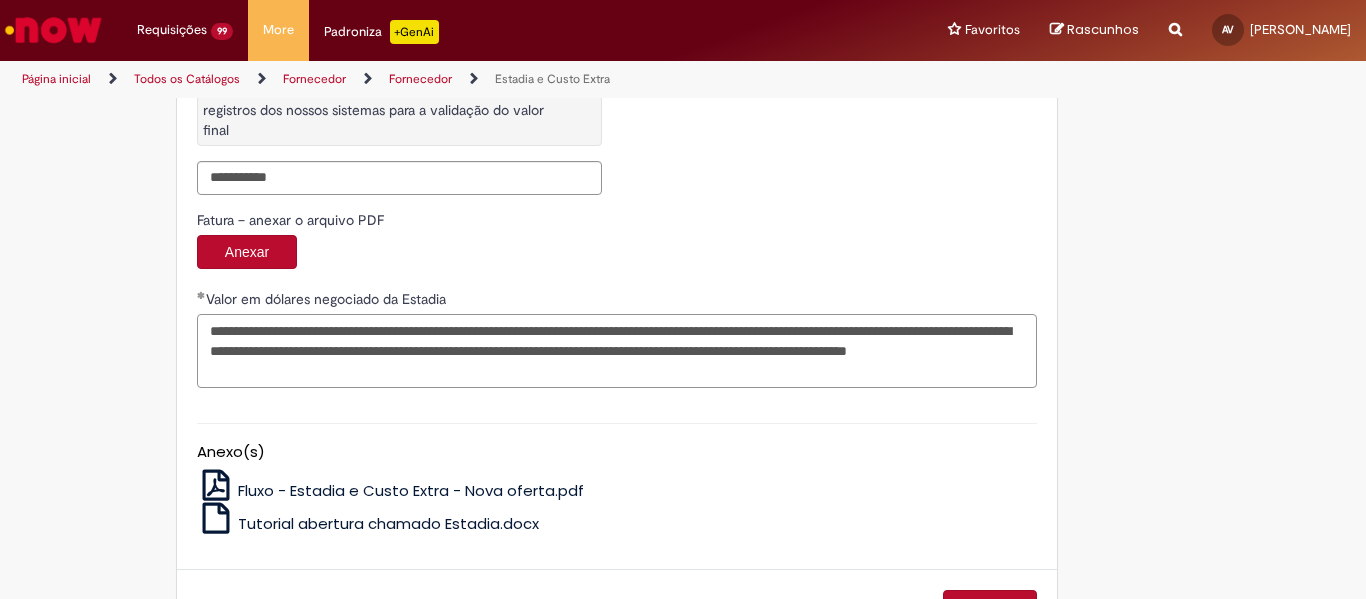type on "**********" 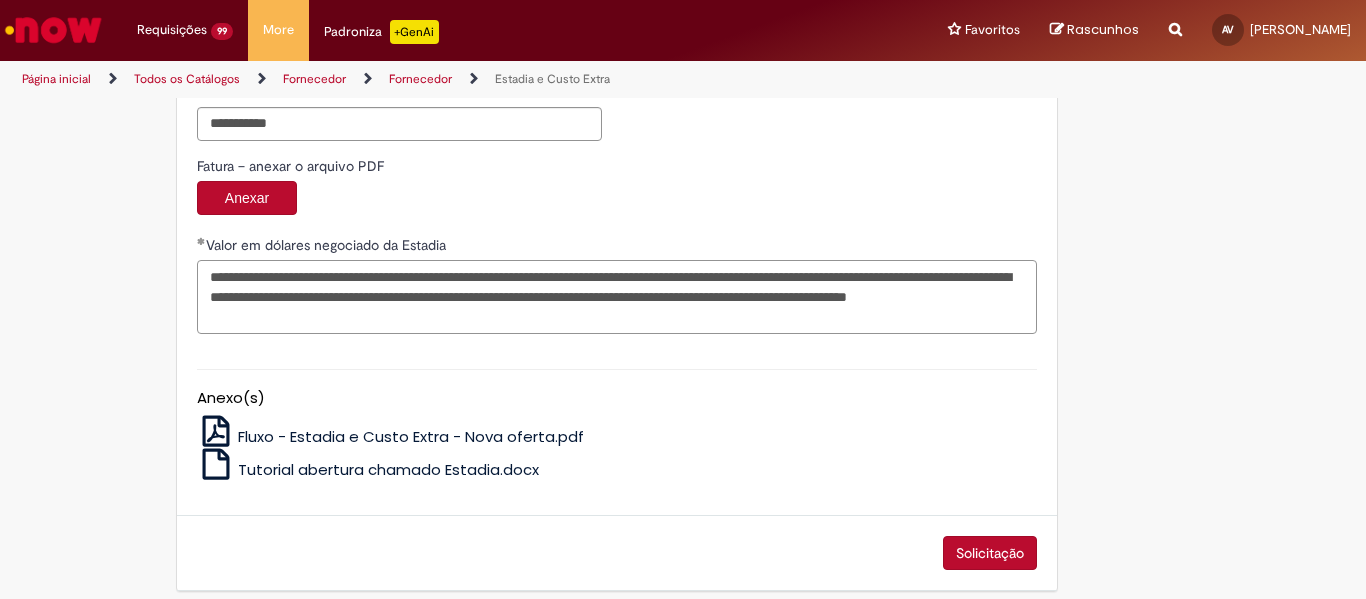 scroll, scrollTop: 3369, scrollLeft: 0, axis: vertical 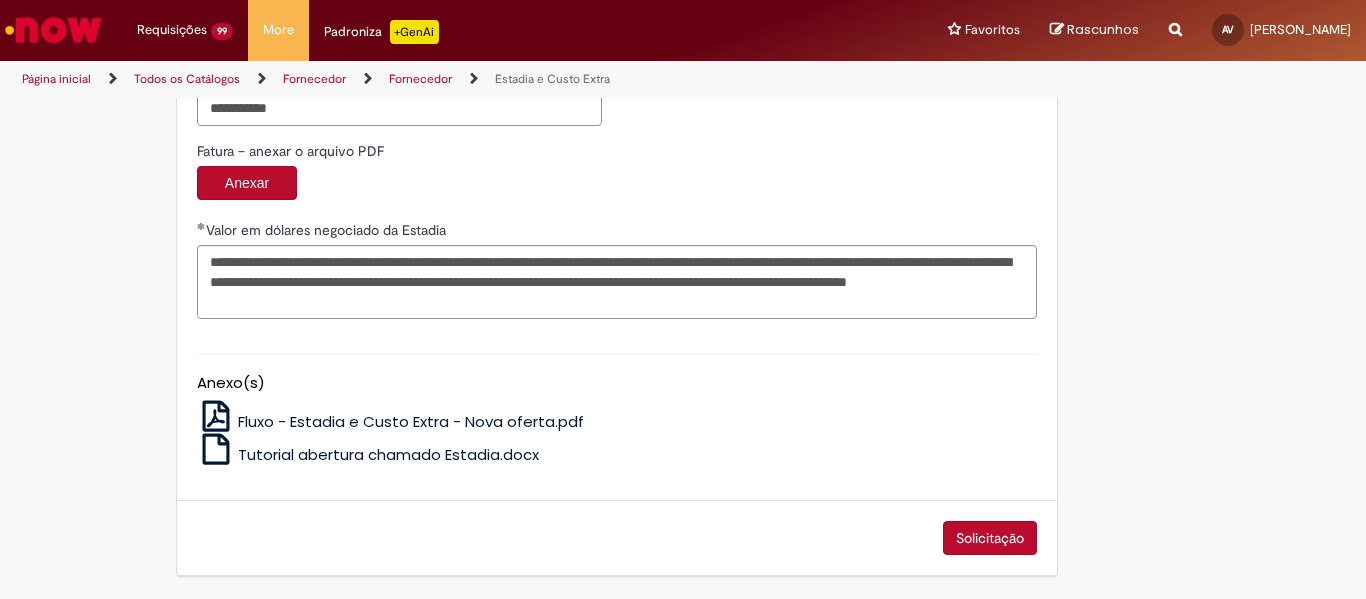 click on "Solicitação" at bounding box center [990, 538] 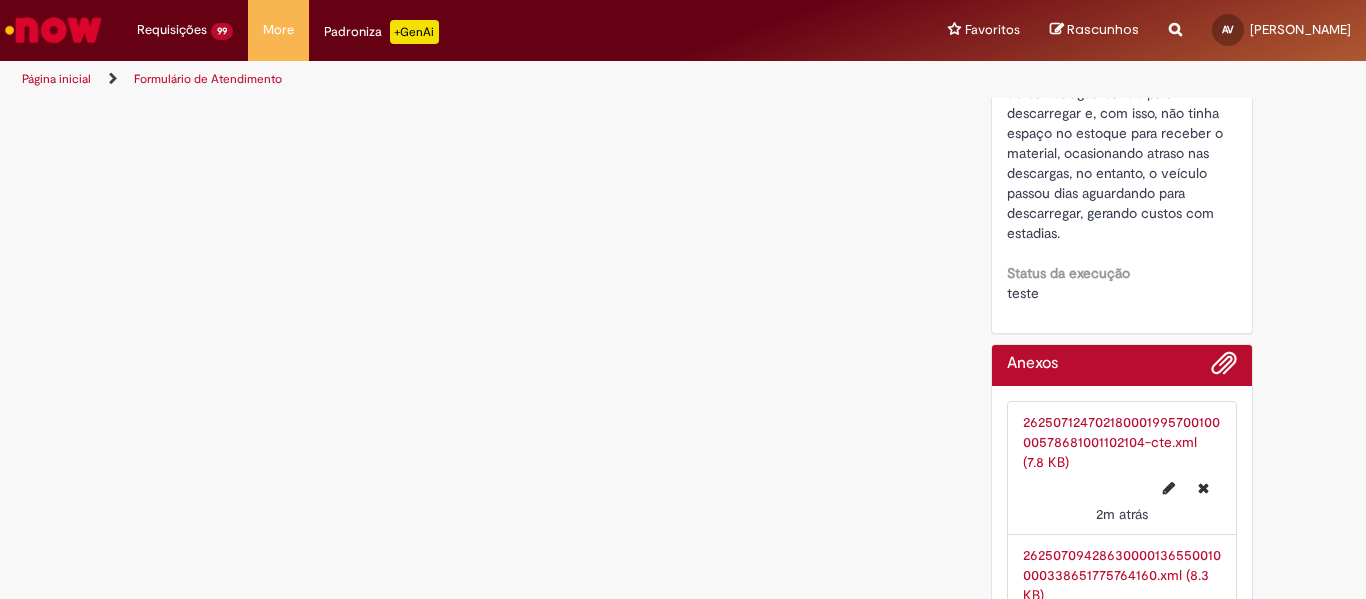 scroll, scrollTop: 0, scrollLeft: 0, axis: both 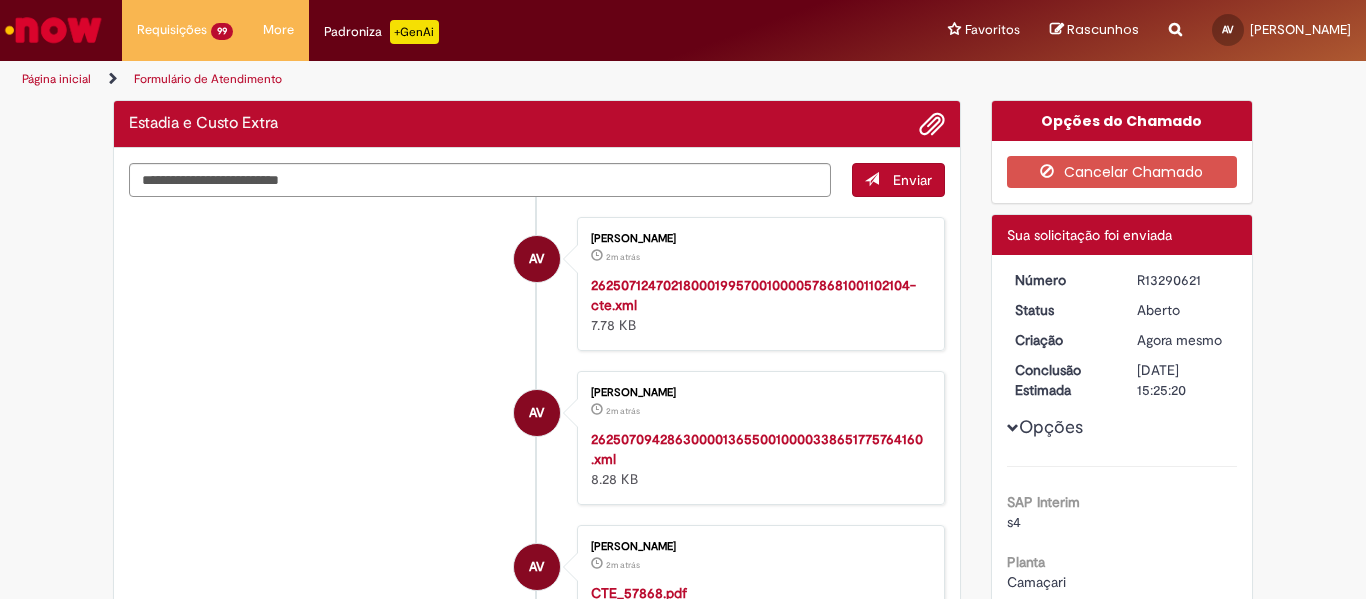 click on "R13290621" at bounding box center [1183, 280] 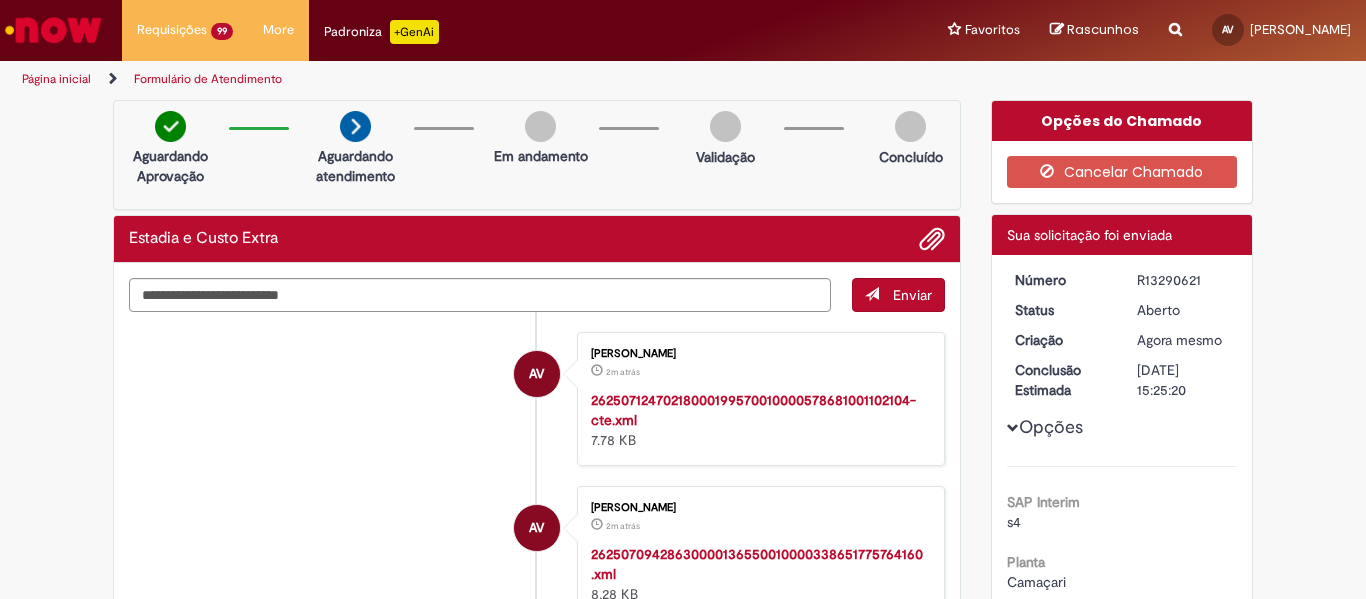 copy on "R13290621" 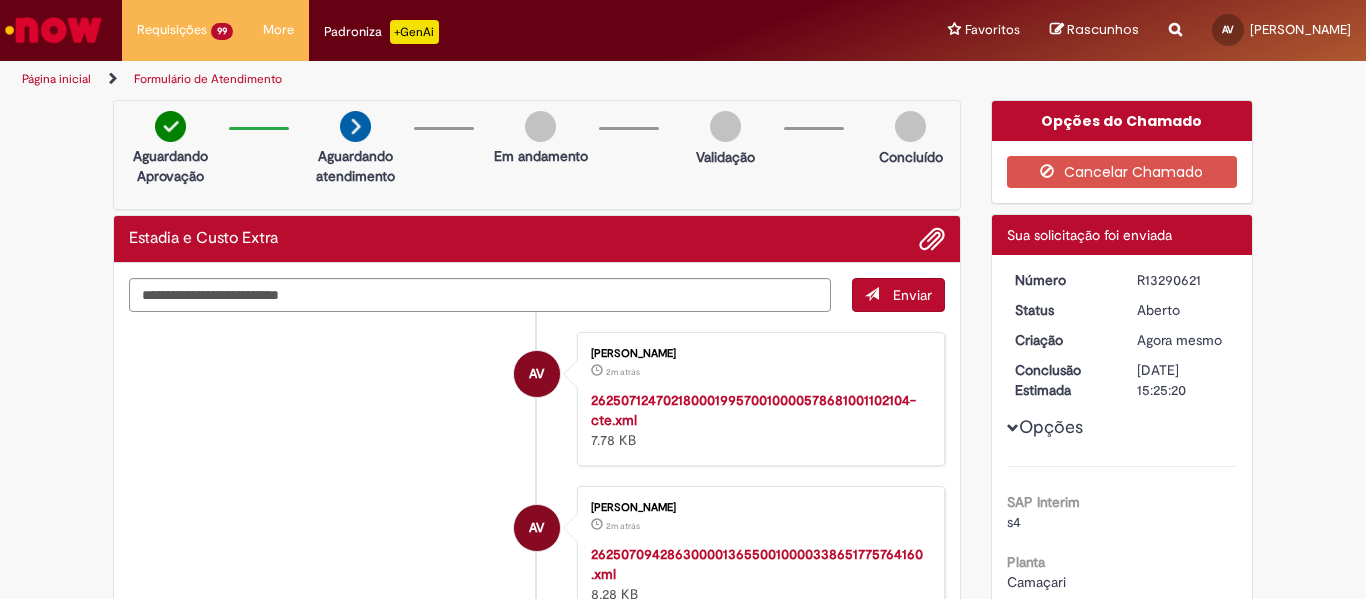 drag, startPoint x: 1207, startPoint y: 364, endPoint x: 1129, endPoint y: 370, distance: 78.23043 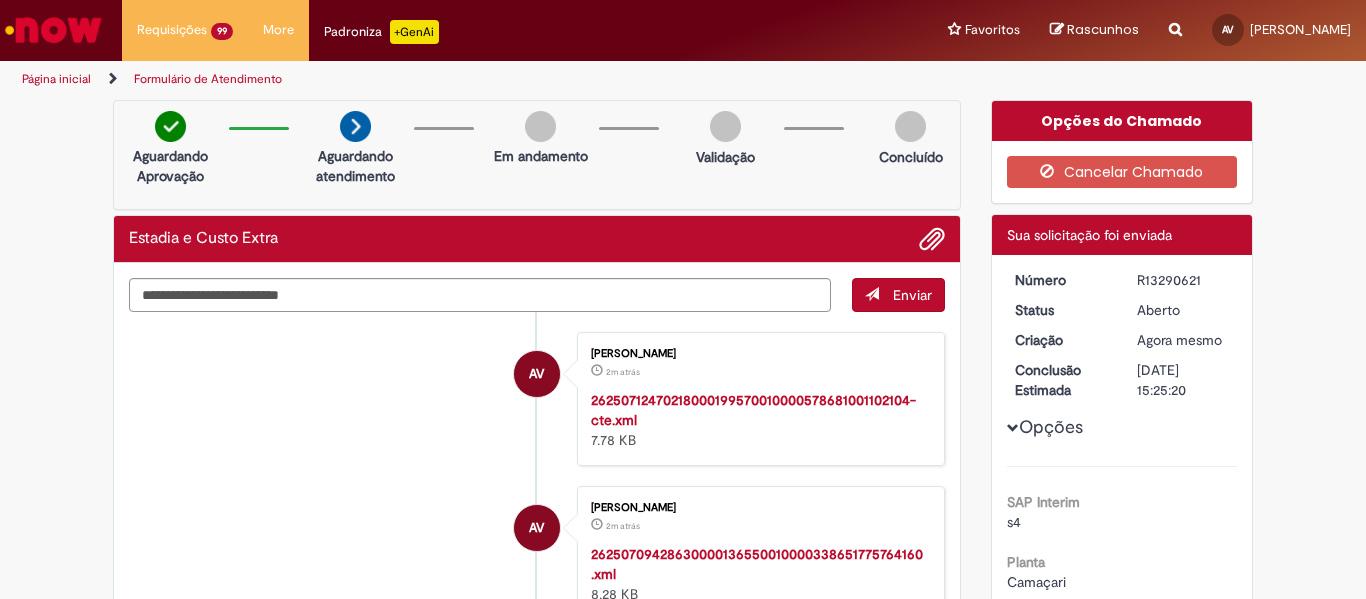 copy on "[DATE]" 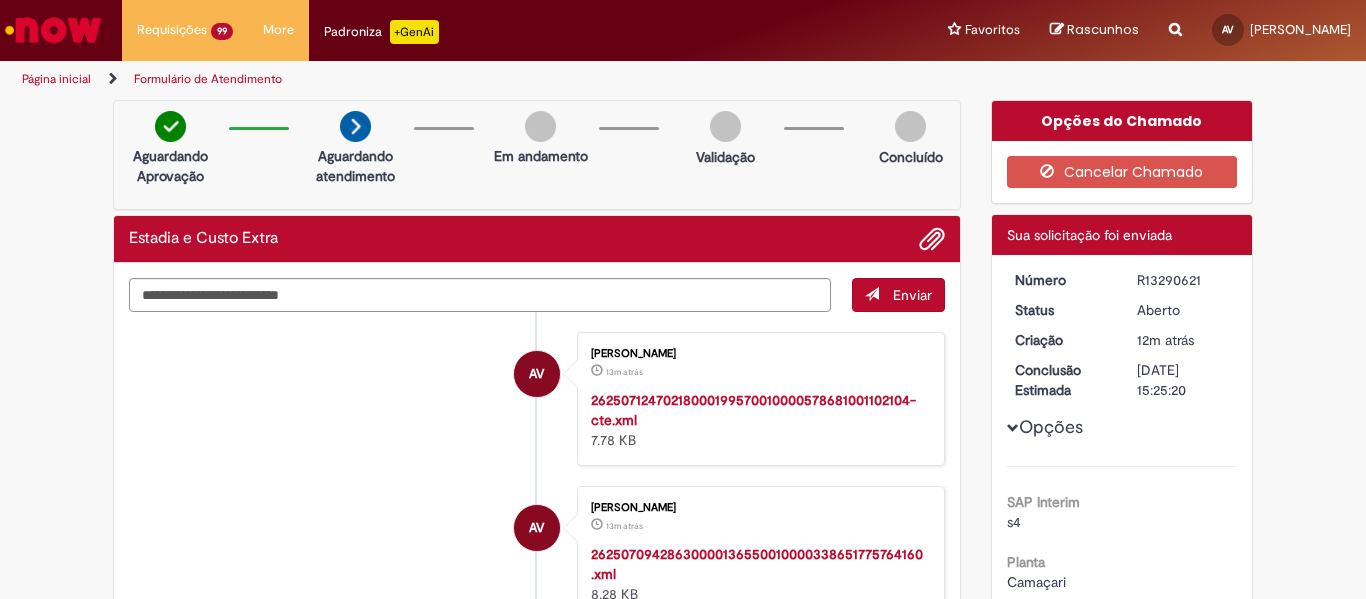 click at bounding box center [53, 30] 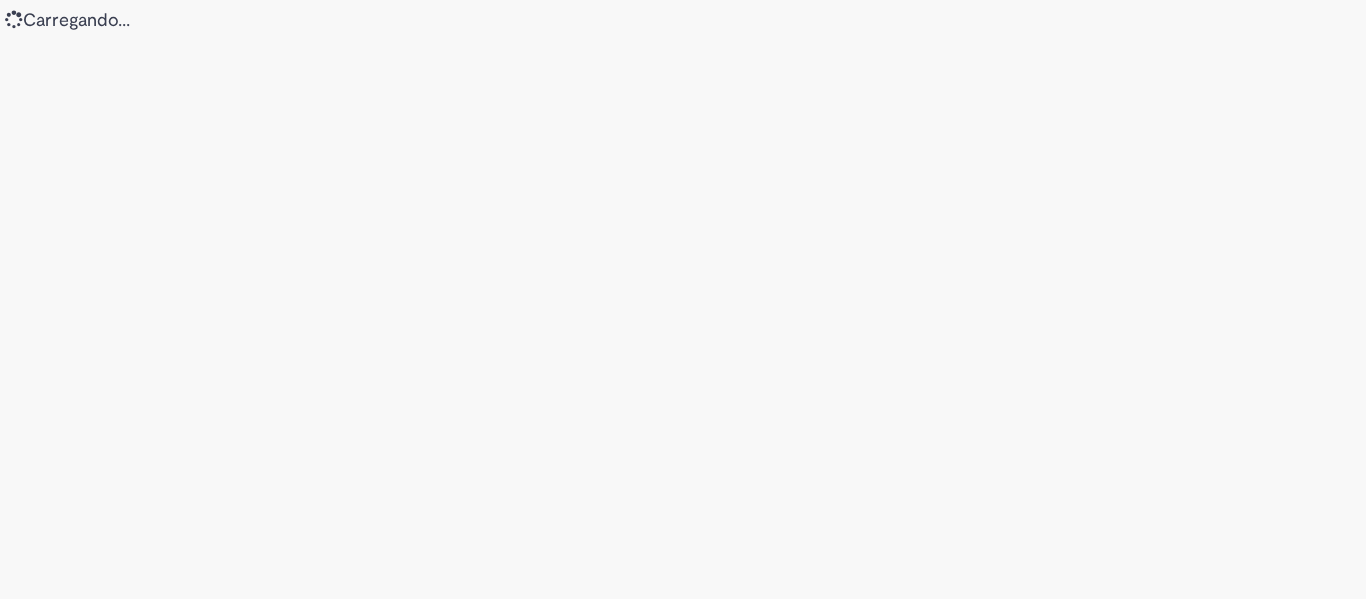 scroll, scrollTop: 0, scrollLeft: 0, axis: both 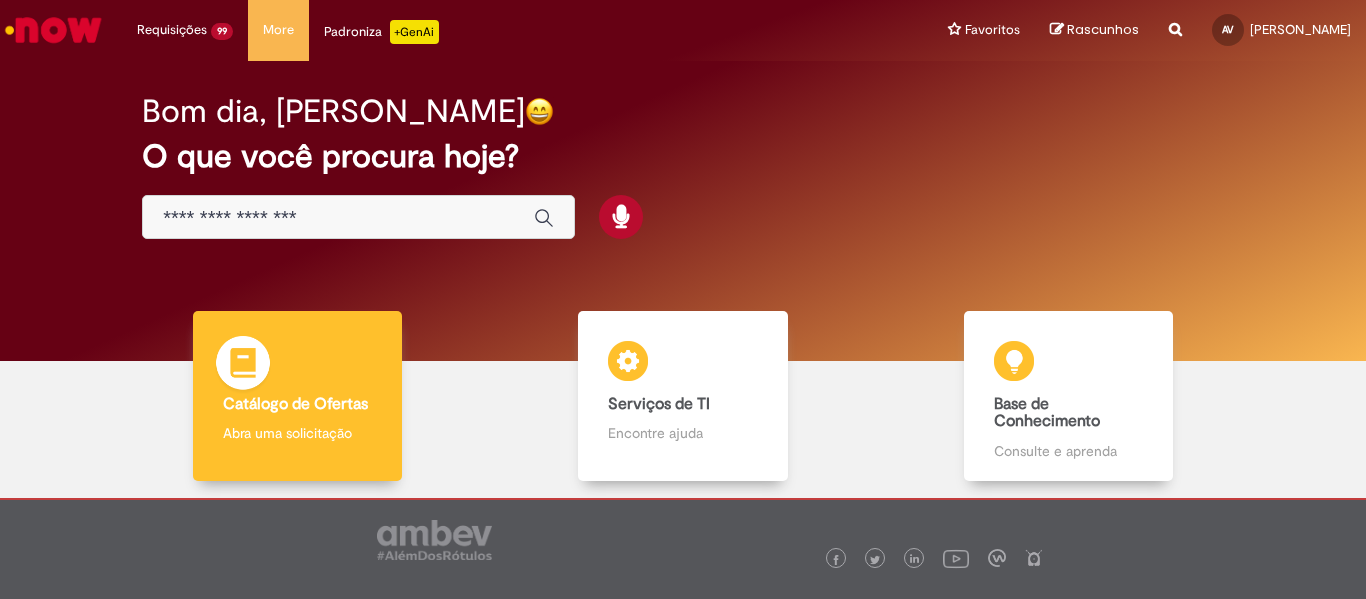 click at bounding box center (243, 366) 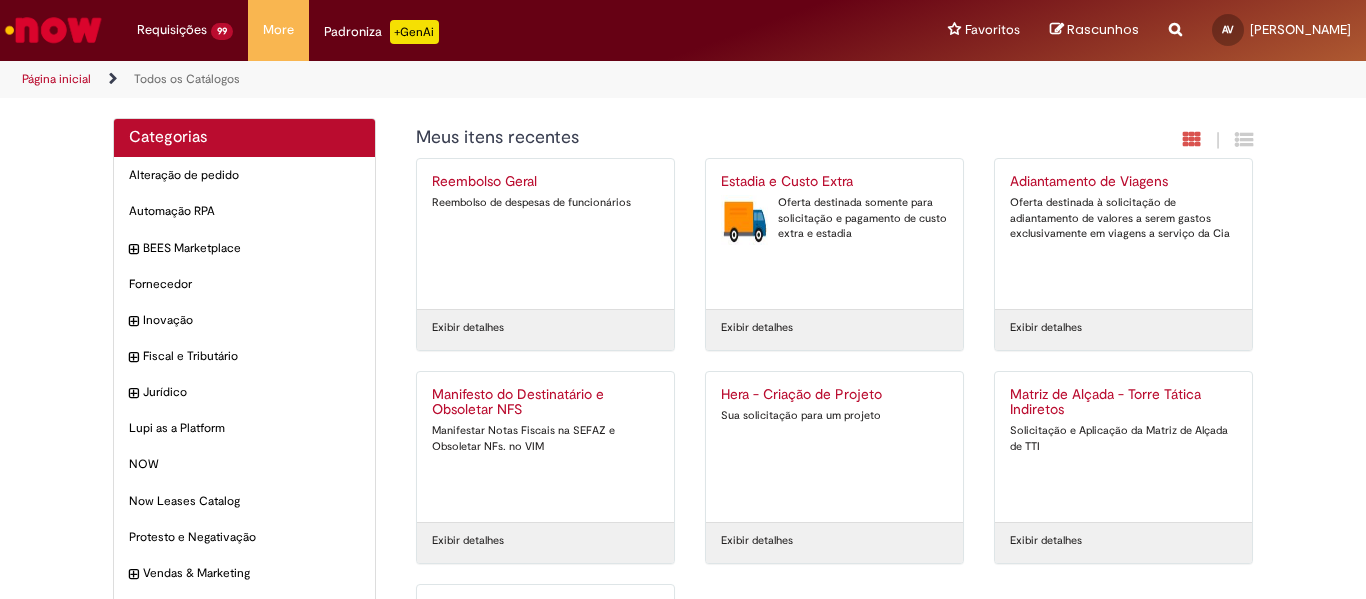 click on "Oferta destinada somente para solicitação e pagamento de custo extra e estadia" at bounding box center [834, 218] 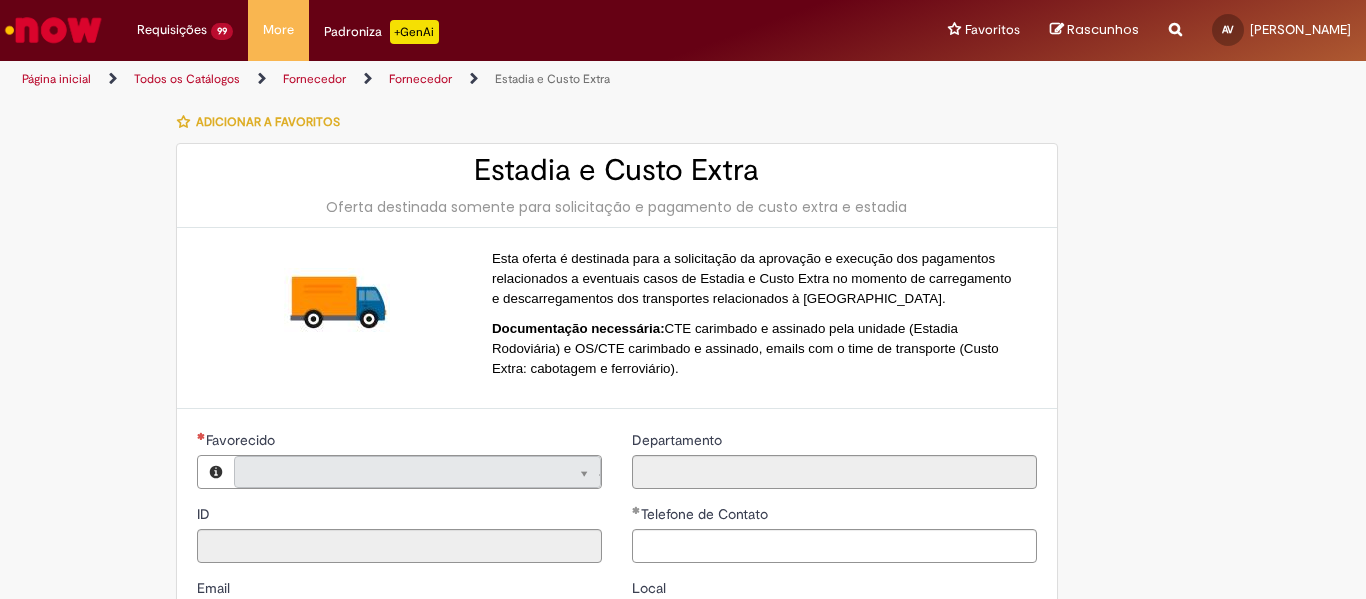type on "**********" 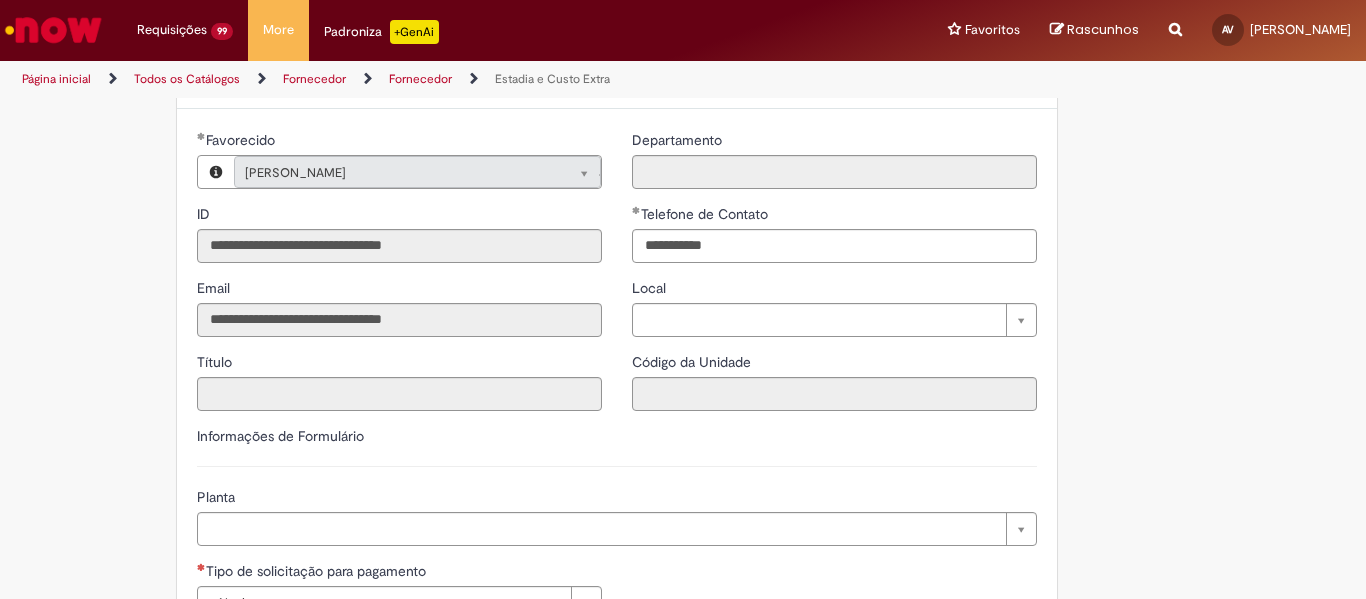 type on "**********" 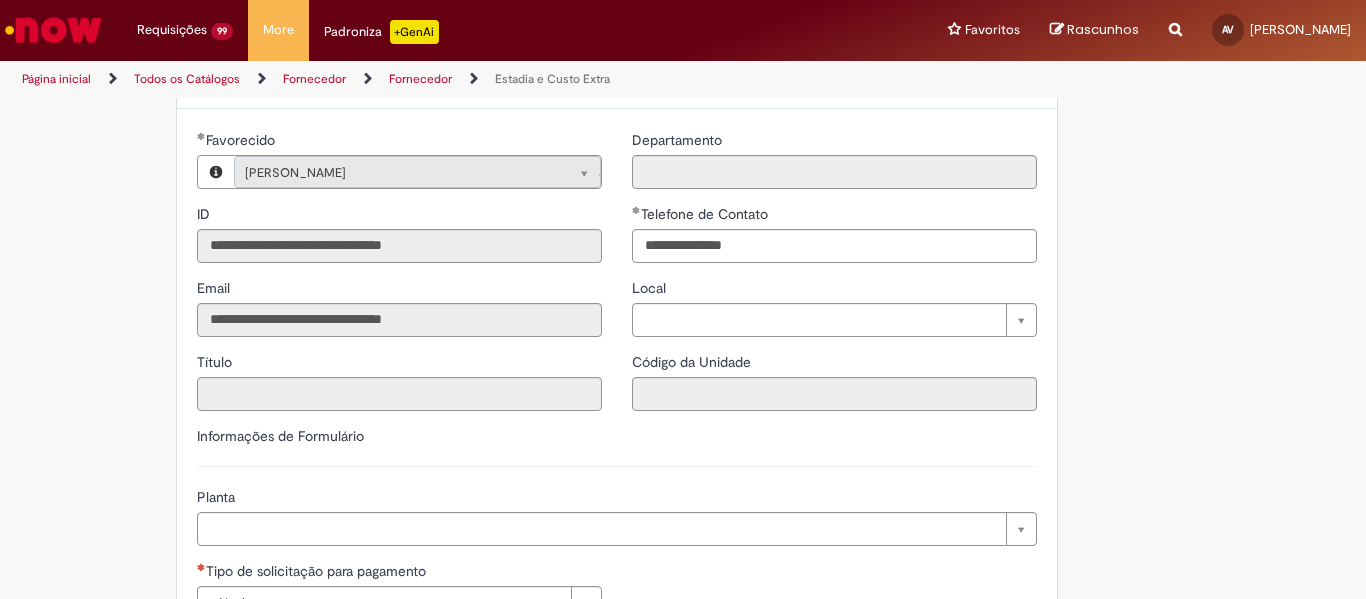 scroll, scrollTop: 600, scrollLeft: 0, axis: vertical 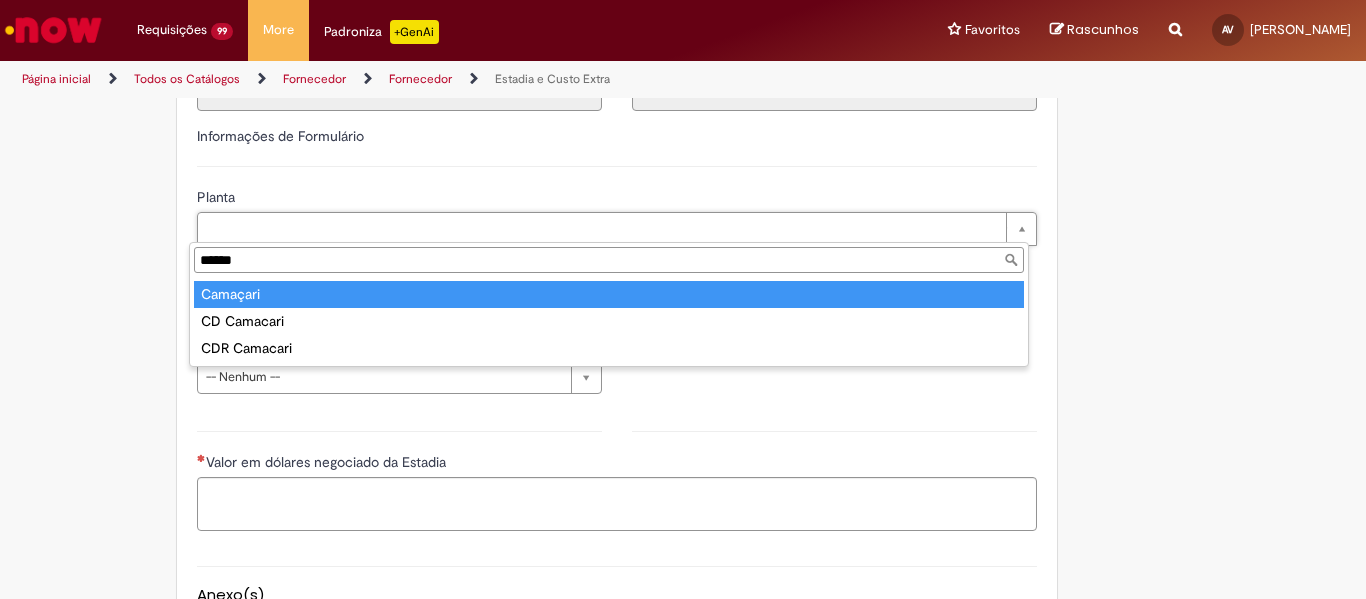 type on "******" 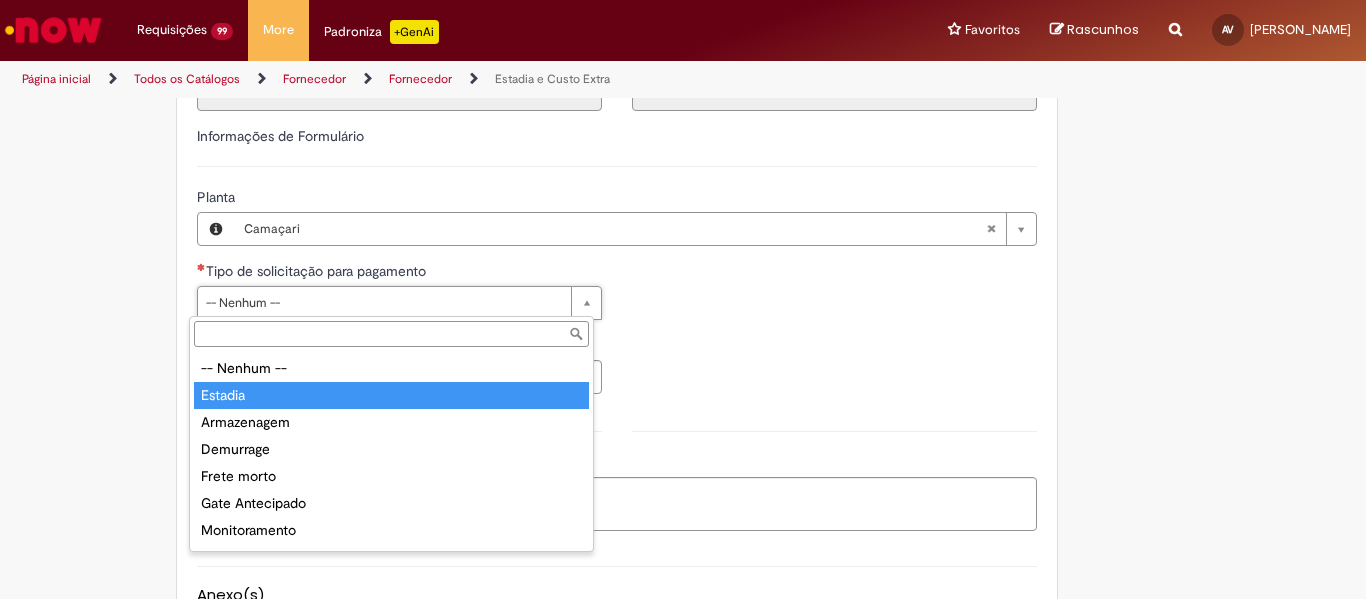 type on "*******" 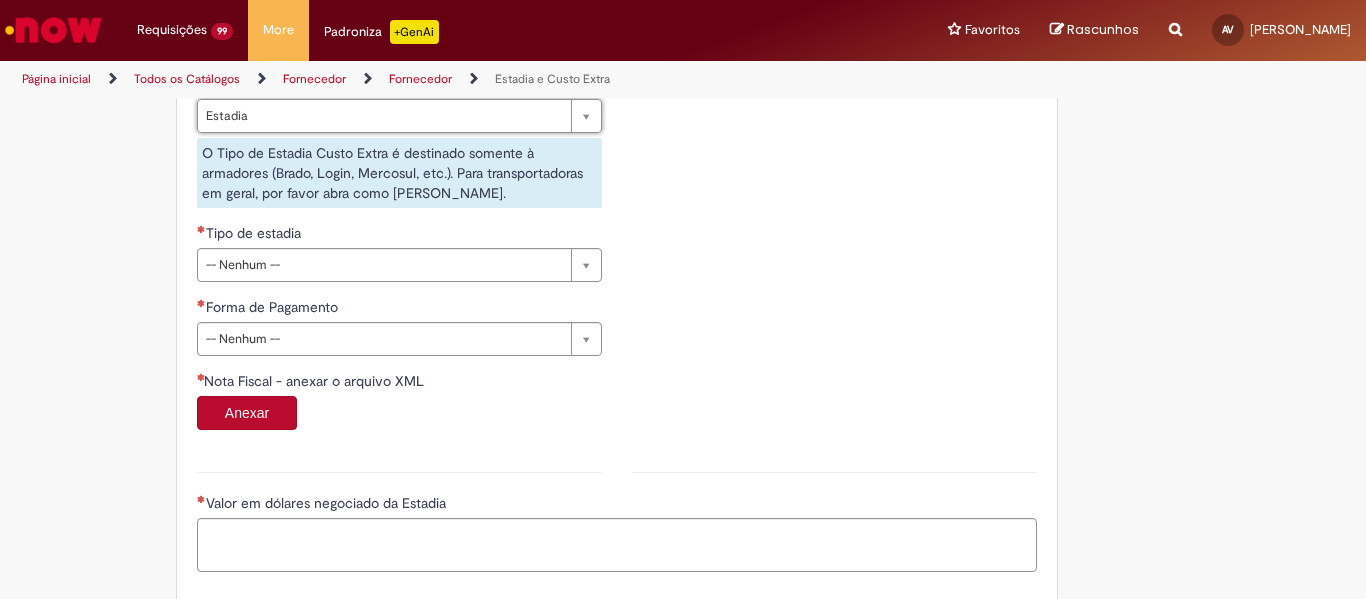 scroll, scrollTop: 800, scrollLeft: 0, axis: vertical 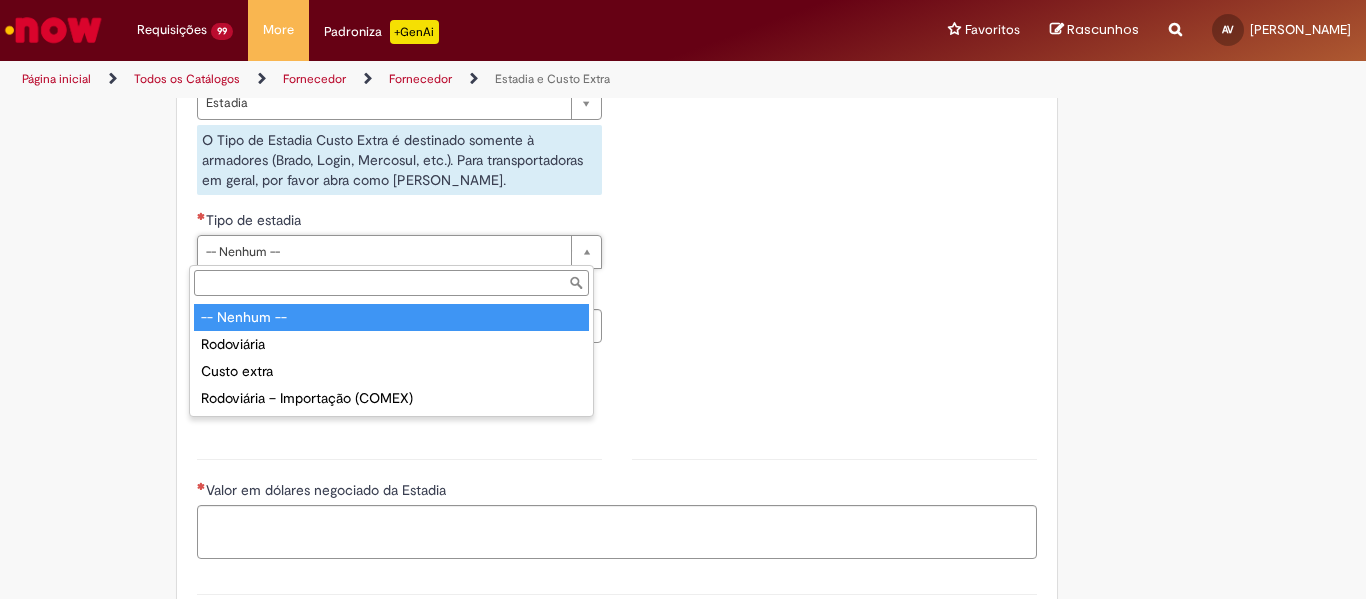 drag, startPoint x: 369, startPoint y: 254, endPoint x: 359, endPoint y: 263, distance: 13.453624 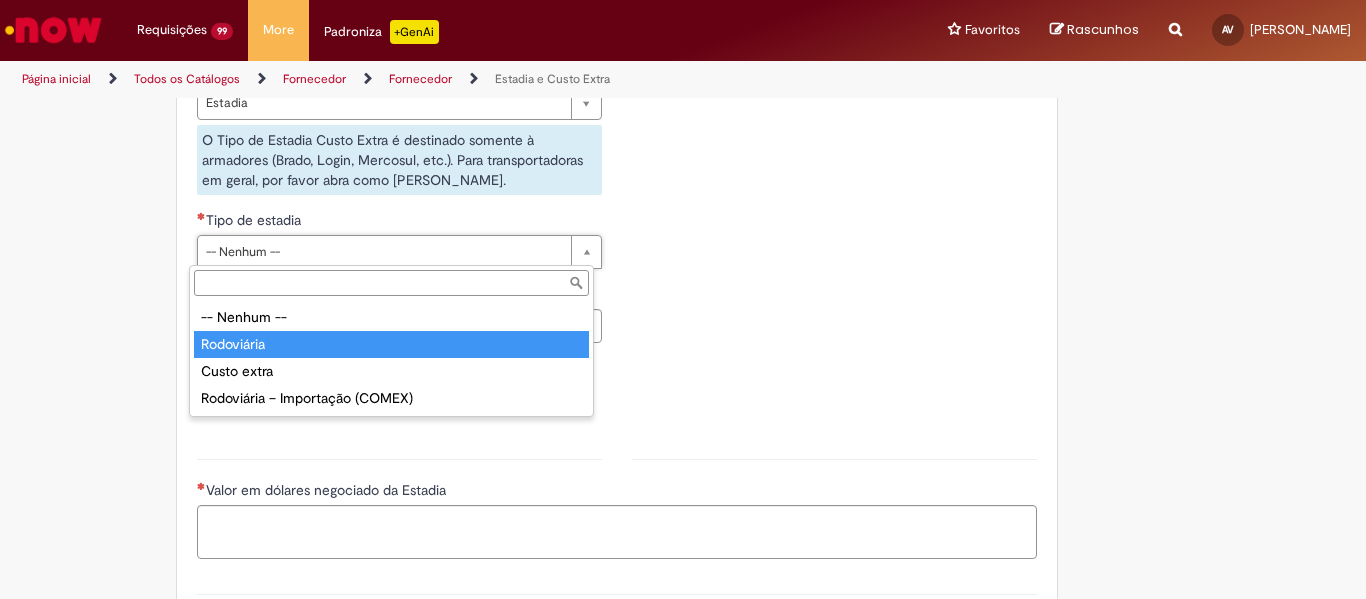 type on "**********" 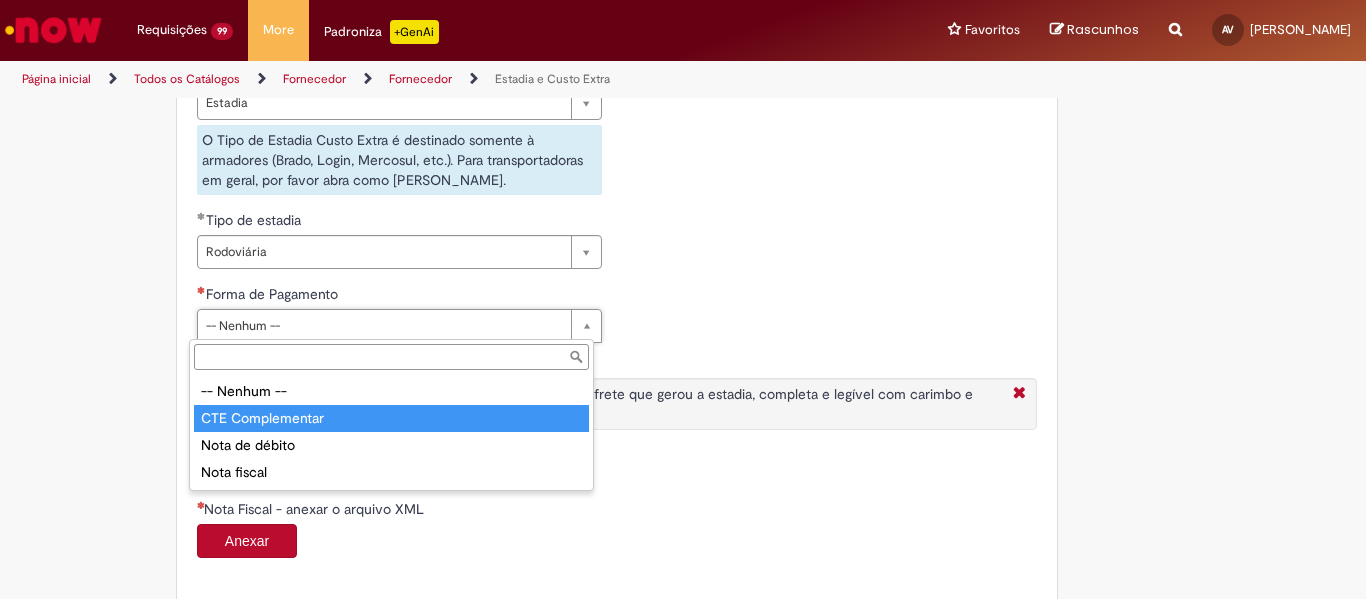 drag, startPoint x: 250, startPoint y: 421, endPoint x: 401, endPoint y: 383, distance: 155.70805 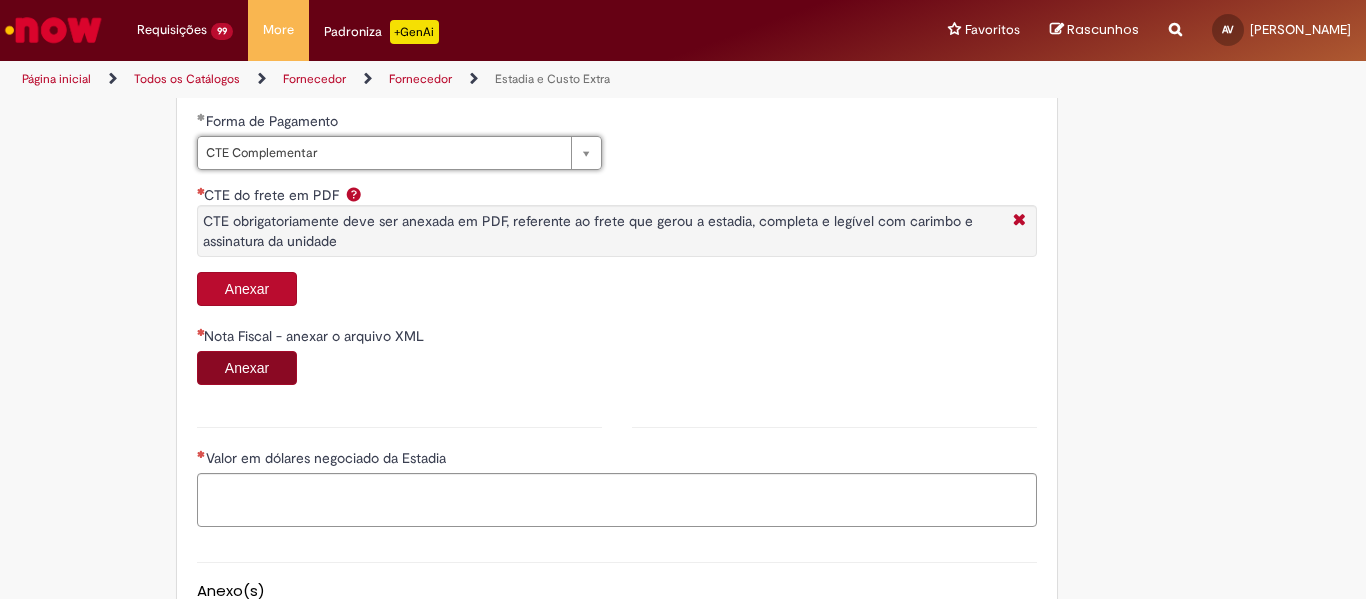 scroll, scrollTop: 1000, scrollLeft: 0, axis: vertical 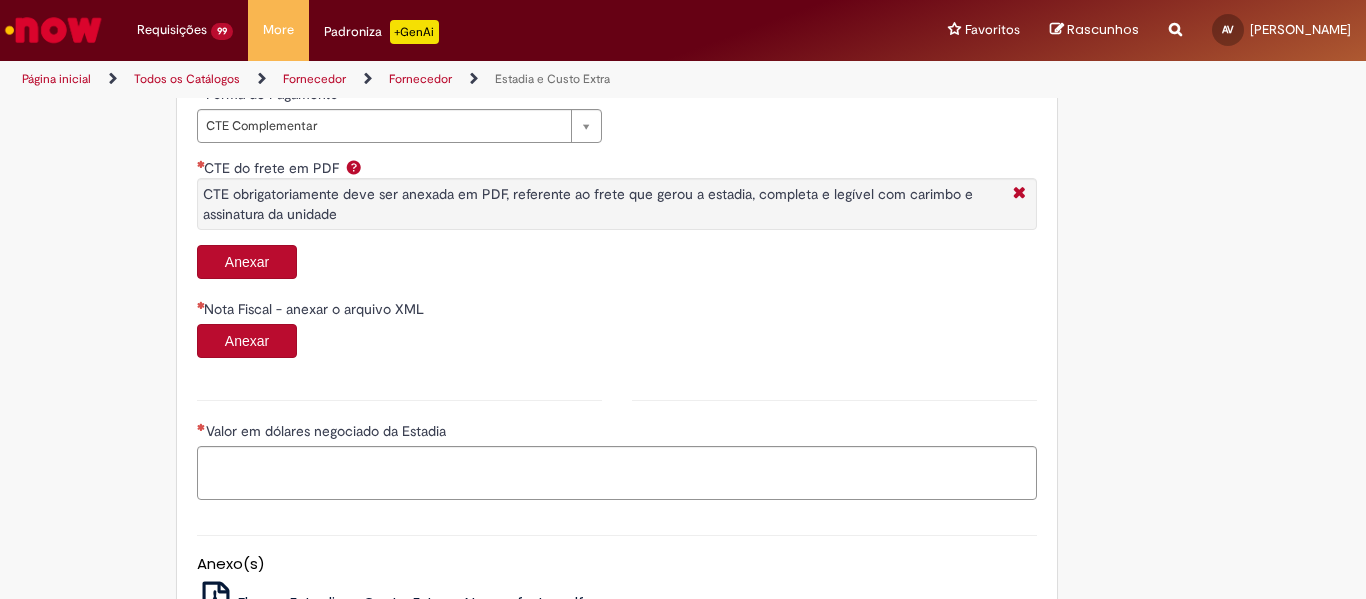 click on "Anexar" at bounding box center (247, 262) 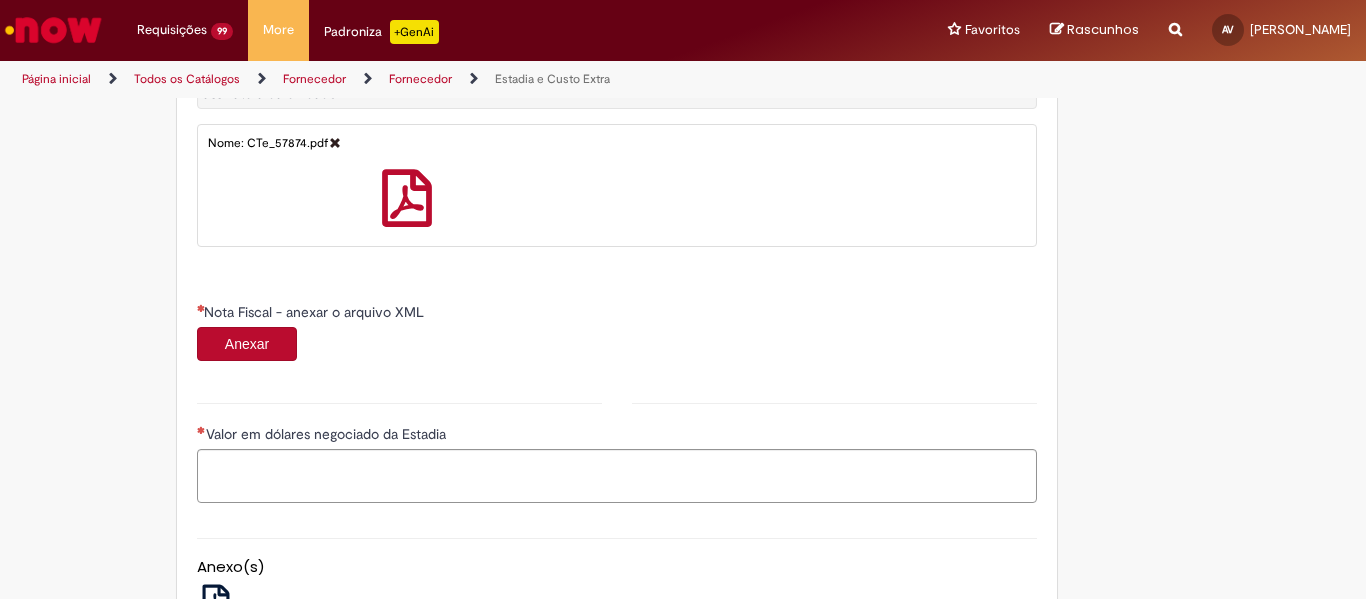scroll, scrollTop: 1200, scrollLeft: 0, axis: vertical 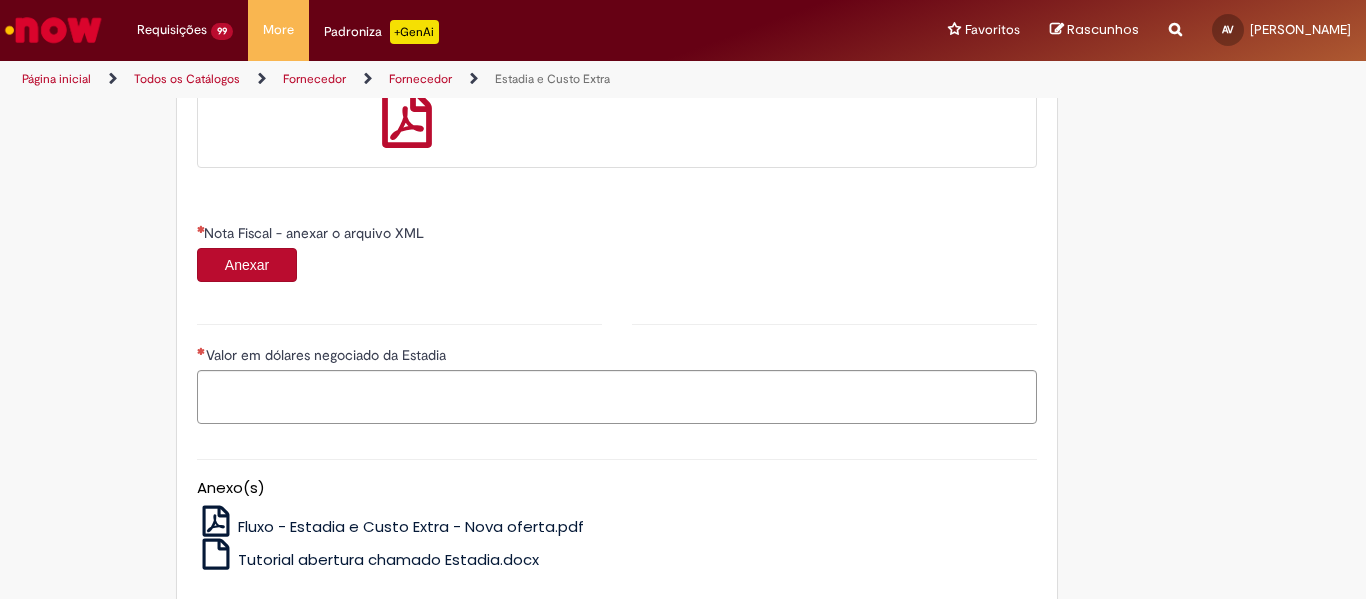 click on "Anexar" at bounding box center [247, 265] 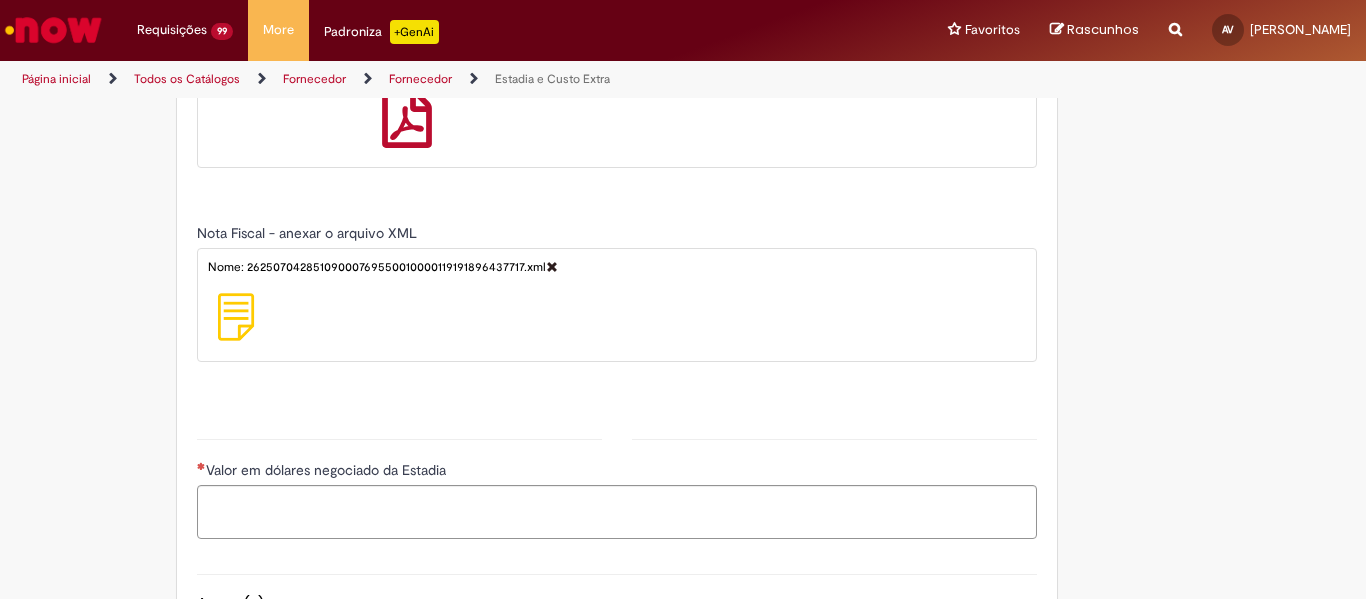 type on "*****" 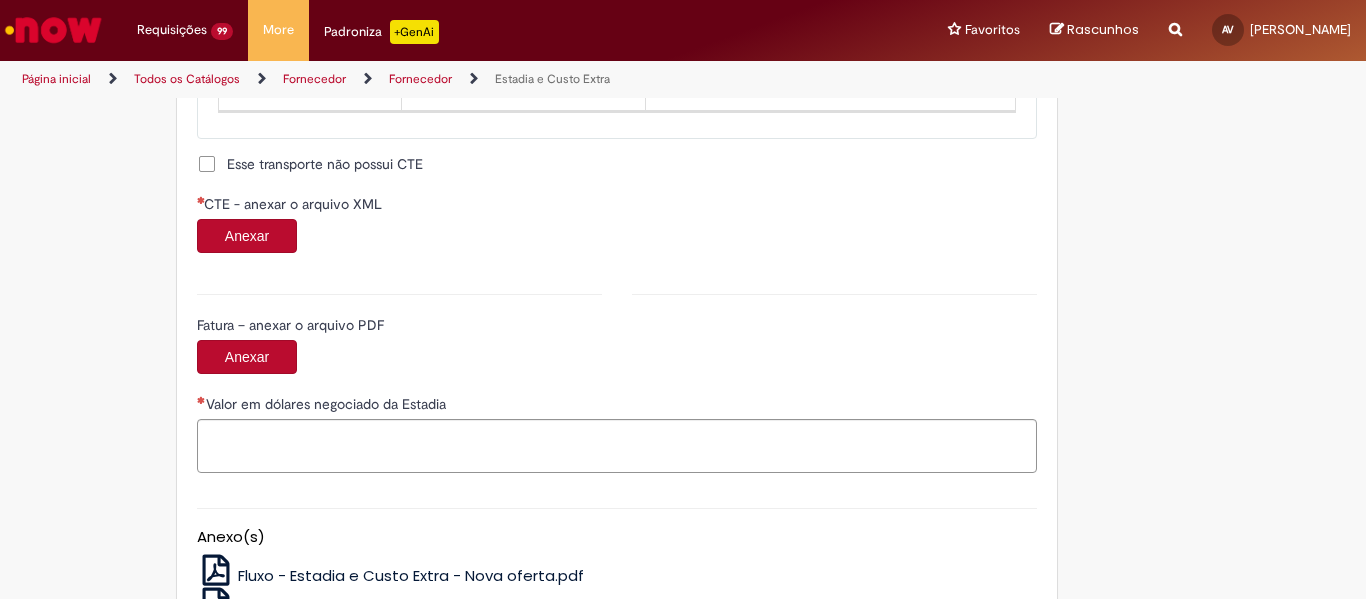 scroll, scrollTop: 2000, scrollLeft: 0, axis: vertical 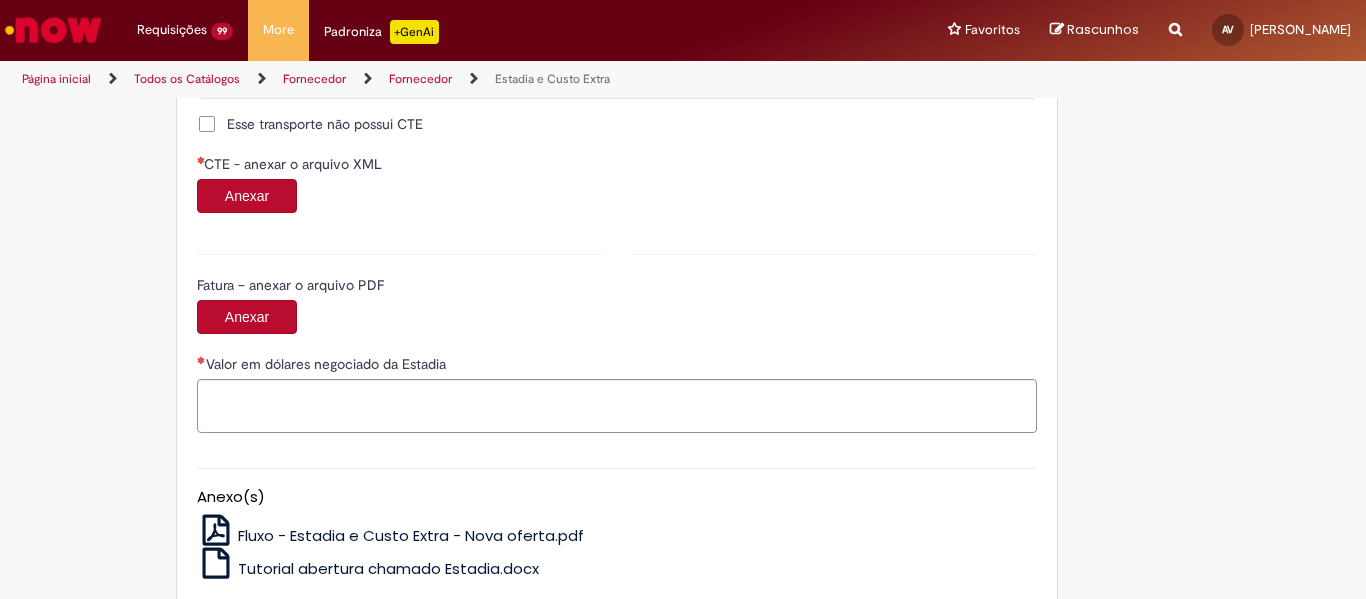 click on "Anexar" at bounding box center [247, 196] 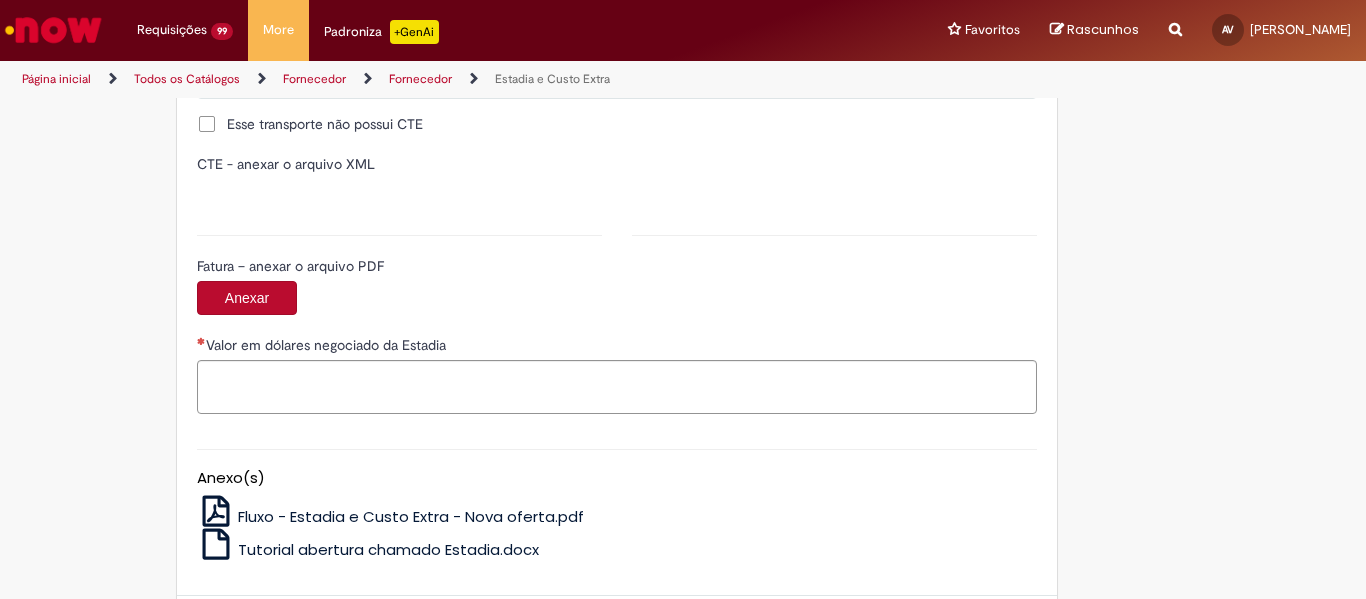 type on "**********" 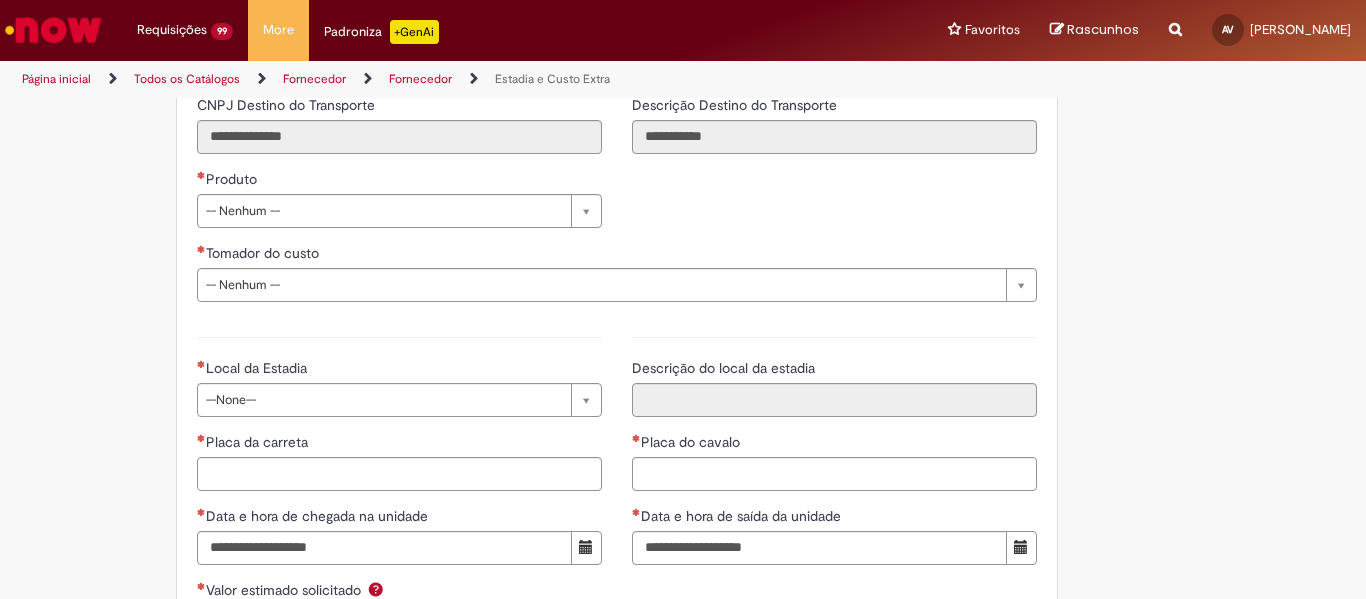 scroll, scrollTop: 2700, scrollLeft: 0, axis: vertical 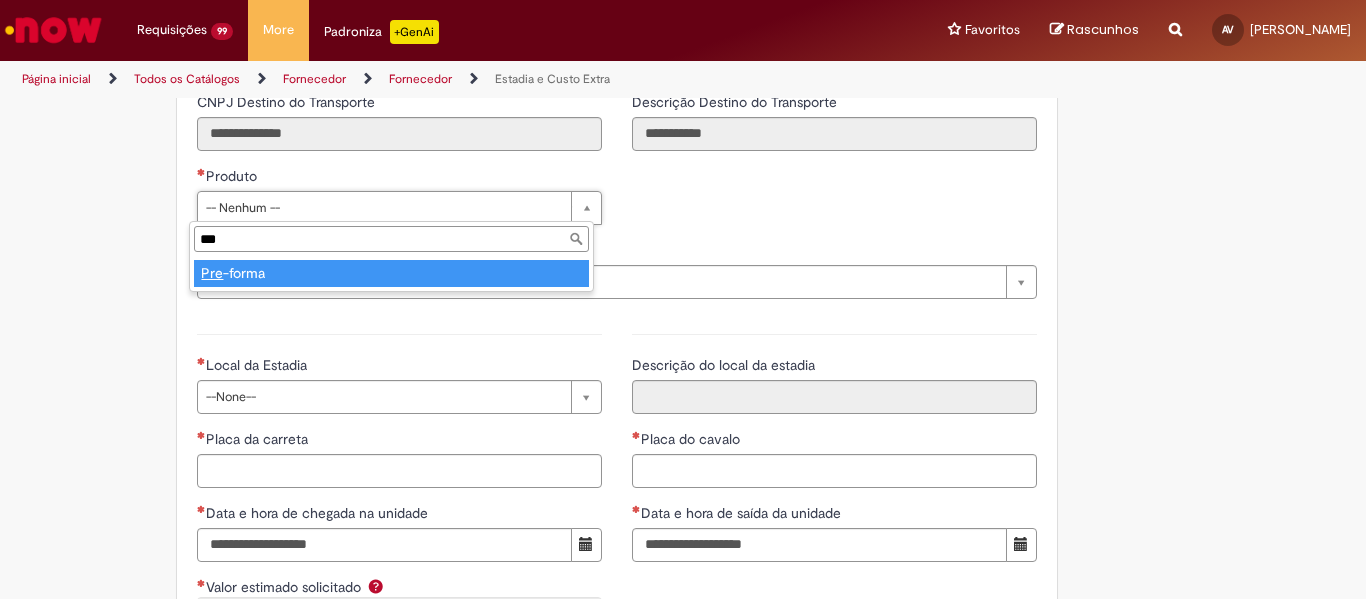 type on "***" 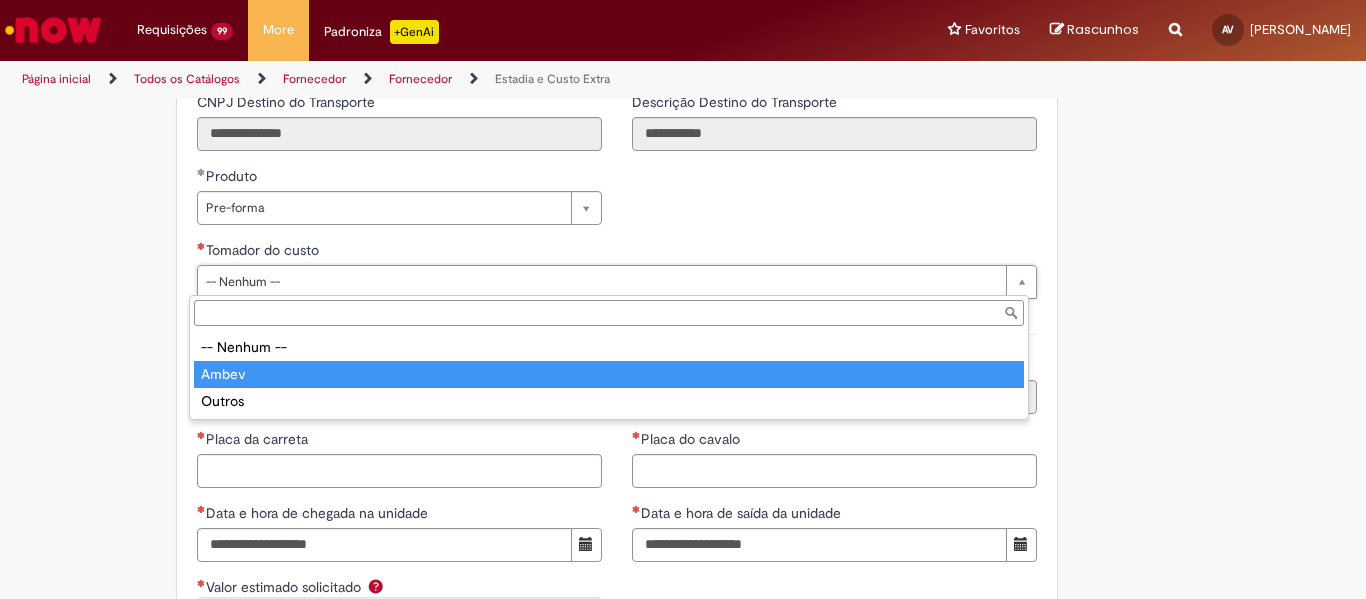 type on "*****" 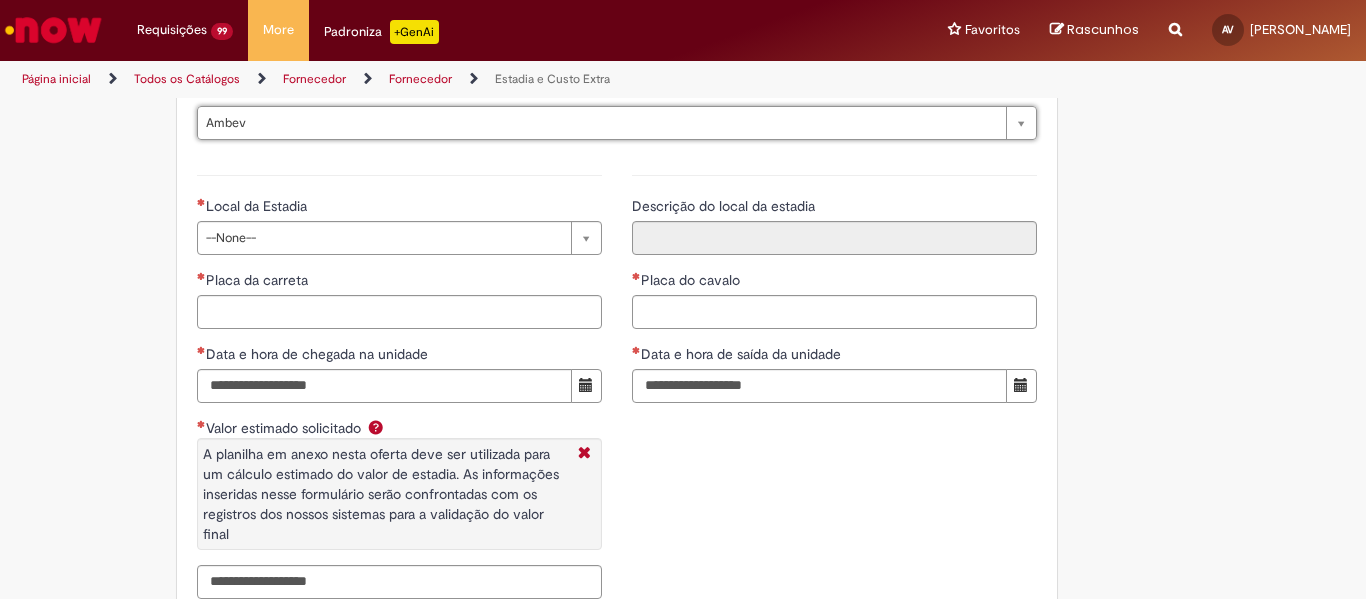 scroll, scrollTop: 2900, scrollLeft: 0, axis: vertical 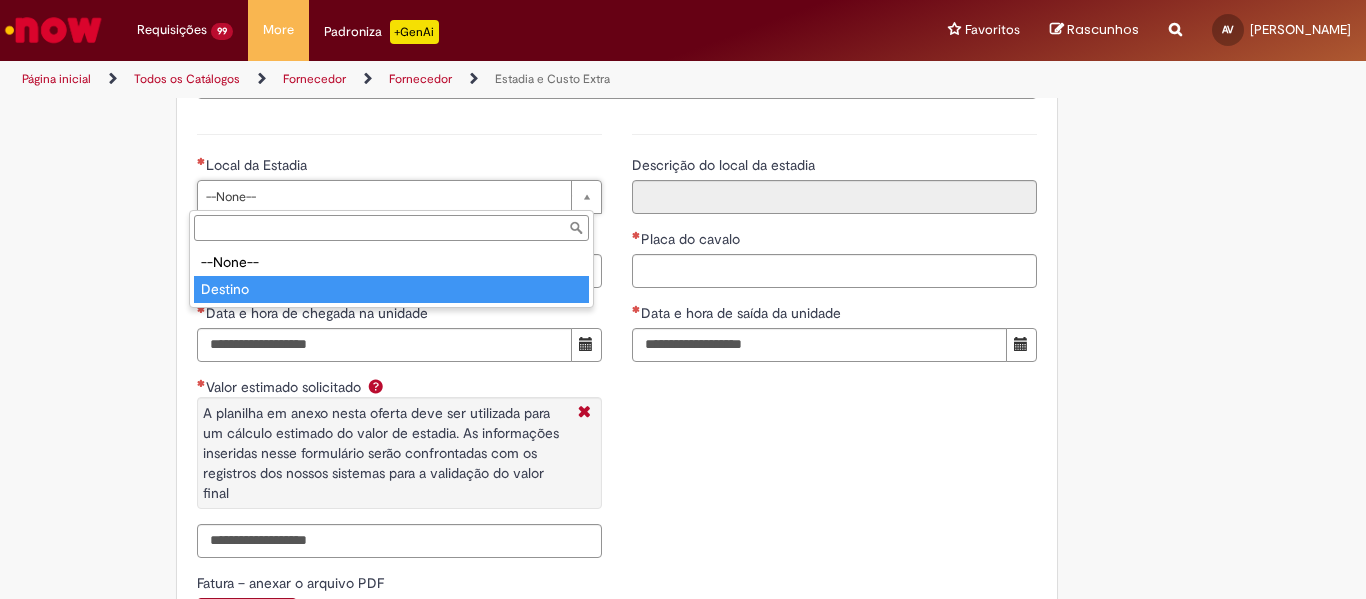 type on "*******" 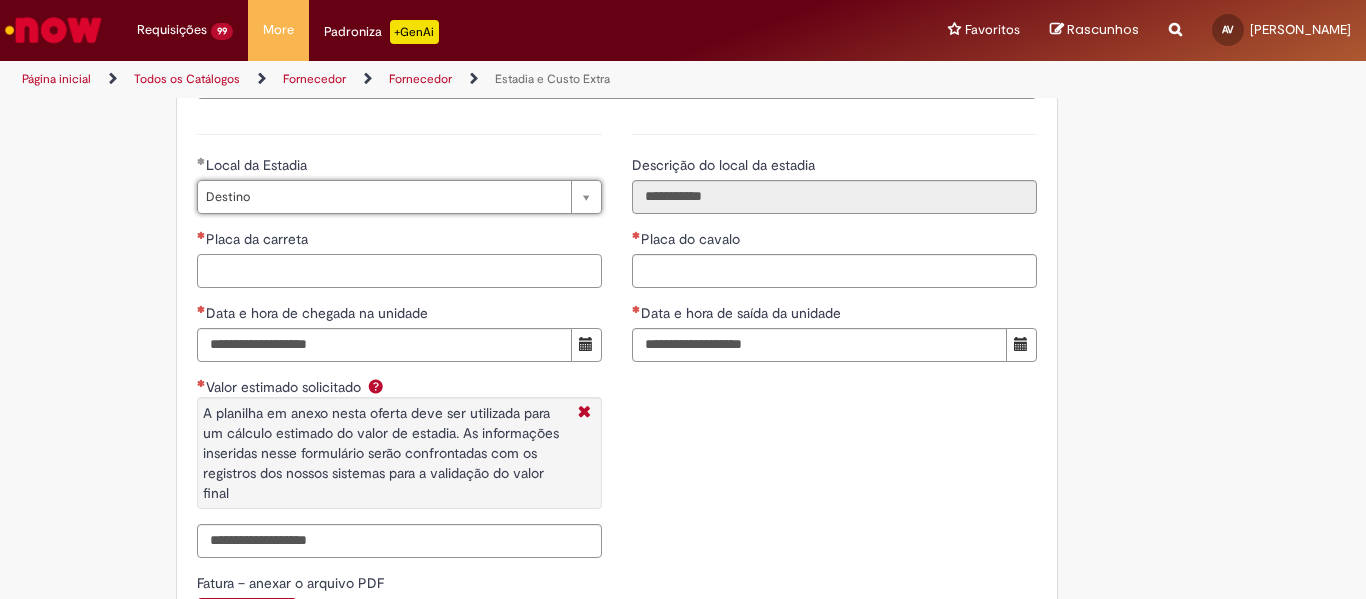 click on "Placa da carreta" at bounding box center (399, 271) 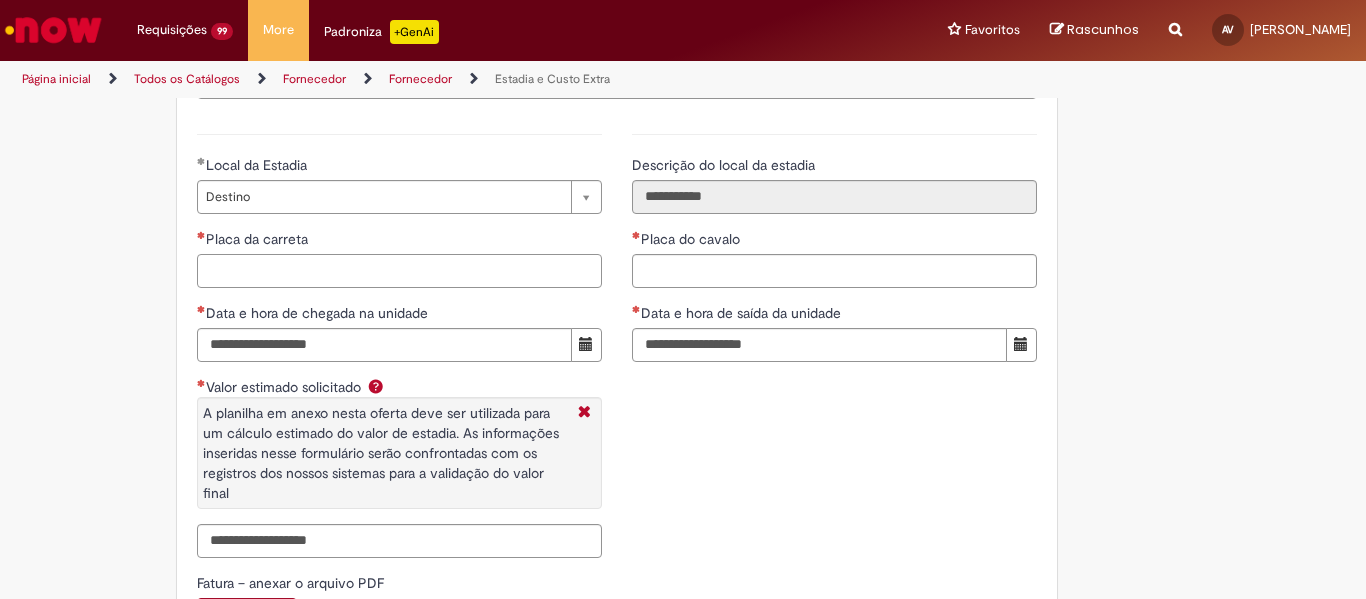 drag, startPoint x: 275, startPoint y: 287, endPoint x: 288, endPoint y: 283, distance: 13.601471 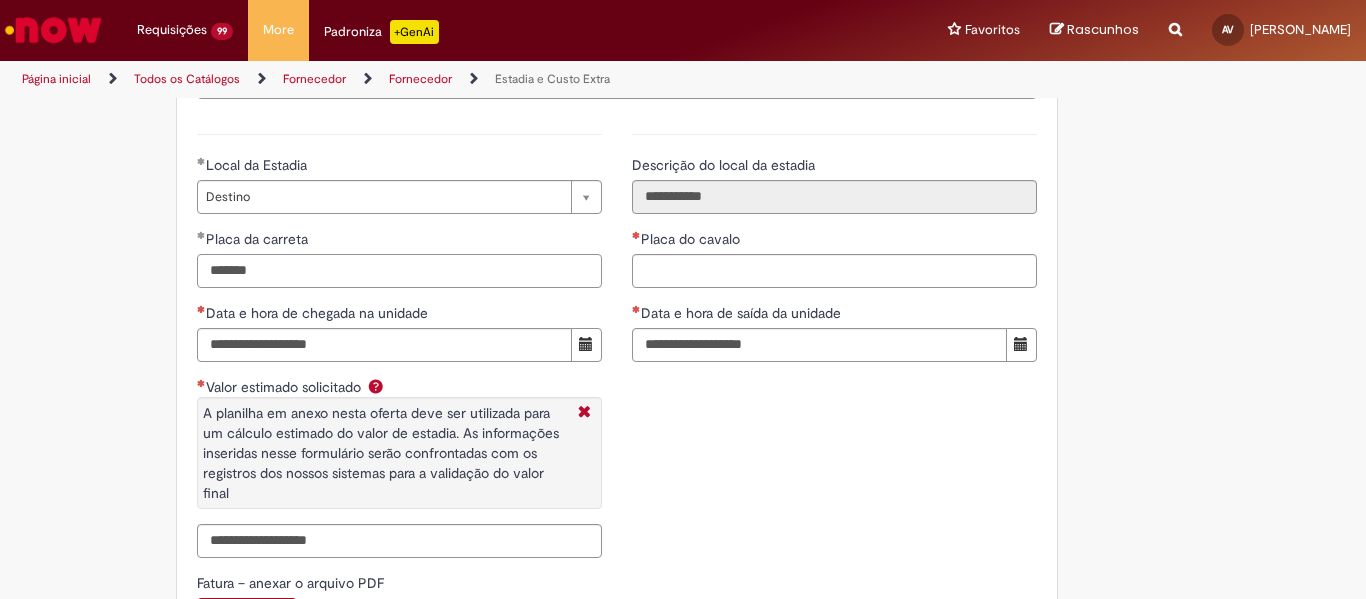 type on "*******" 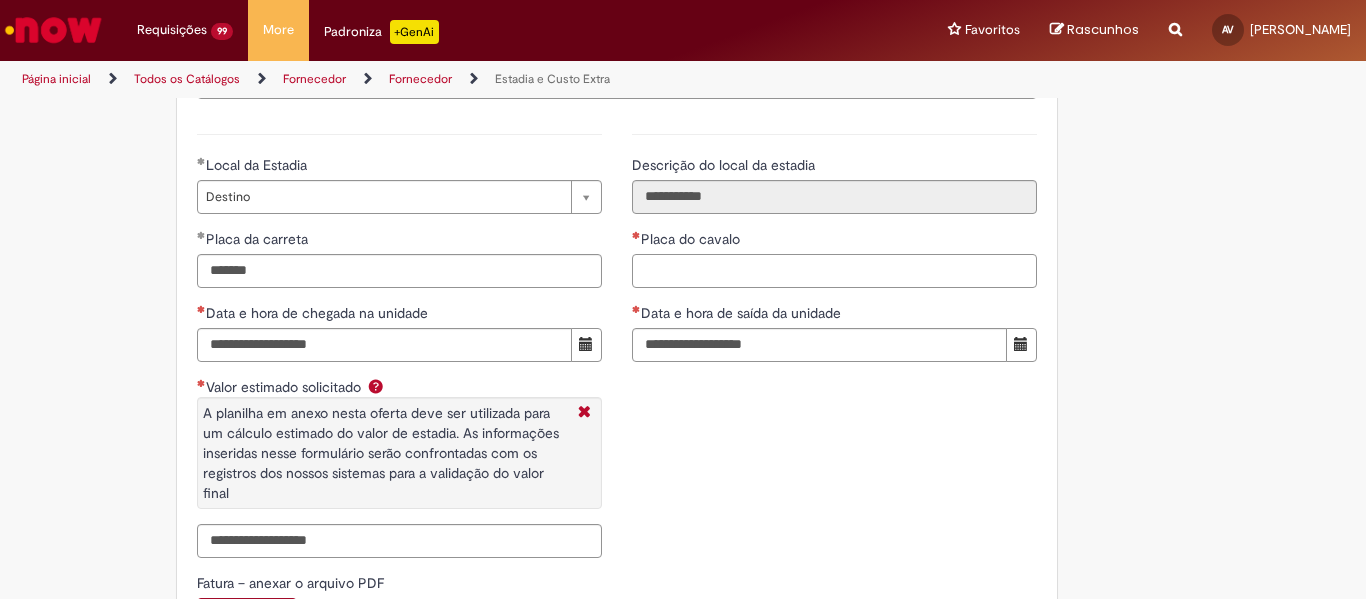 click on "Placa do cavalo" at bounding box center [834, 271] 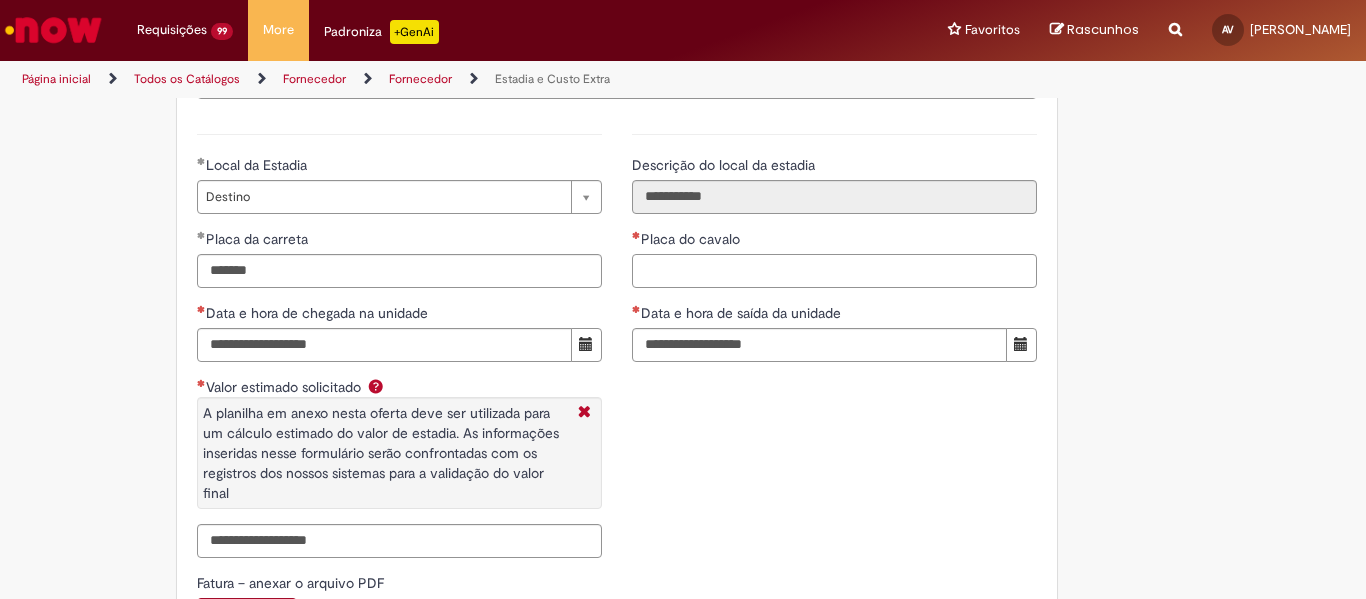 paste on "*******" 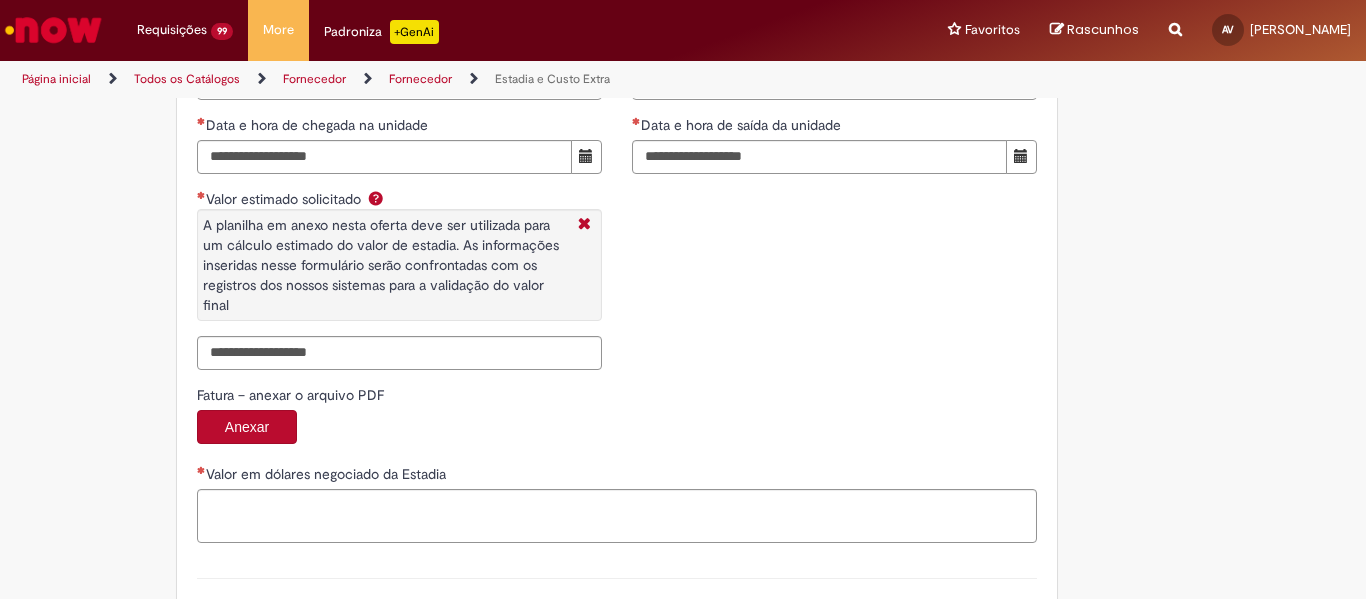 scroll, scrollTop: 3100, scrollLeft: 0, axis: vertical 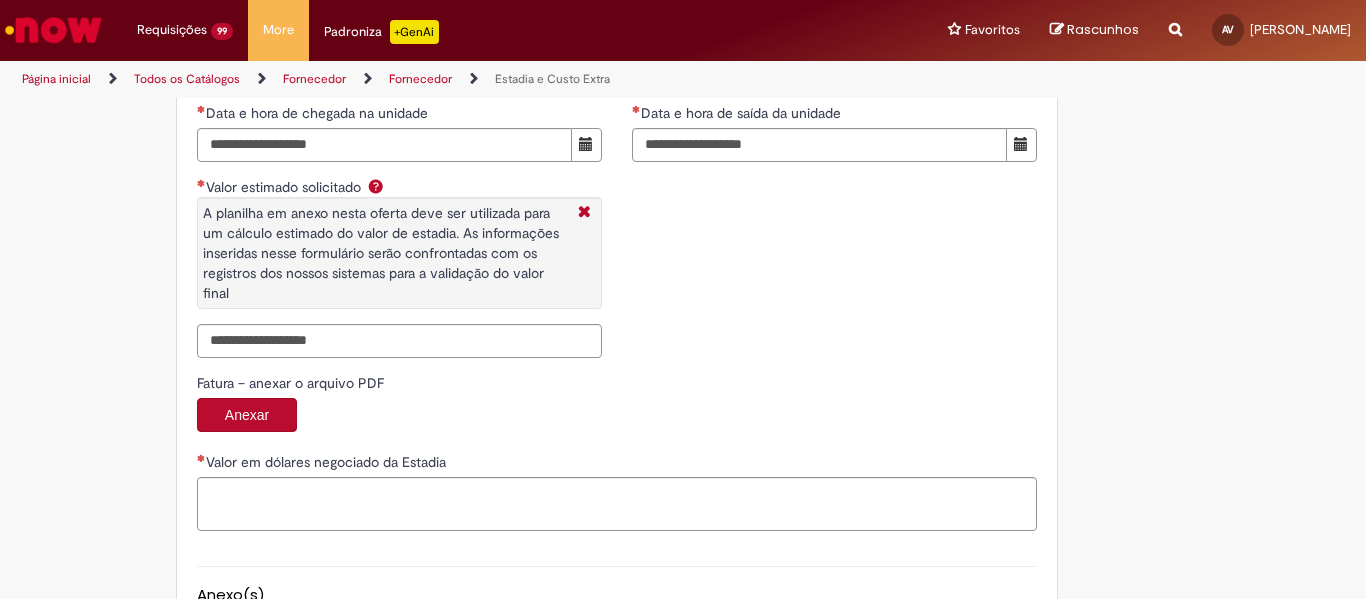 type on "*******" 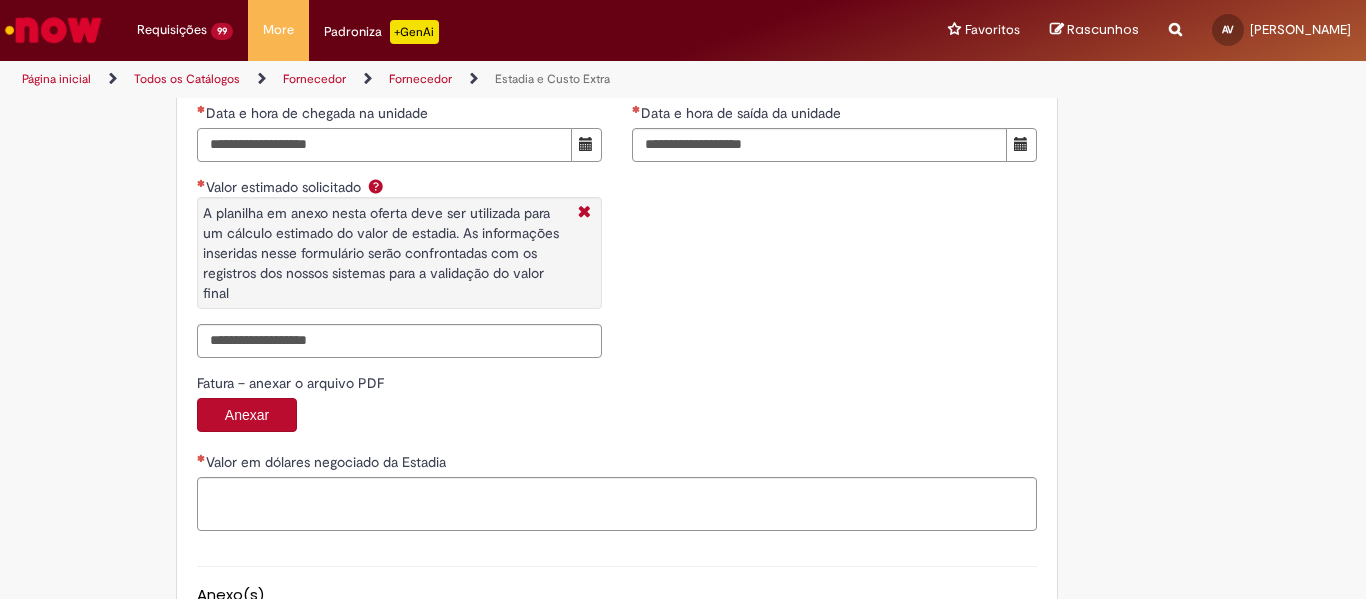 click on "Data e hora de chegada na unidade" at bounding box center [384, 145] 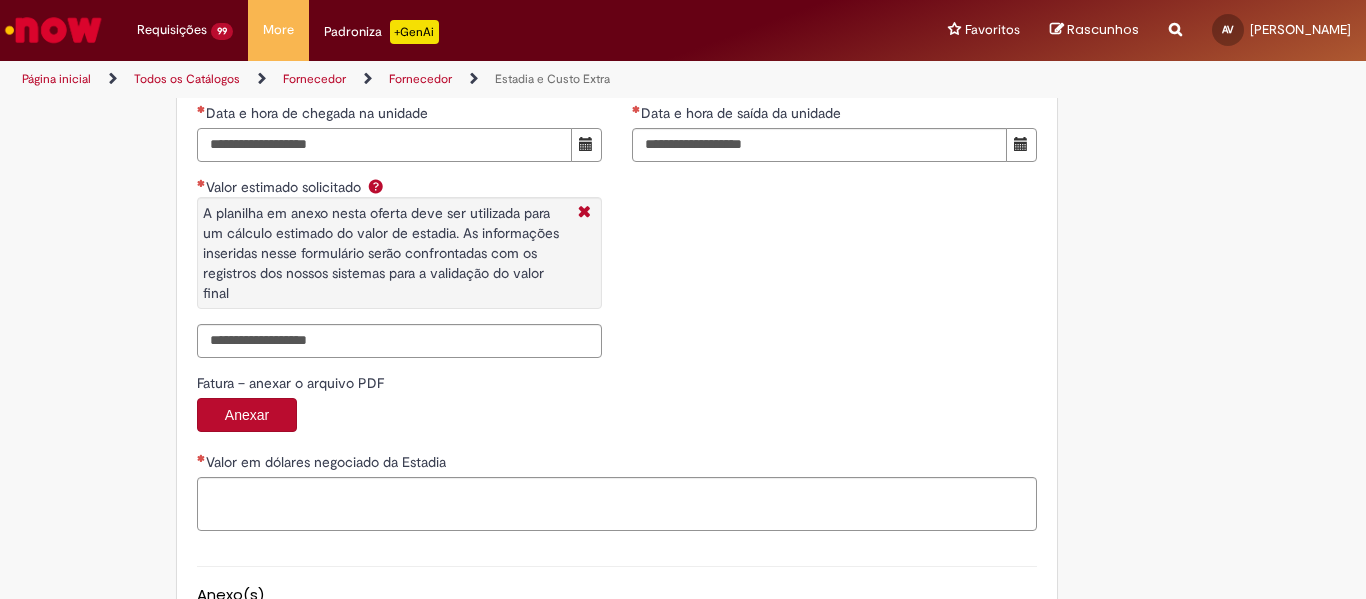 paste on "**********" 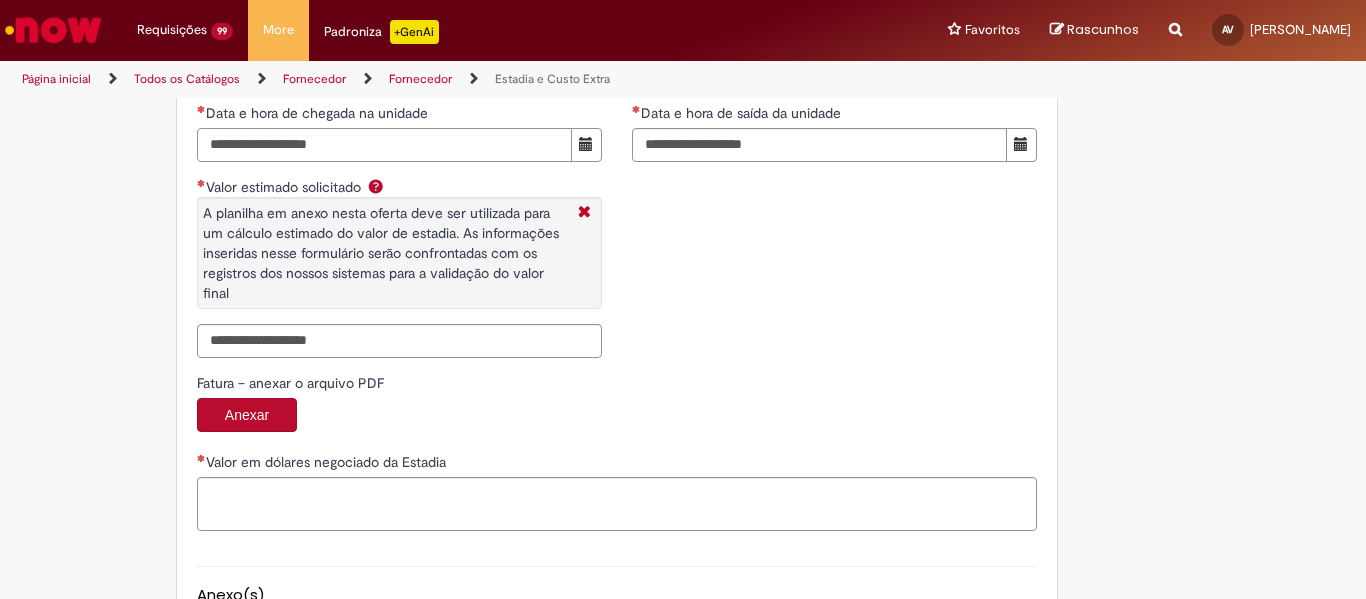 type on "**********" 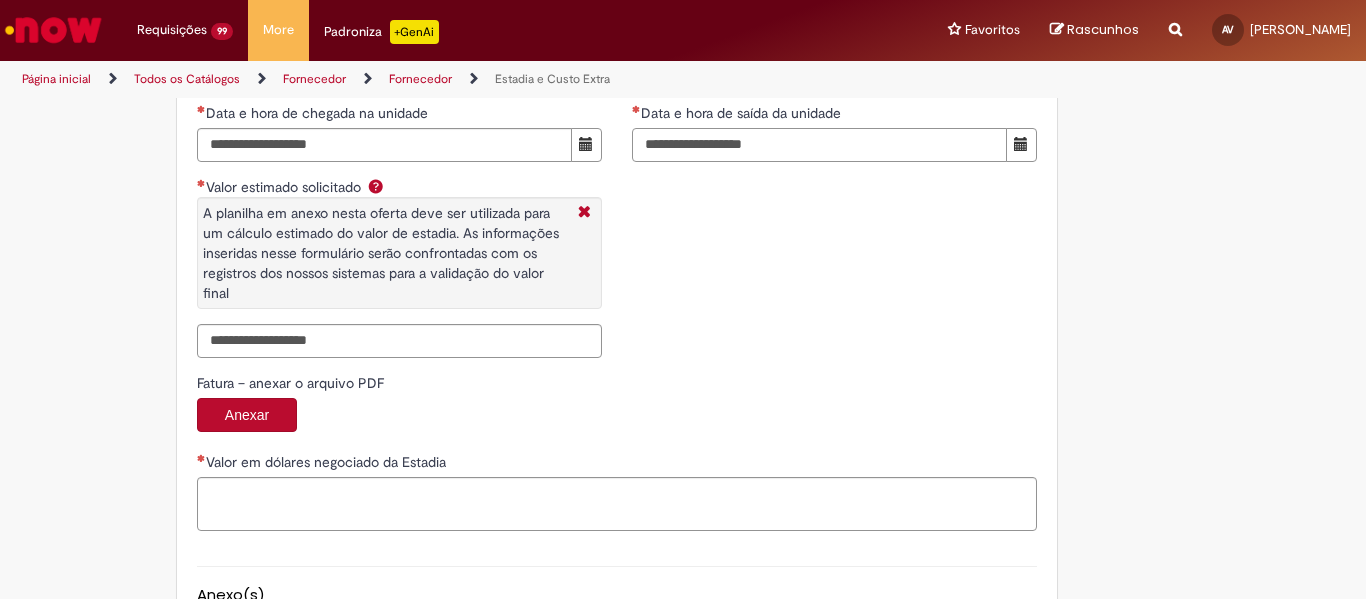 click on "Data e hora de saída da unidade" at bounding box center (819, 145) 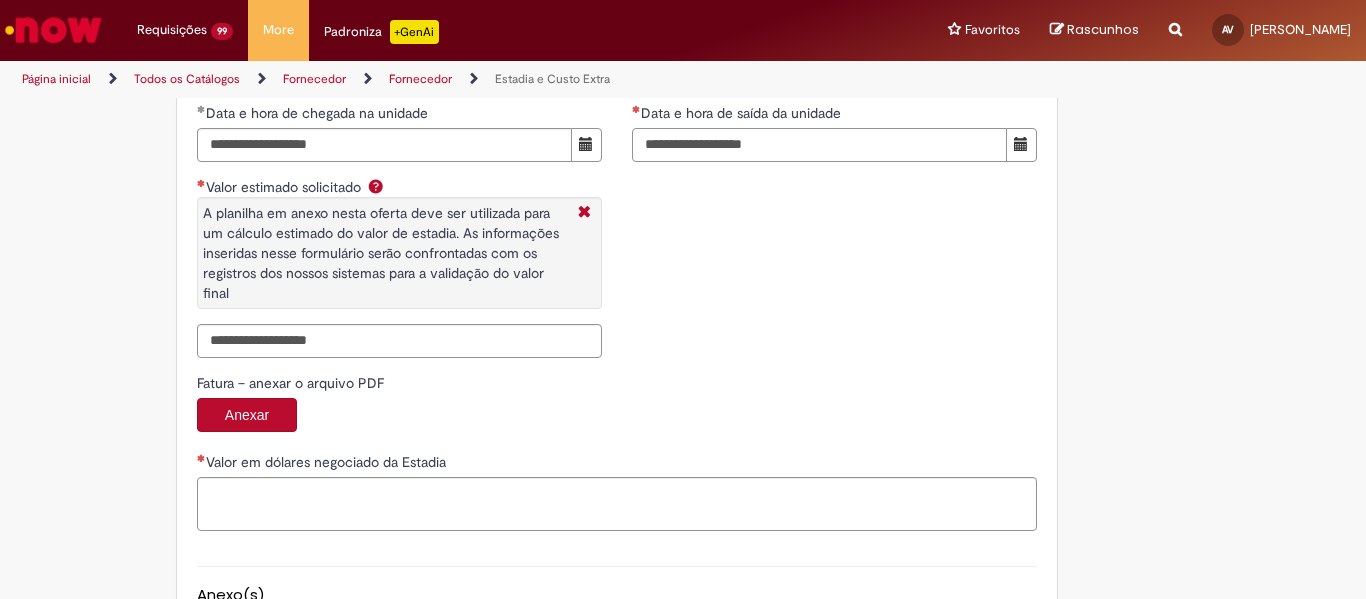 paste on "**********" 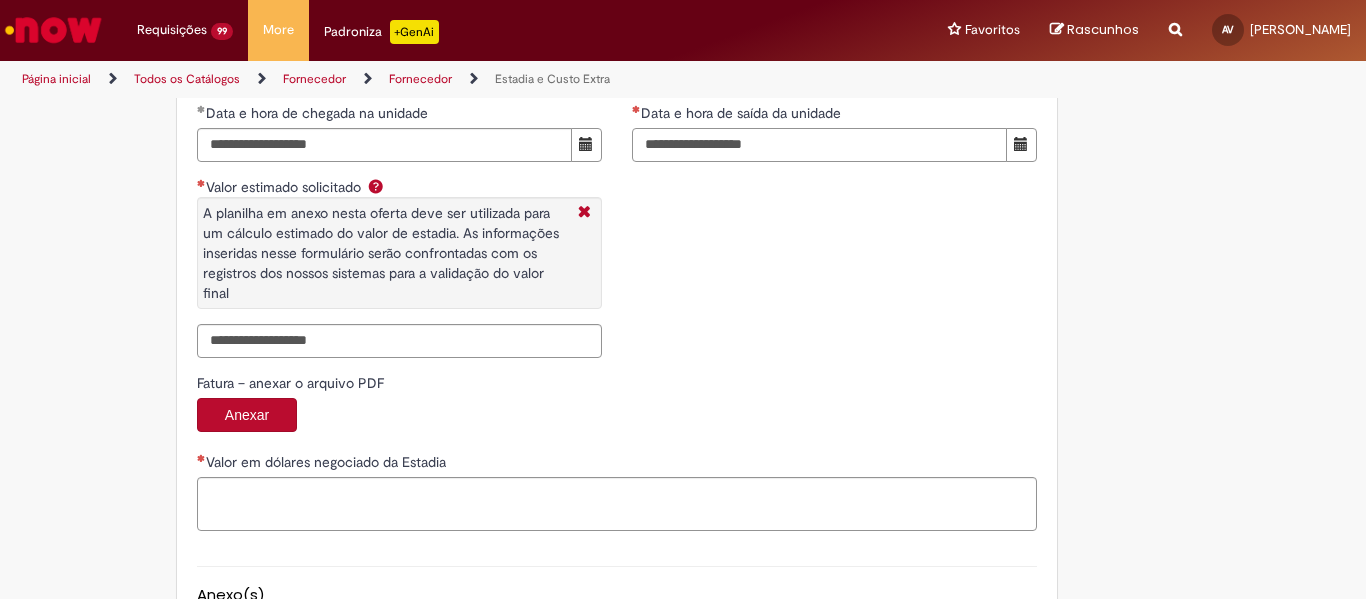type on "**********" 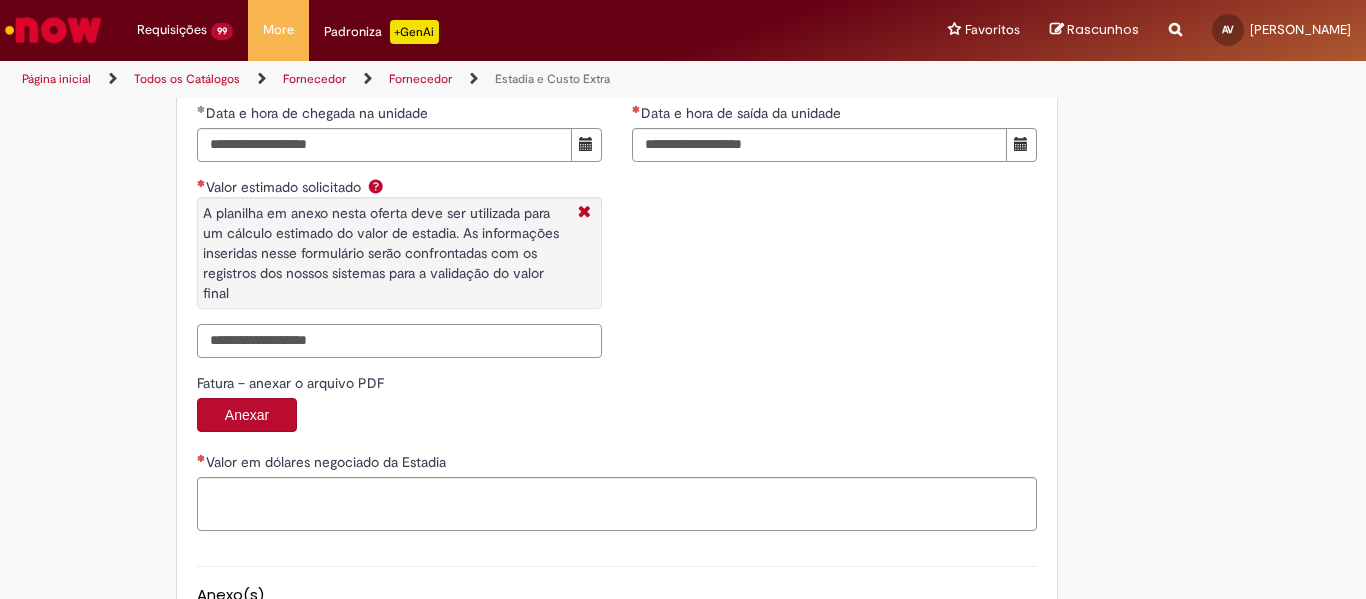 click on "Valor estimado solicitado A planilha em anexo nesta oferta deve ser utilizada para um cálculo estimado do valor de estadia. As informações inseridas nesse formulário serão confrontadas com os registros dos nossos sistemas para a validação do valor final" at bounding box center [399, 341] 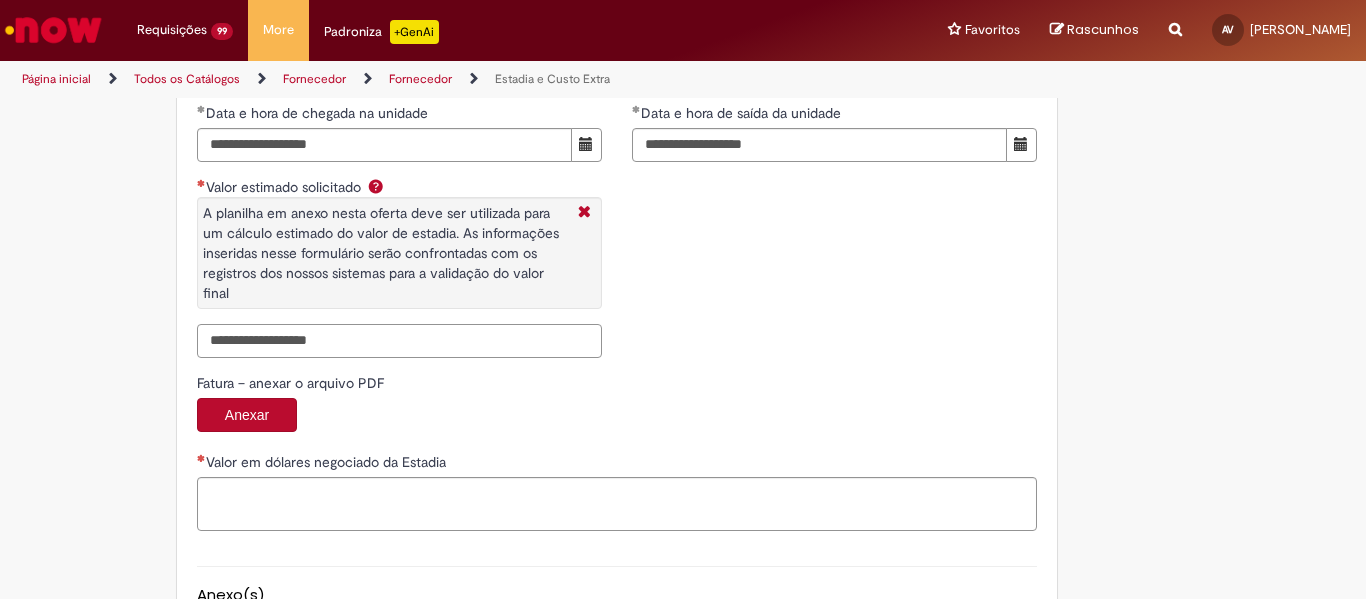 paste on "*******" 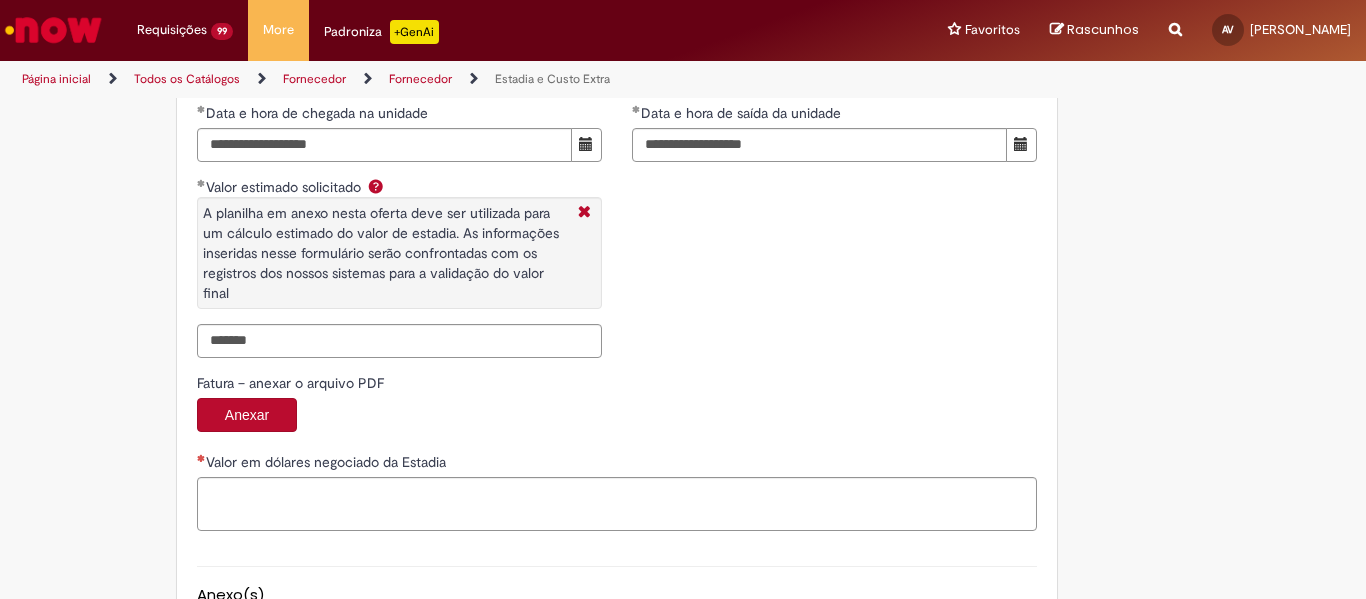 type on "**********" 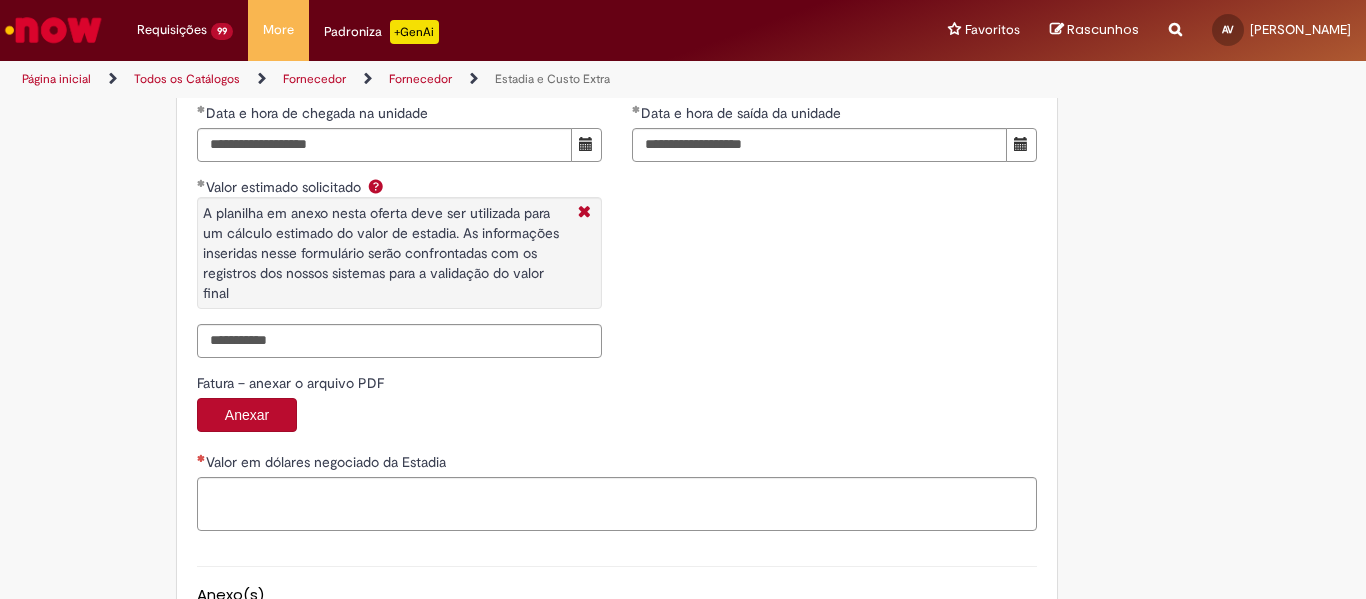 drag, startPoint x: 862, startPoint y: 365, endPoint x: 812, endPoint y: 379, distance: 51.92302 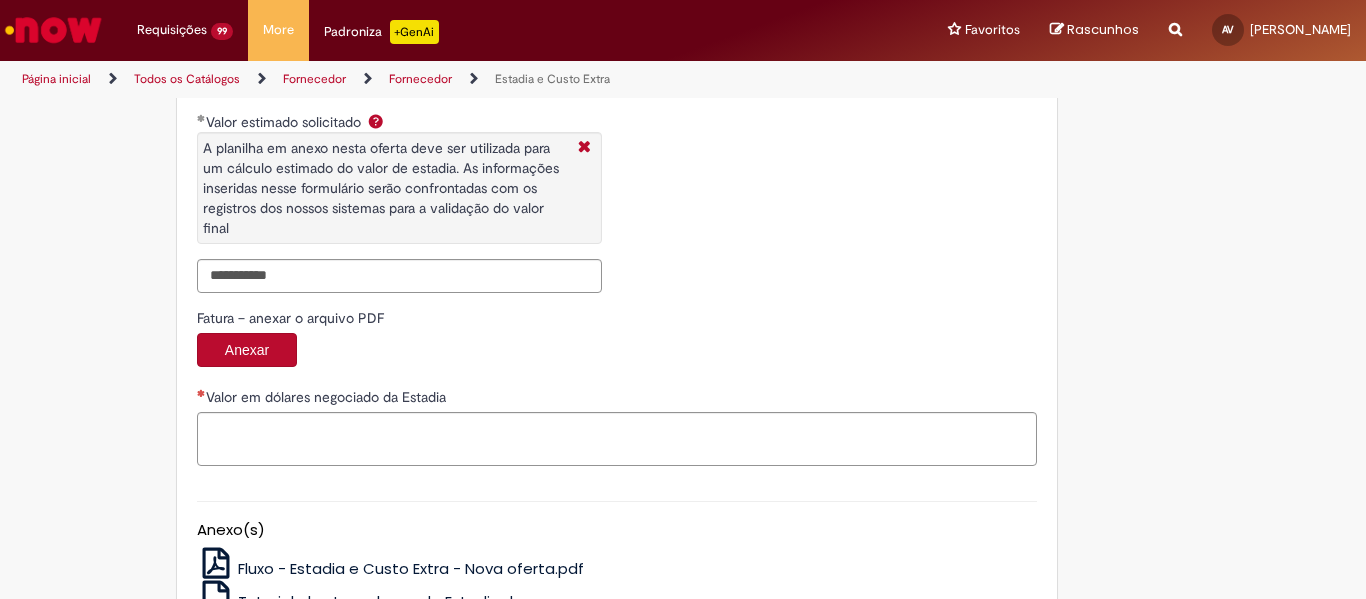 scroll, scrollTop: 3200, scrollLeft: 0, axis: vertical 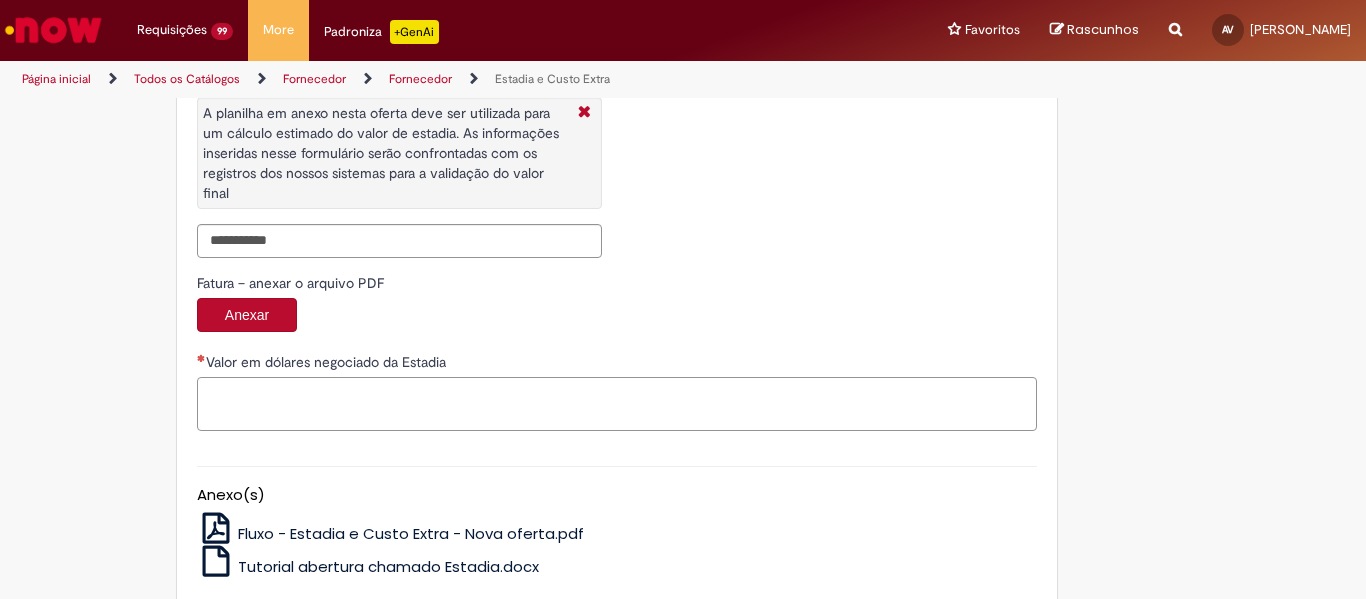 click on "Valor em dólares negociado da Estadia" at bounding box center (617, 404) 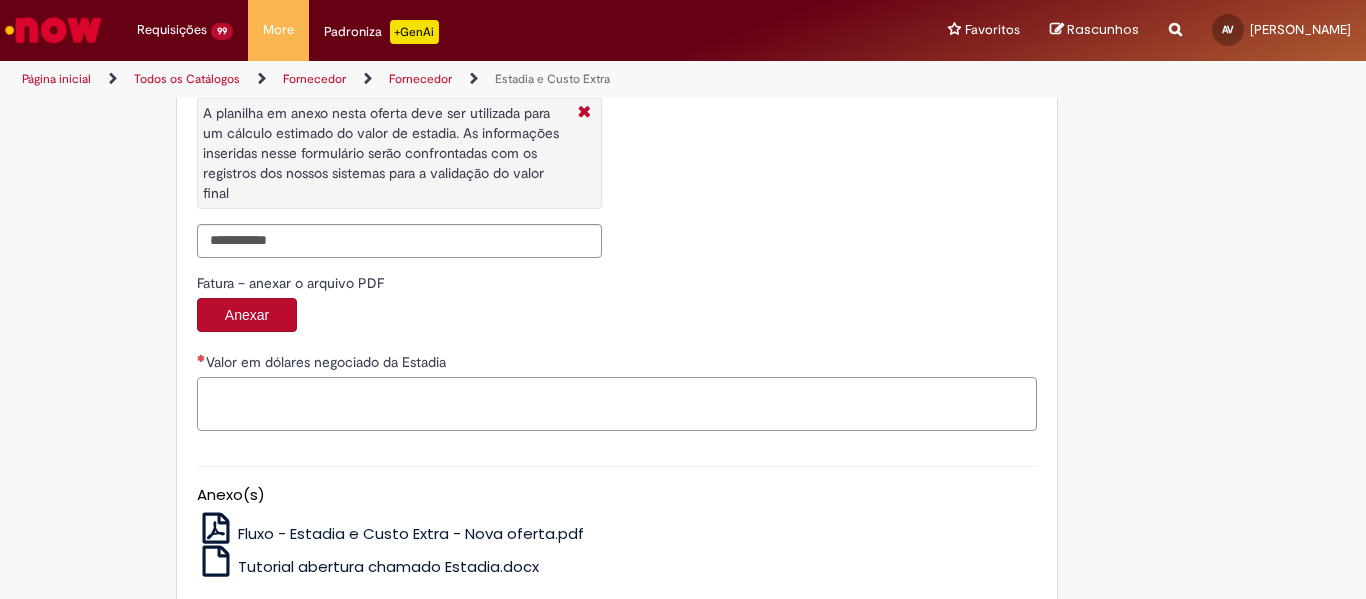 paste on "**********" 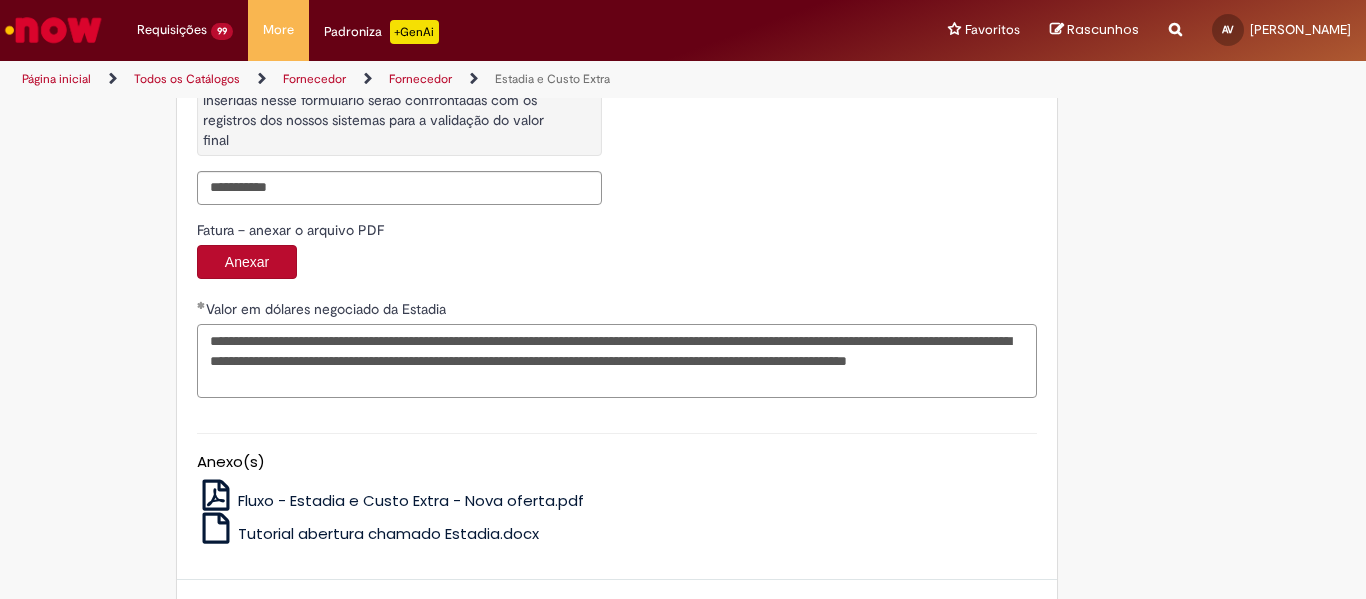 scroll, scrollTop: 3332, scrollLeft: 0, axis: vertical 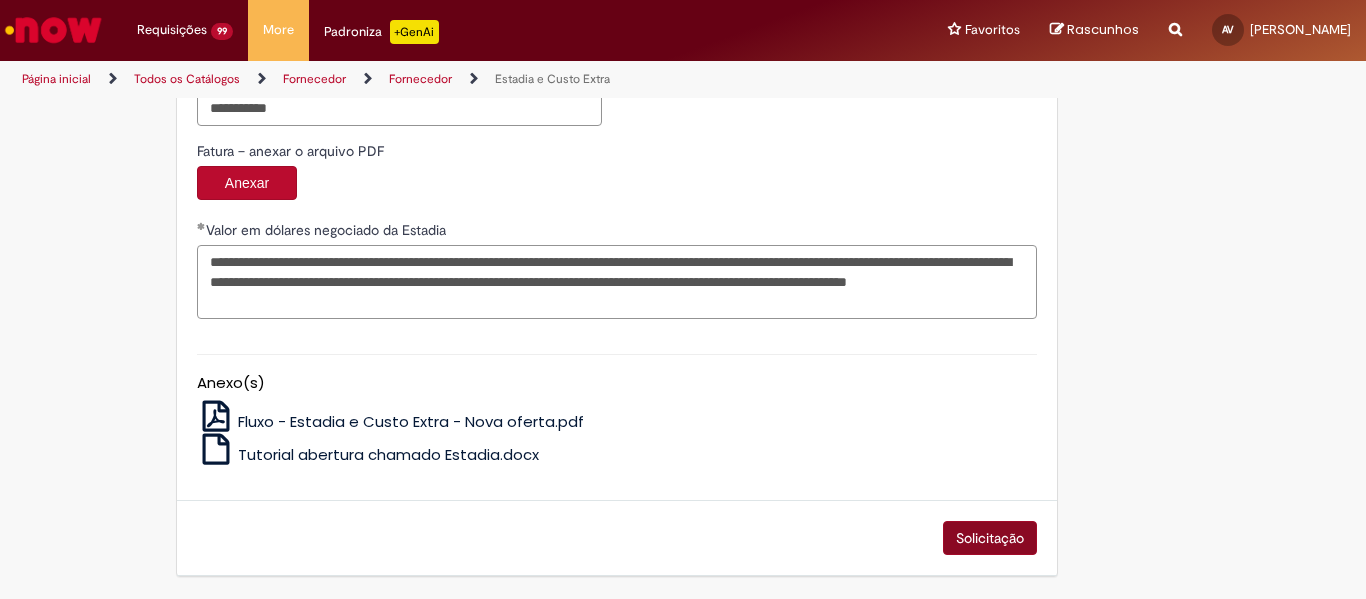 type on "**********" 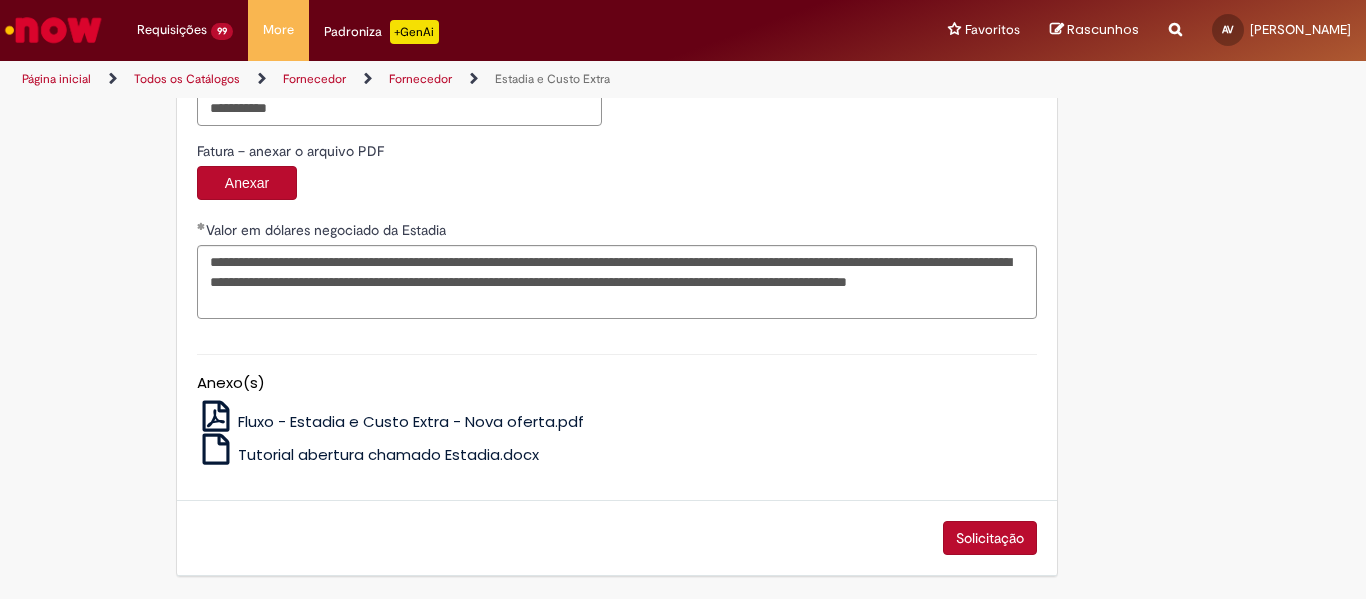click on "Solicitação" at bounding box center [990, 538] 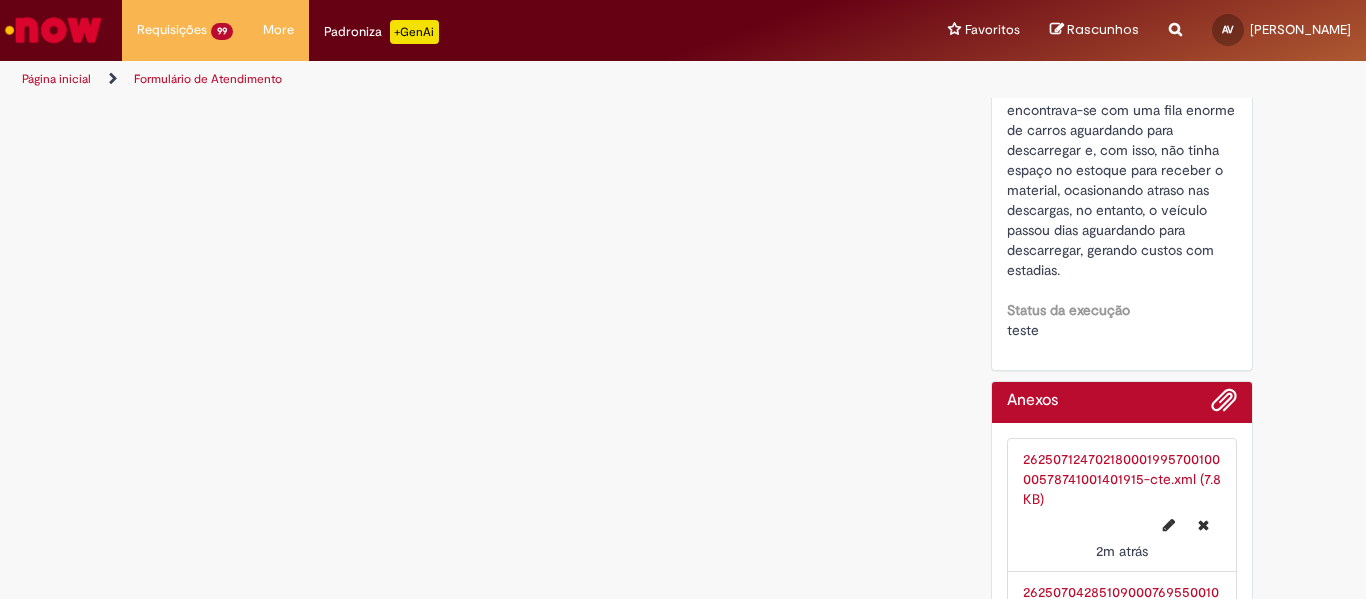 scroll, scrollTop: 0, scrollLeft: 0, axis: both 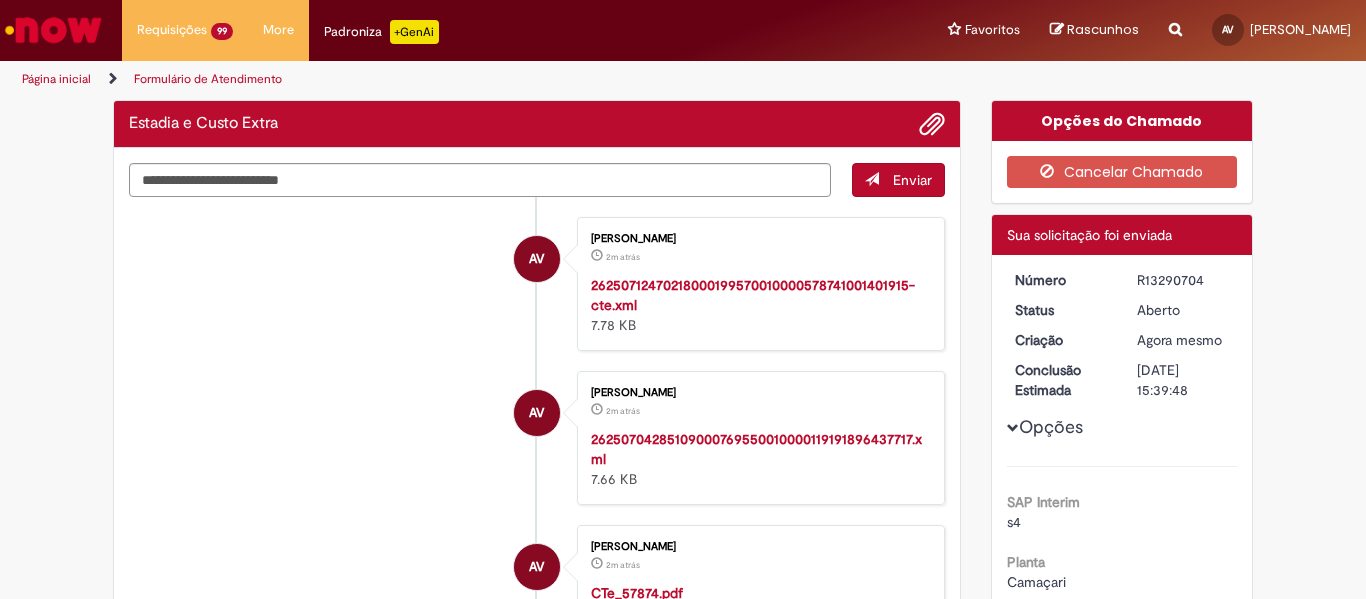 click on "R13290704" at bounding box center (1183, 280) 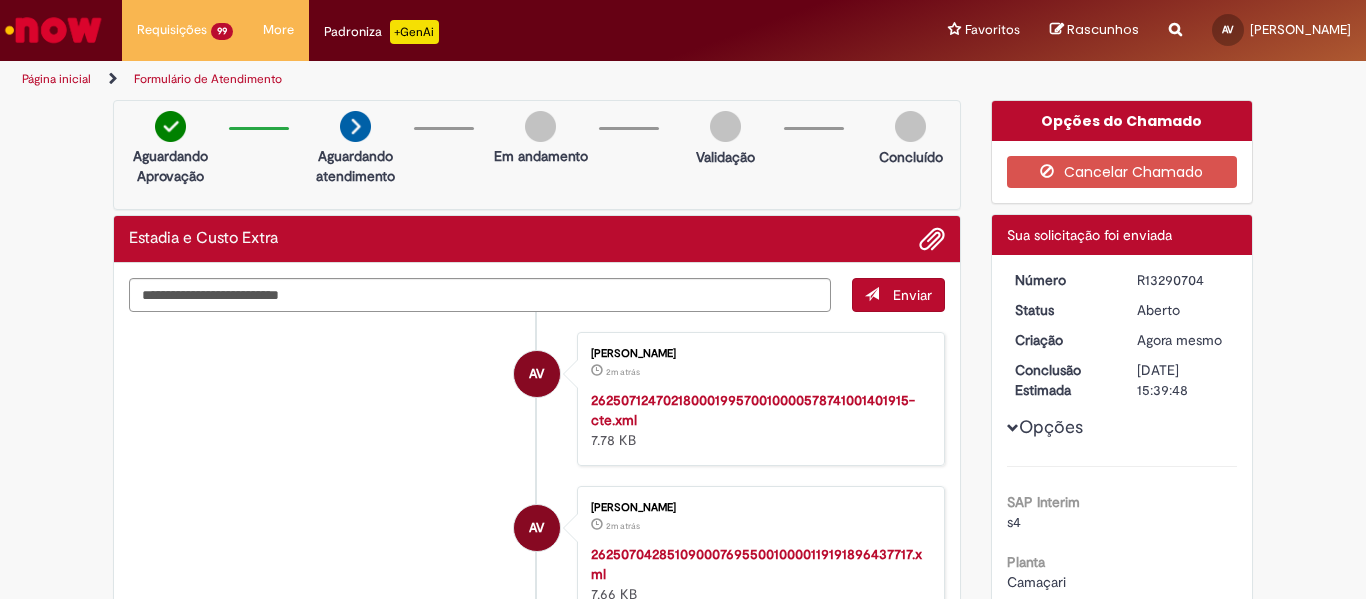 copy on "R13290704" 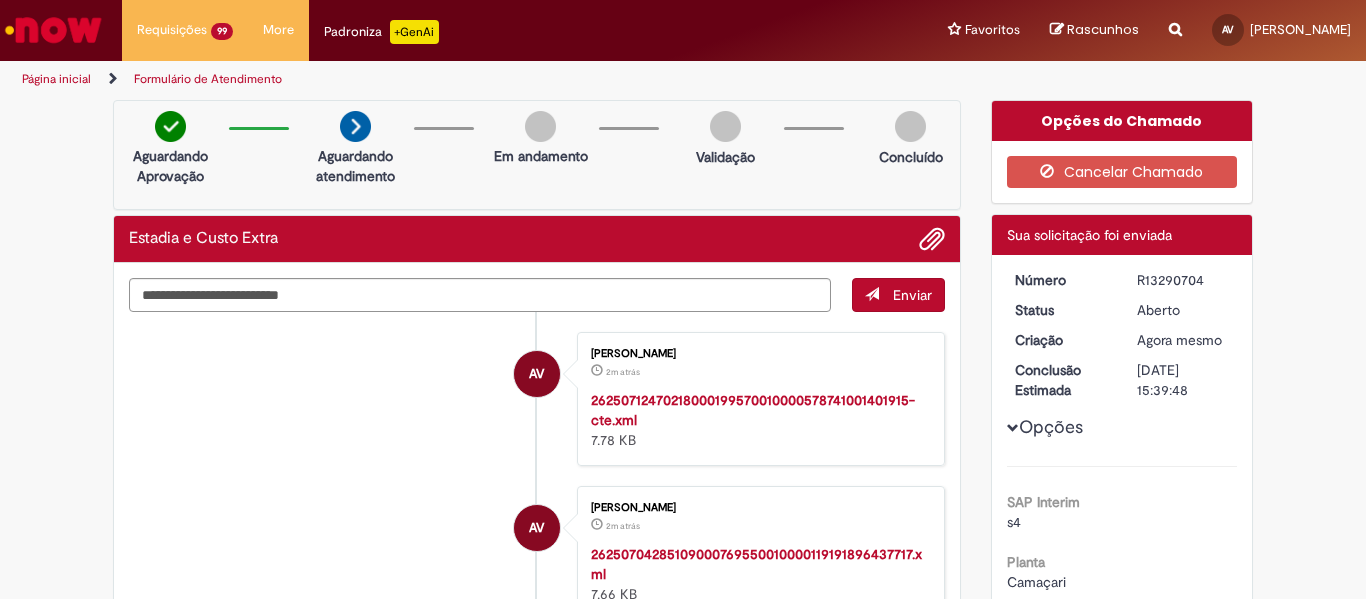 click on "[DATE] 15:39:48" at bounding box center (1183, 380) 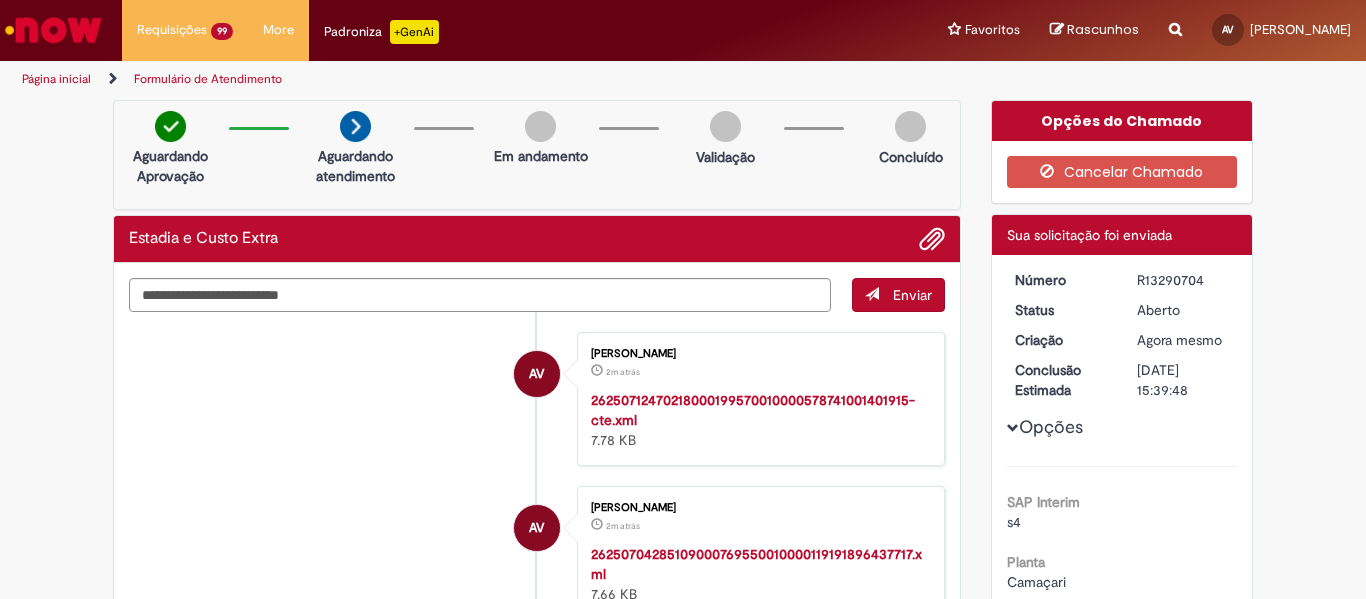 copy on "[DATE]" 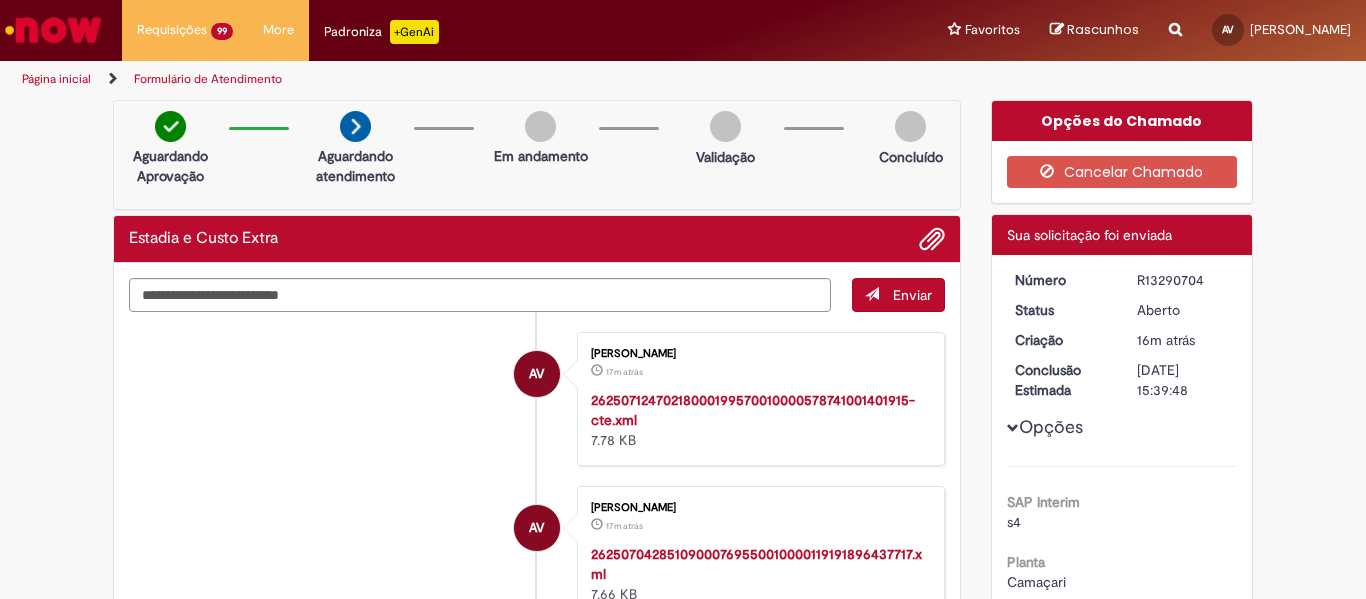 click at bounding box center [53, 30] 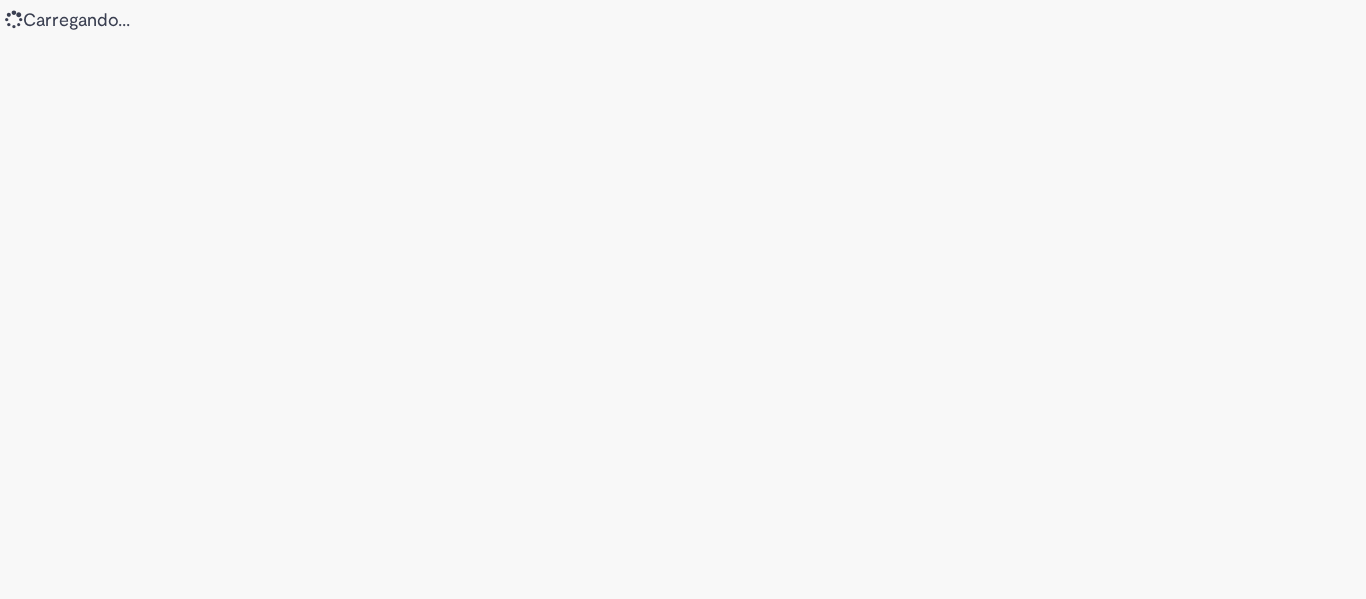 scroll, scrollTop: 0, scrollLeft: 0, axis: both 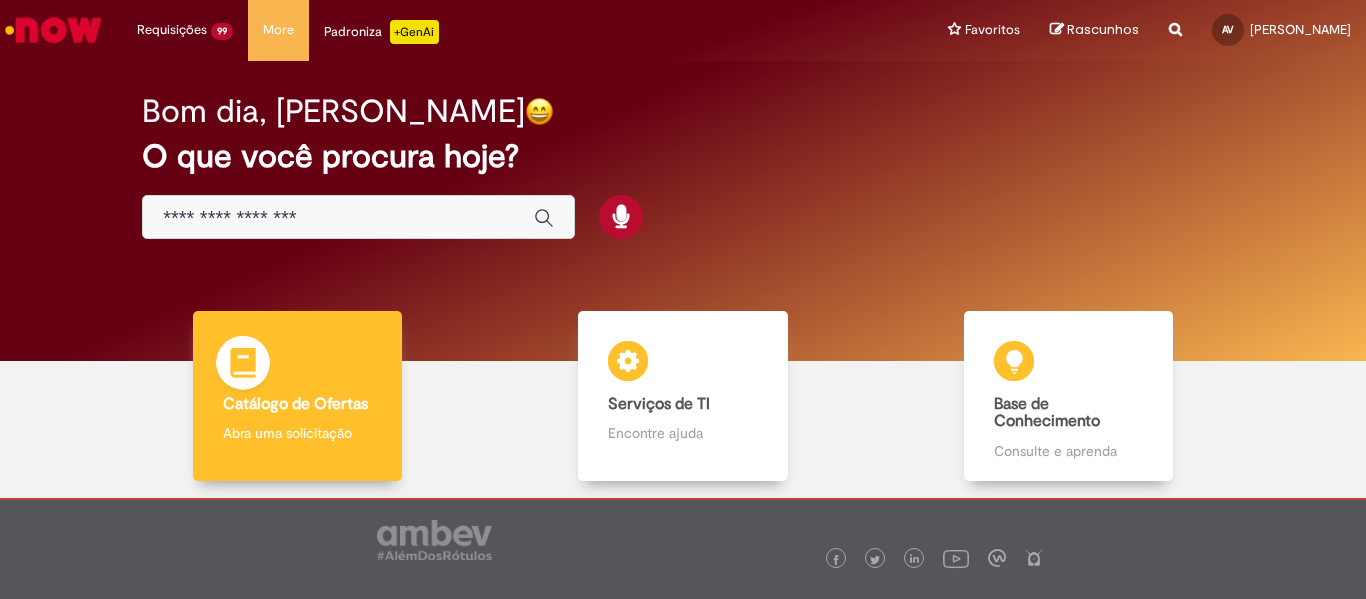 click on "Catálogo de Ofertas" at bounding box center (295, 404) 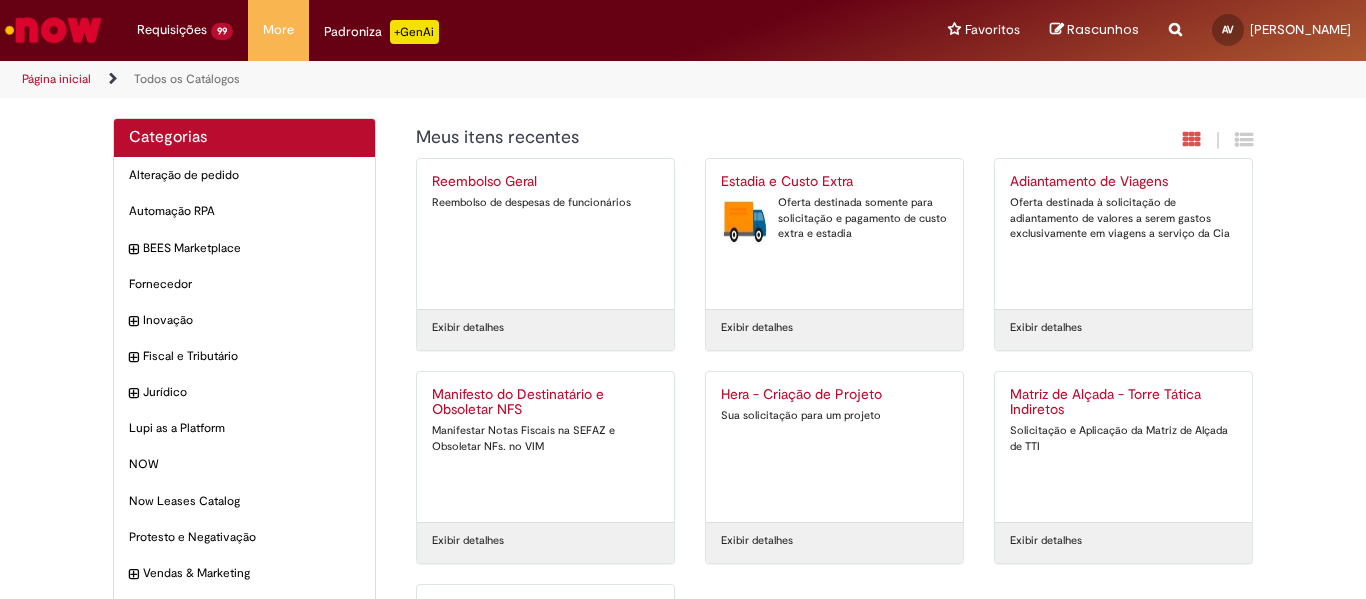 click at bounding box center (744, 220) 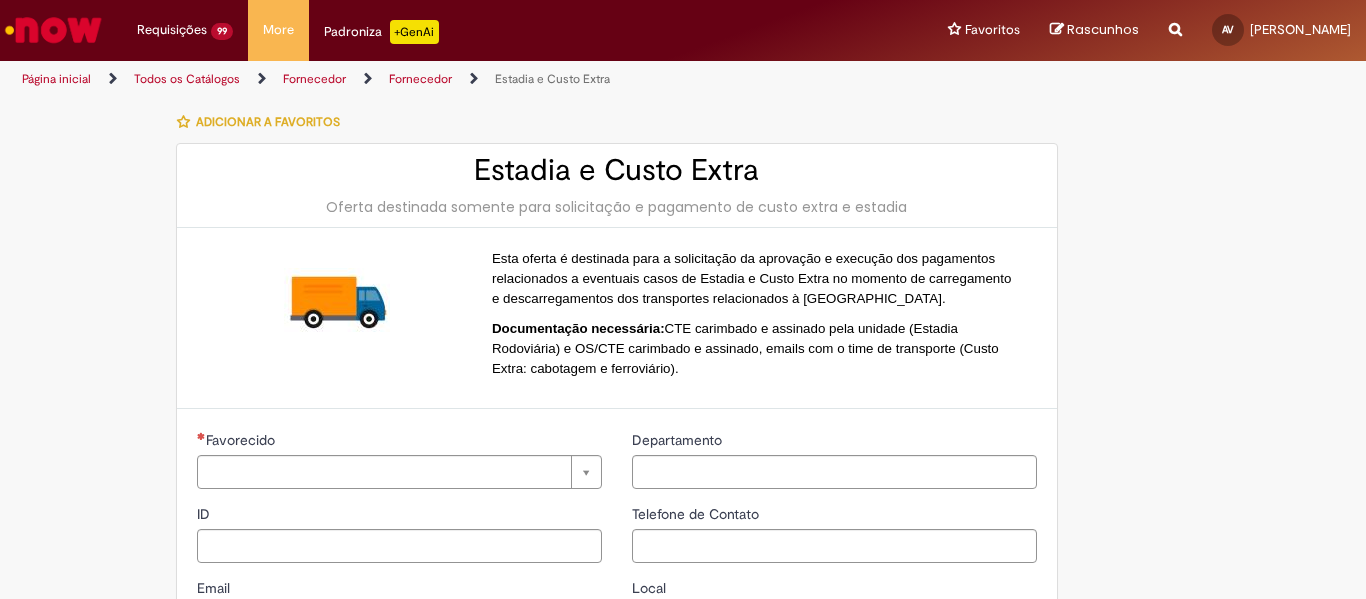 type on "**********" 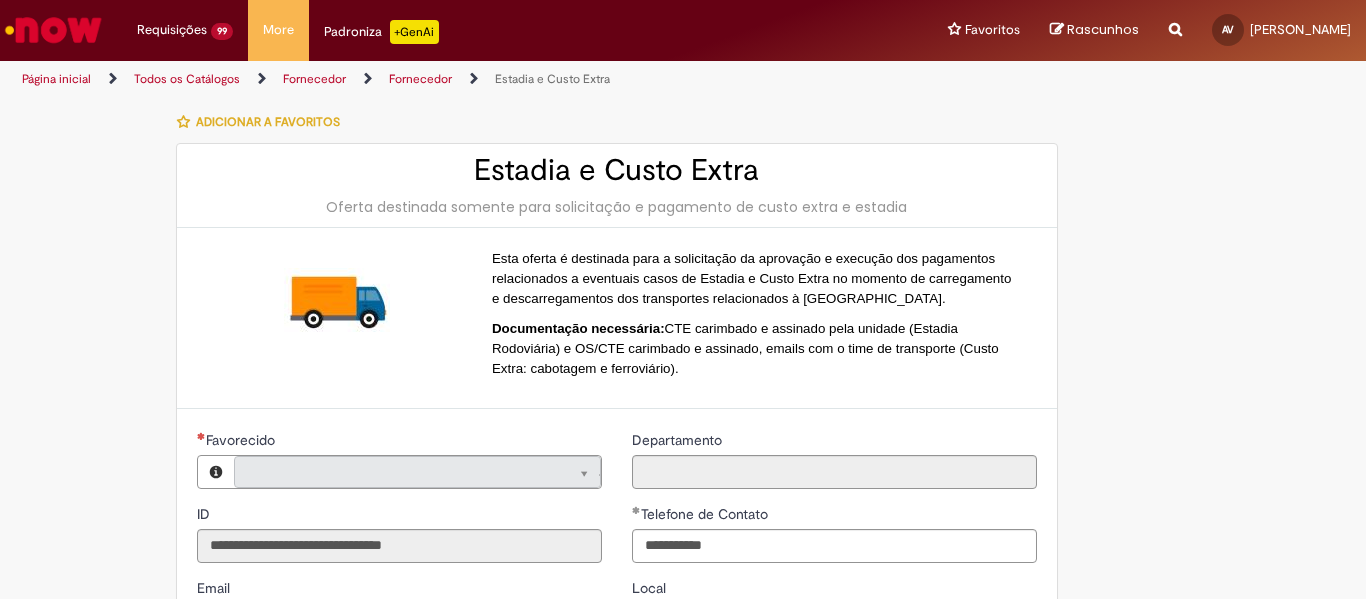 type on "**********" 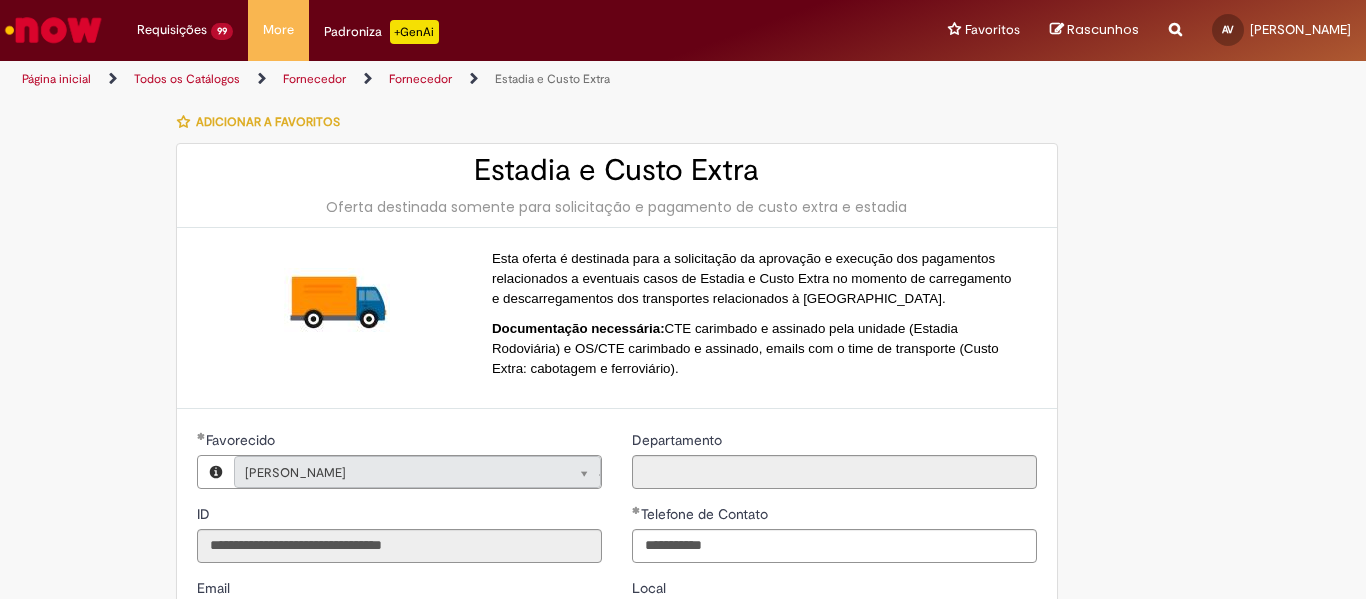 type on "**********" 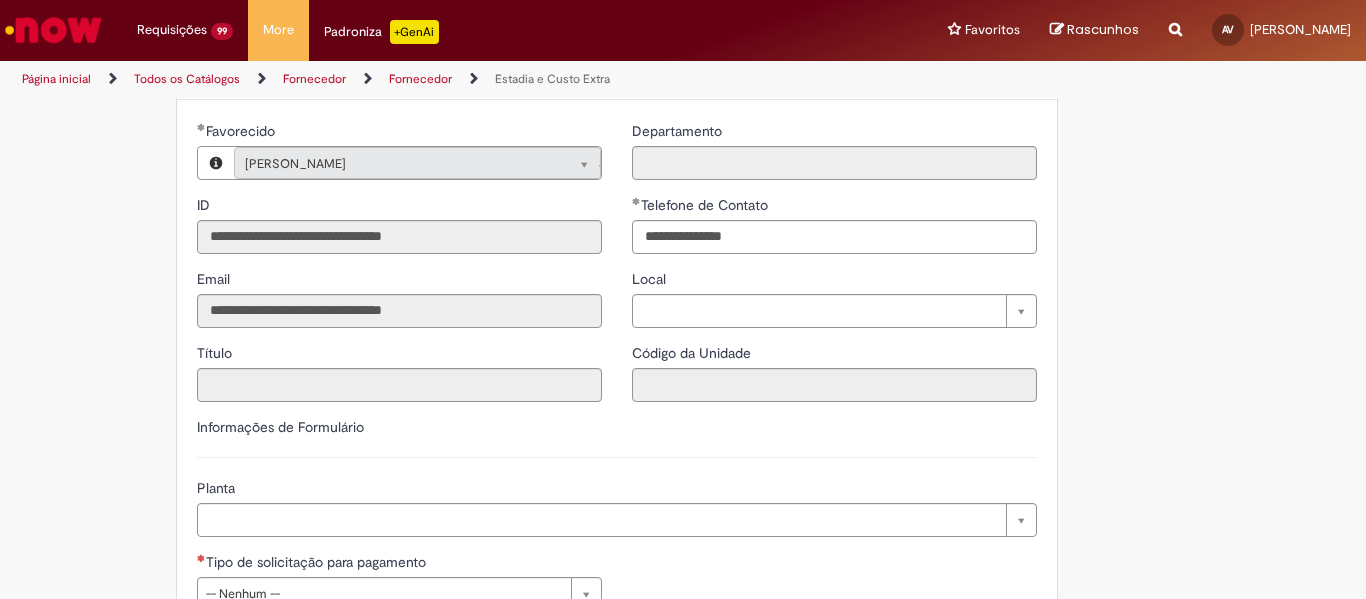 scroll, scrollTop: 500, scrollLeft: 0, axis: vertical 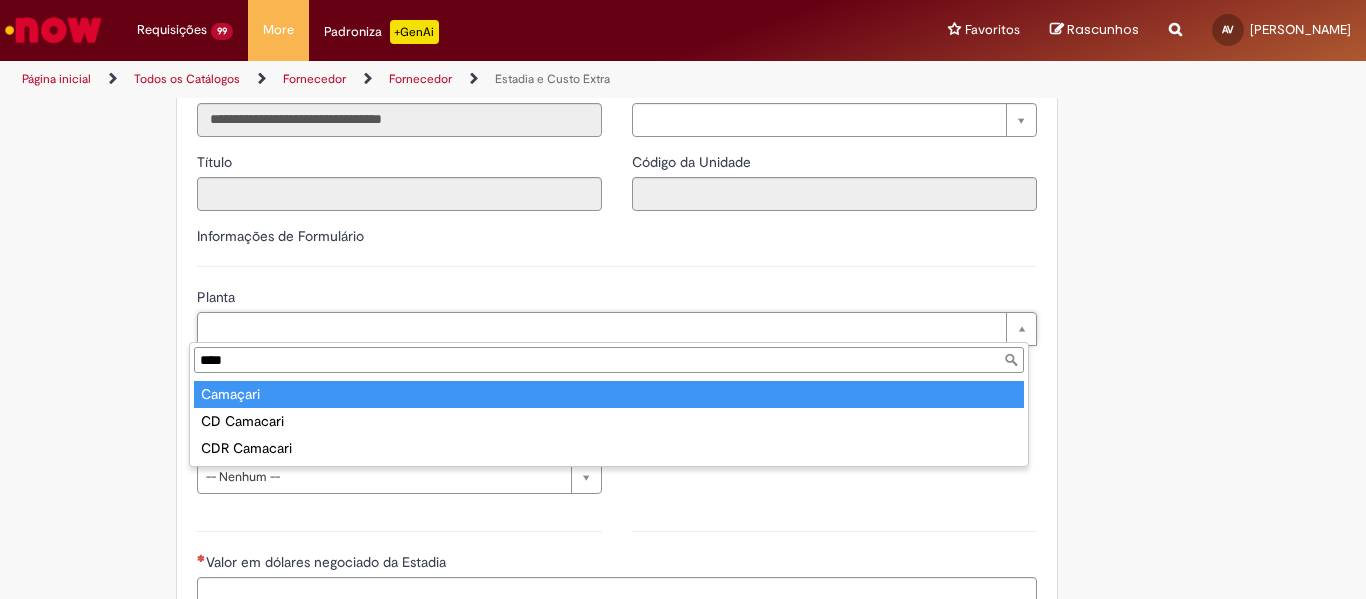 type on "****" 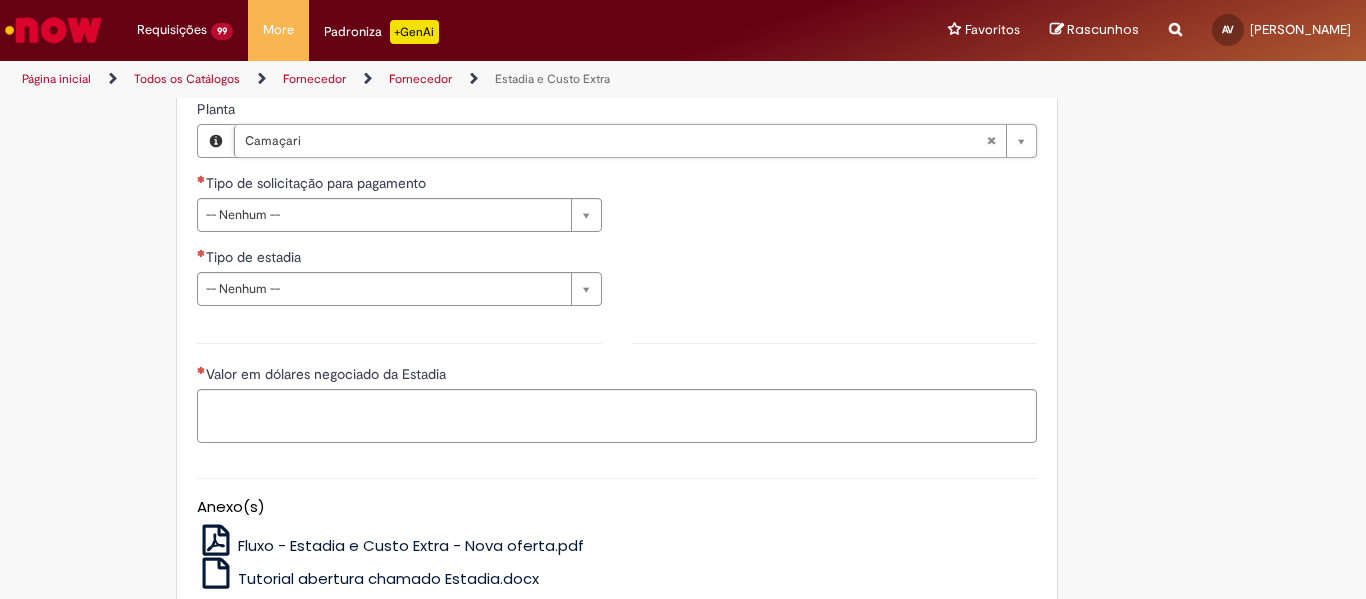 scroll, scrollTop: 700, scrollLeft: 0, axis: vertical 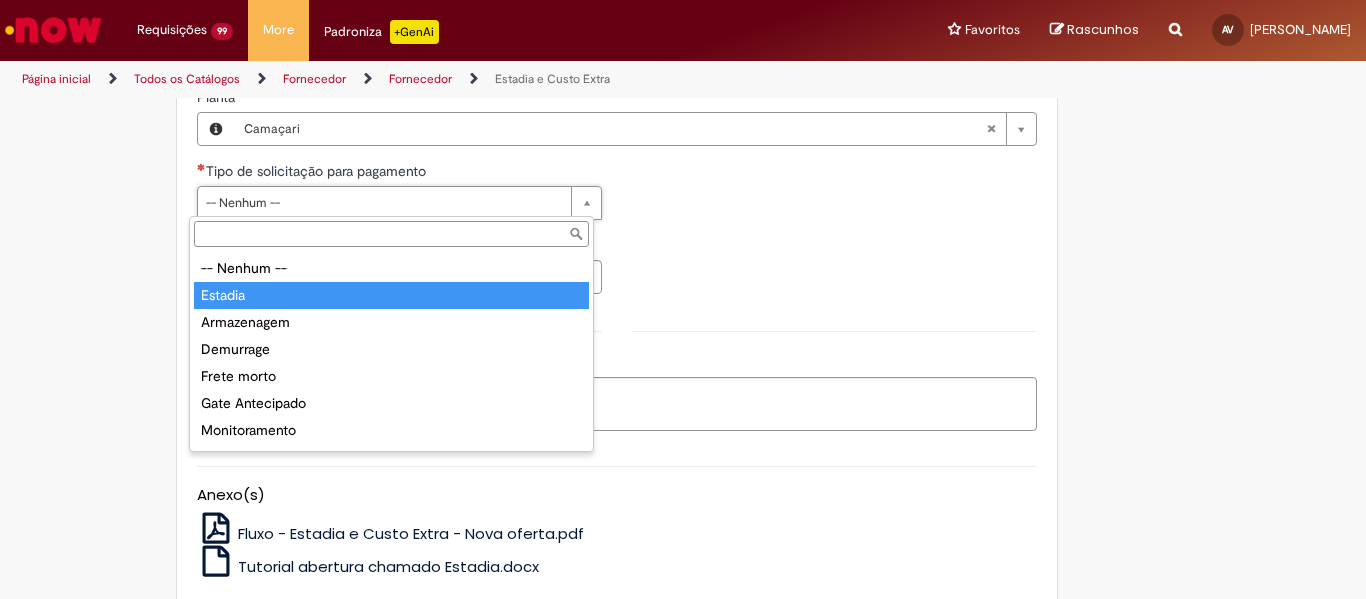 type on "*******" 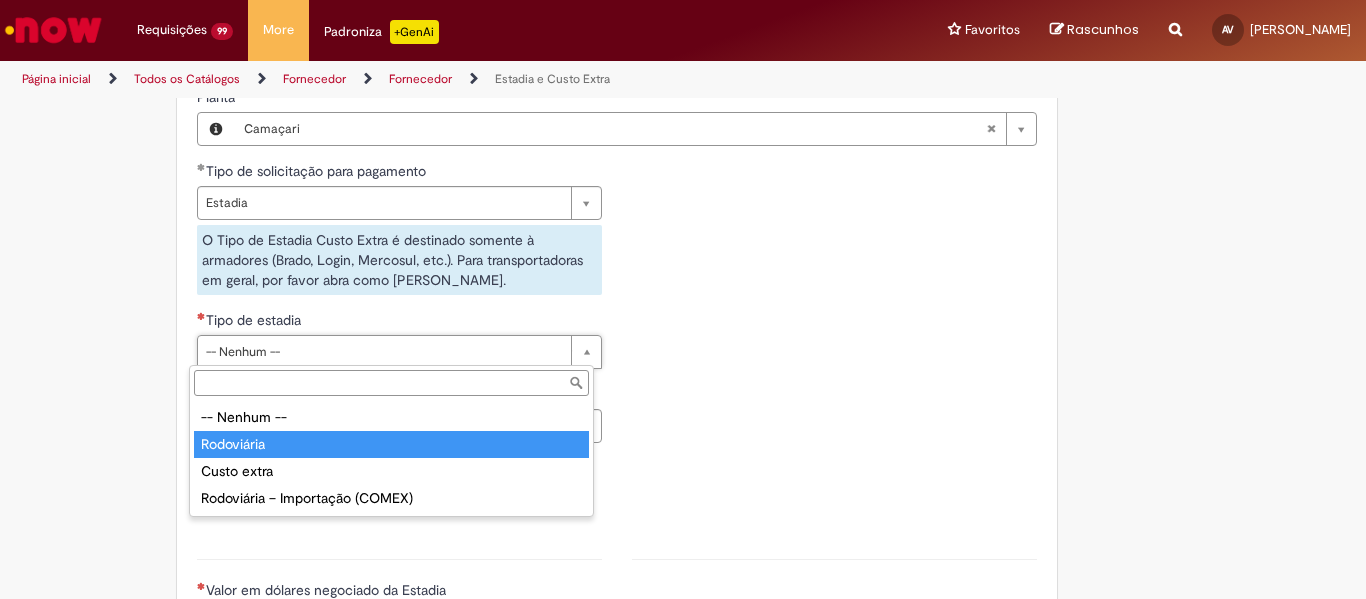 type on "**********" 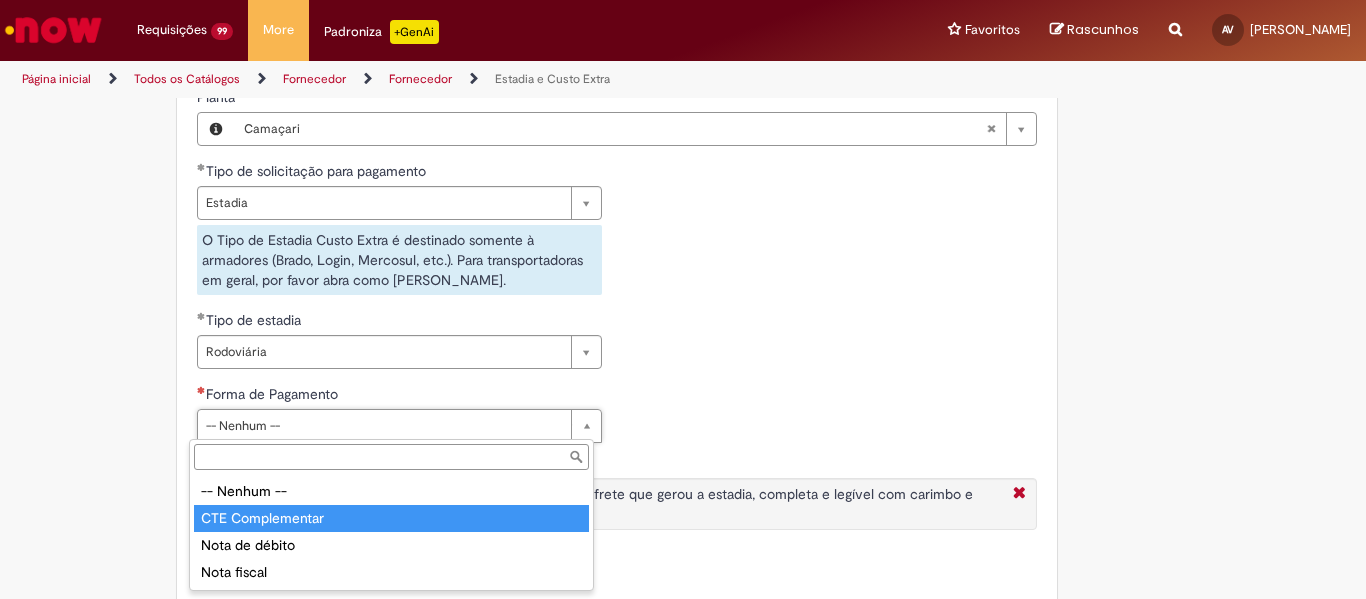 drag, startPoint x: 257, startPoint y: 527, endPoint x: 332, endPoint y: 511, distance: 76.687675 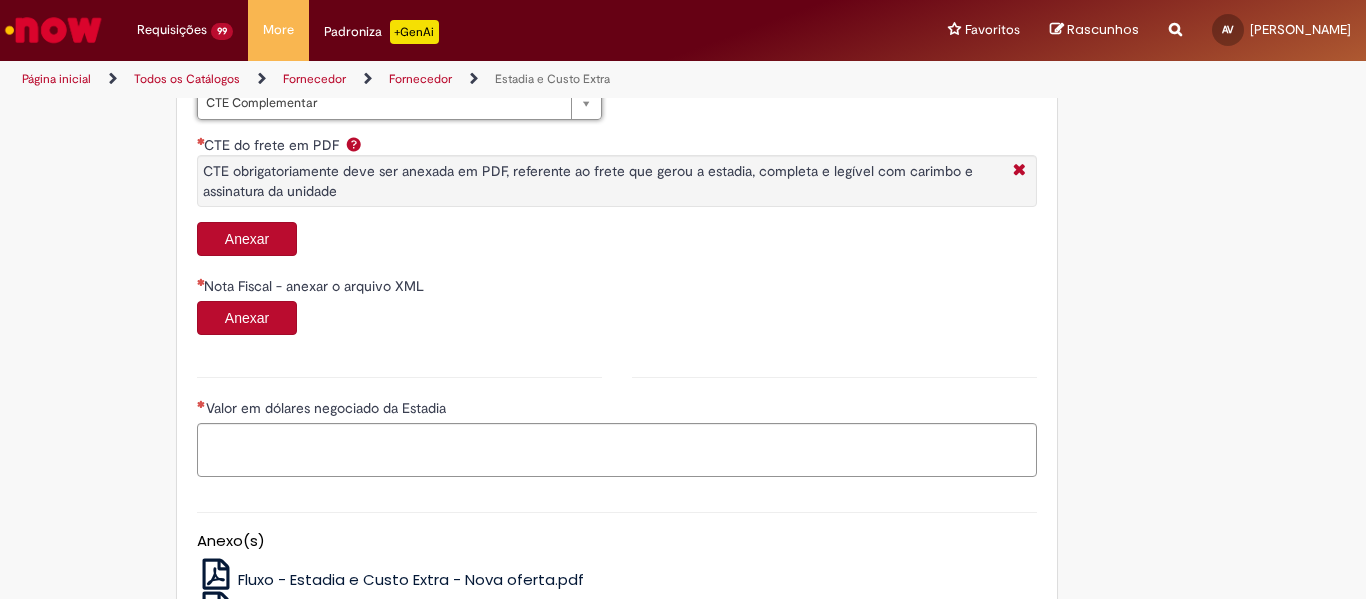 scroll, scrollTop: 1000, scrollLeft: 0, axis: vertical 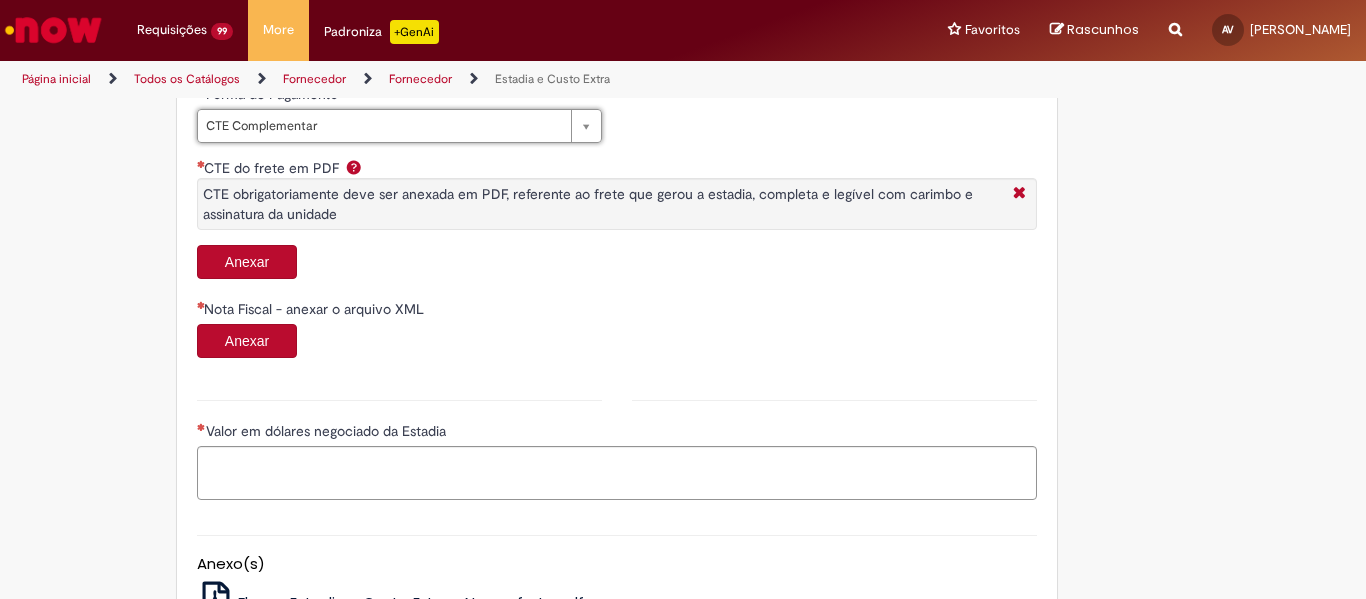 click on "Anexar" at bounding box center (247, 262) 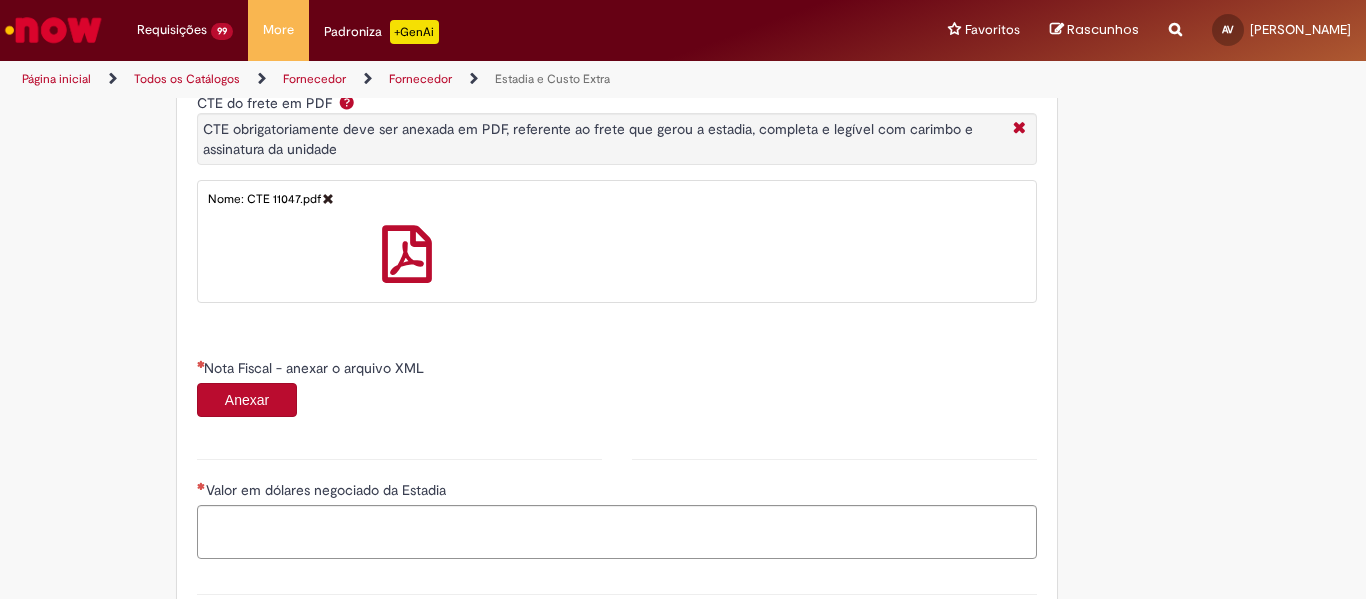 scroll, scrollTop: 1200, scrollLeft: 0, axis: vertical 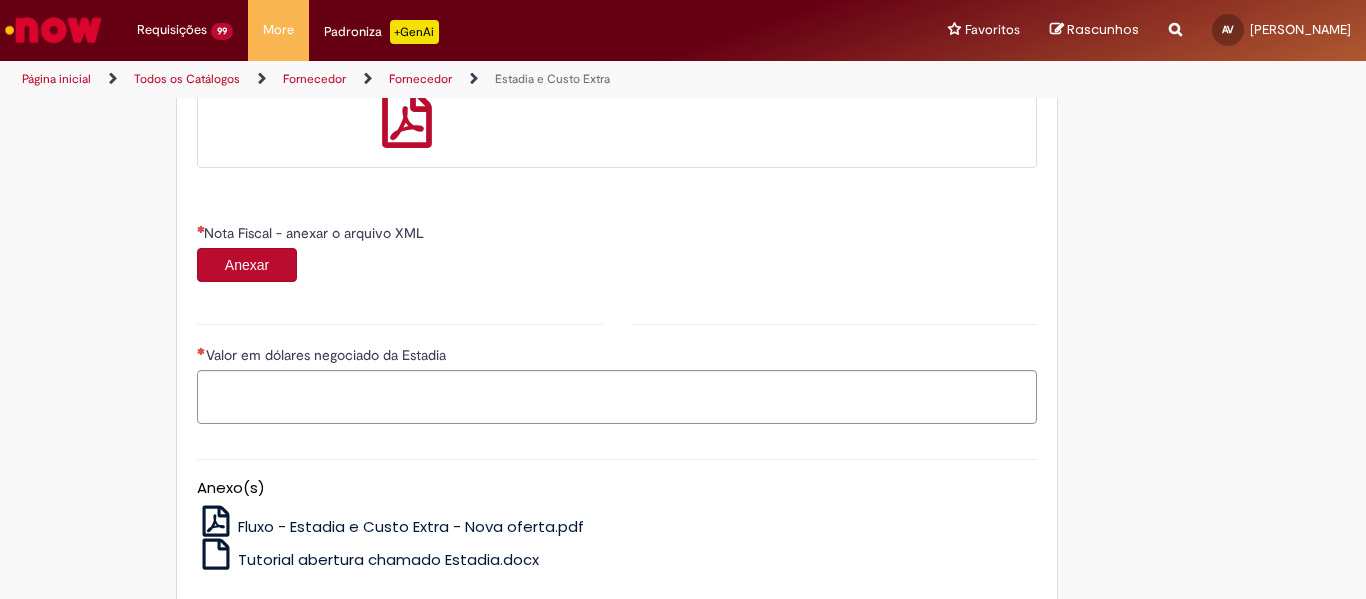 click on "Anexar" at bounding box center [247, 265] 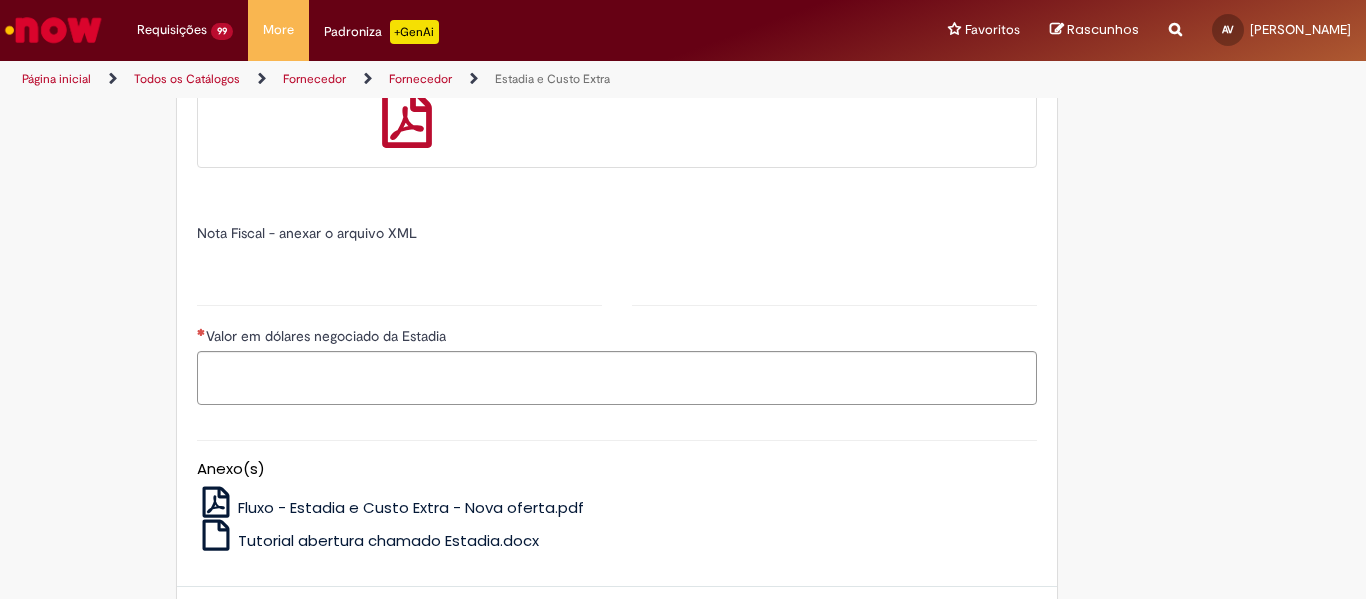 type on "*****" 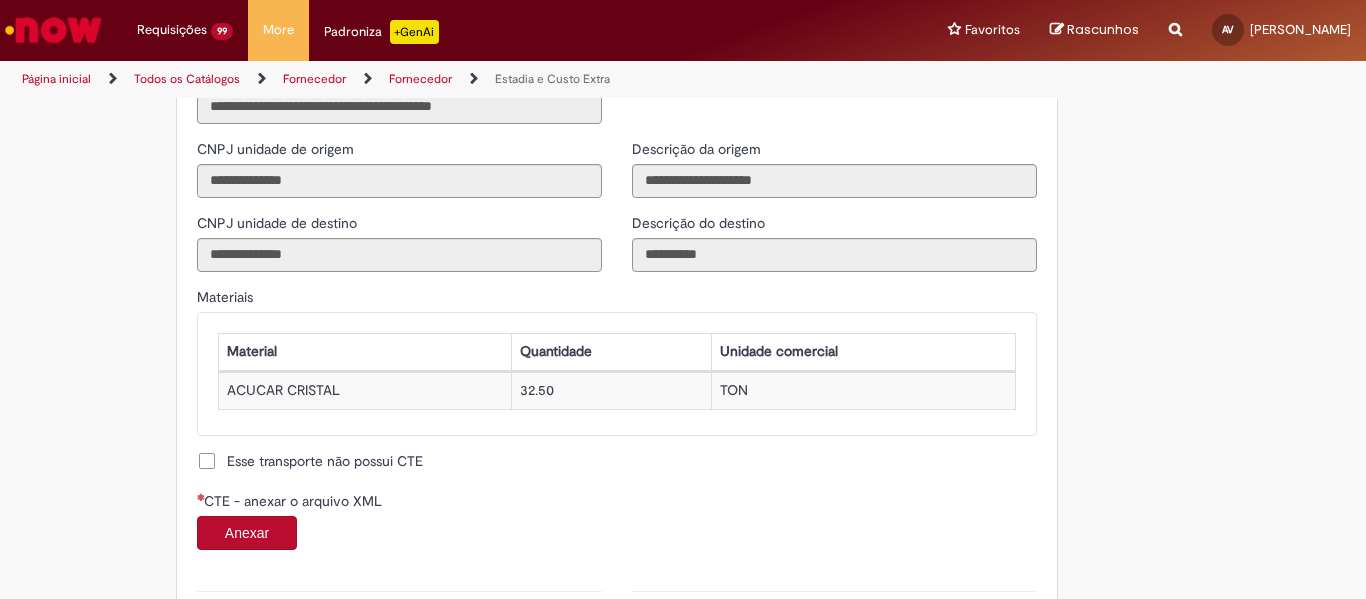 scroll, scrollTop: 1900, scrollLeft: 0, axis: vertical 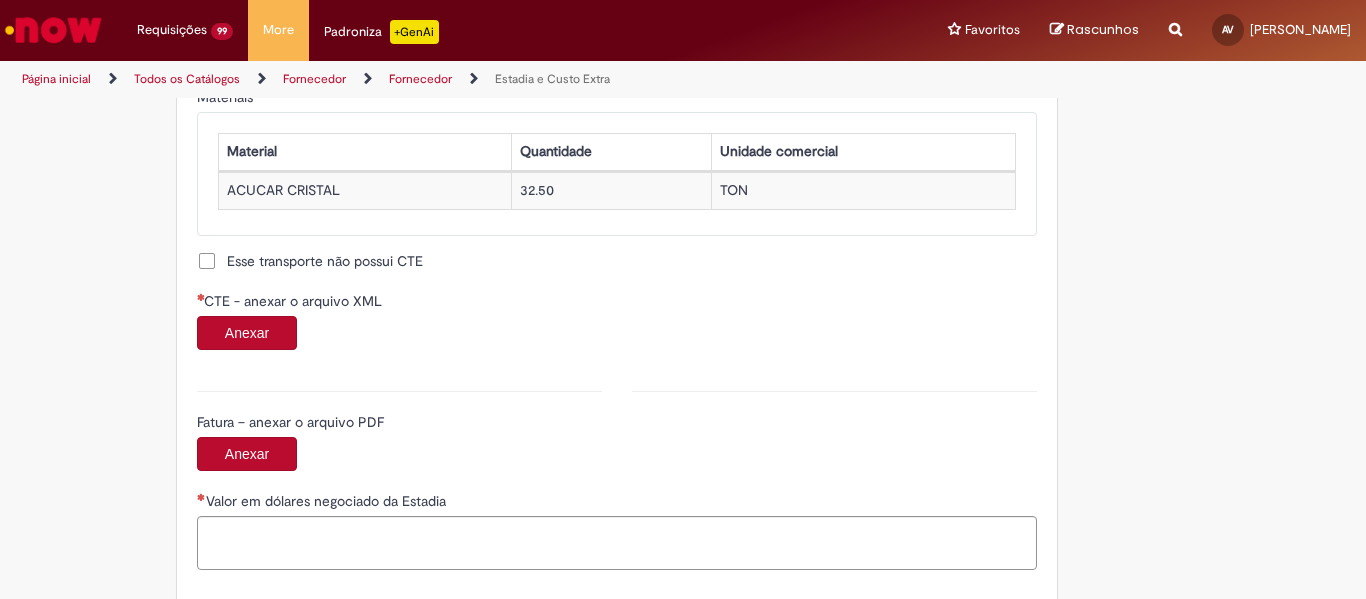 click on "Anexar" at bounding box center (247, 333) 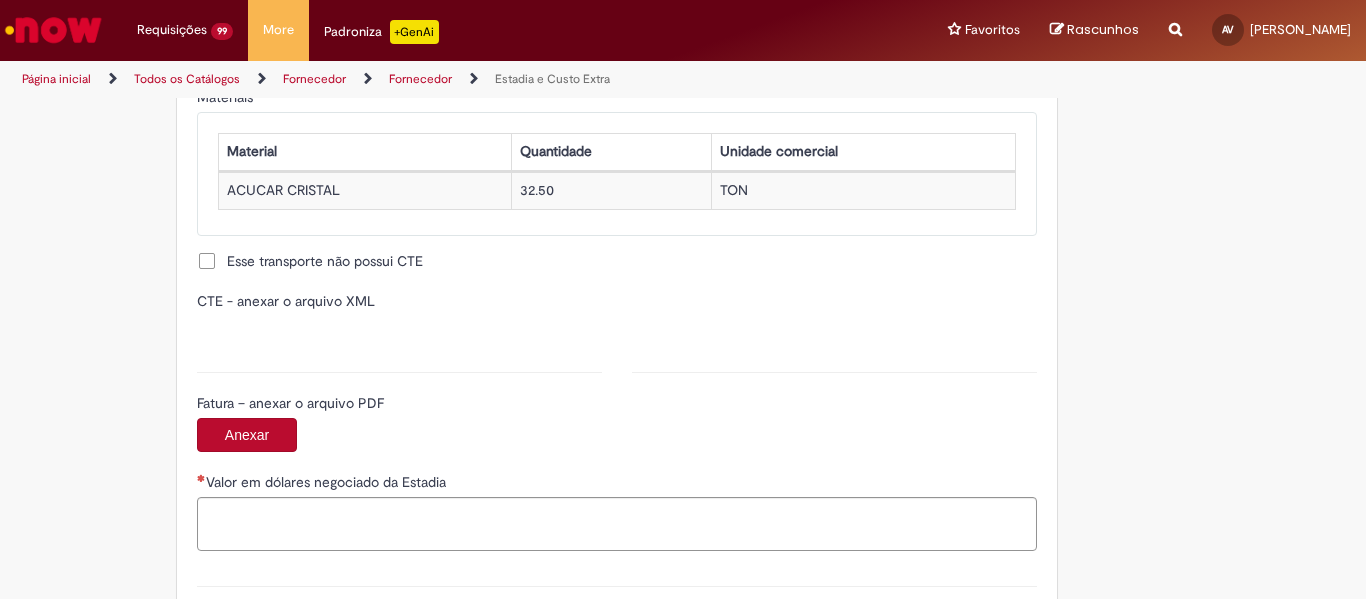 type on "**********" 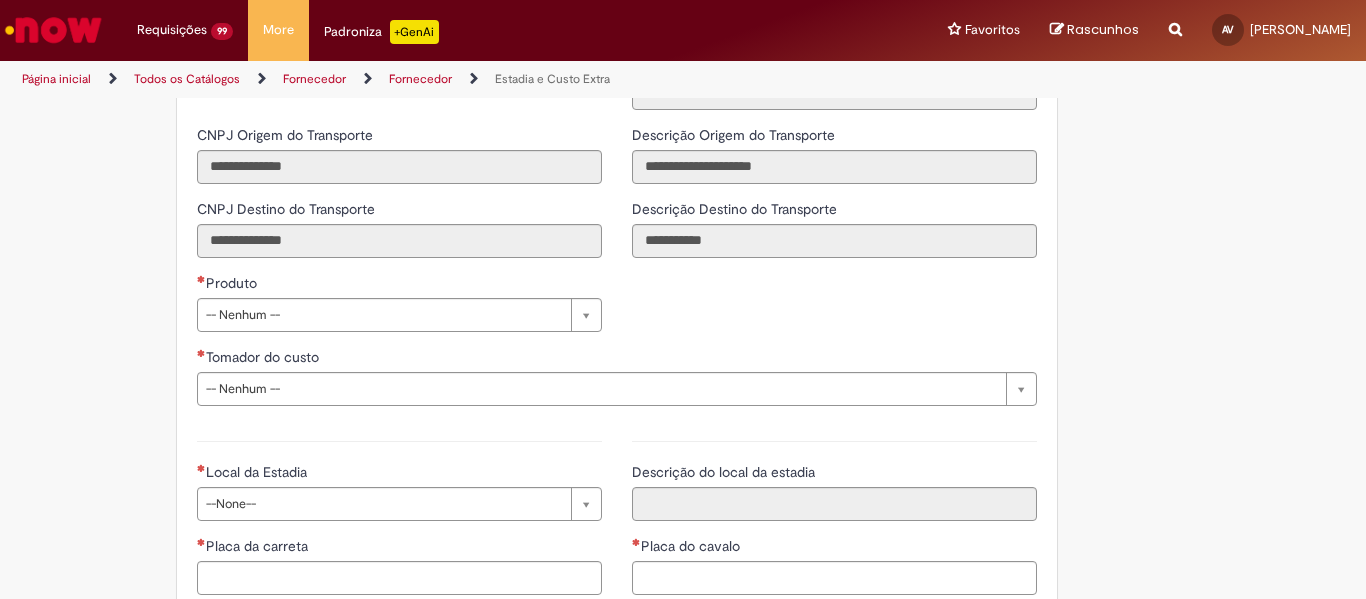 scroll, scrollTop: 2700, scrollLeft: 0, axis: vertical 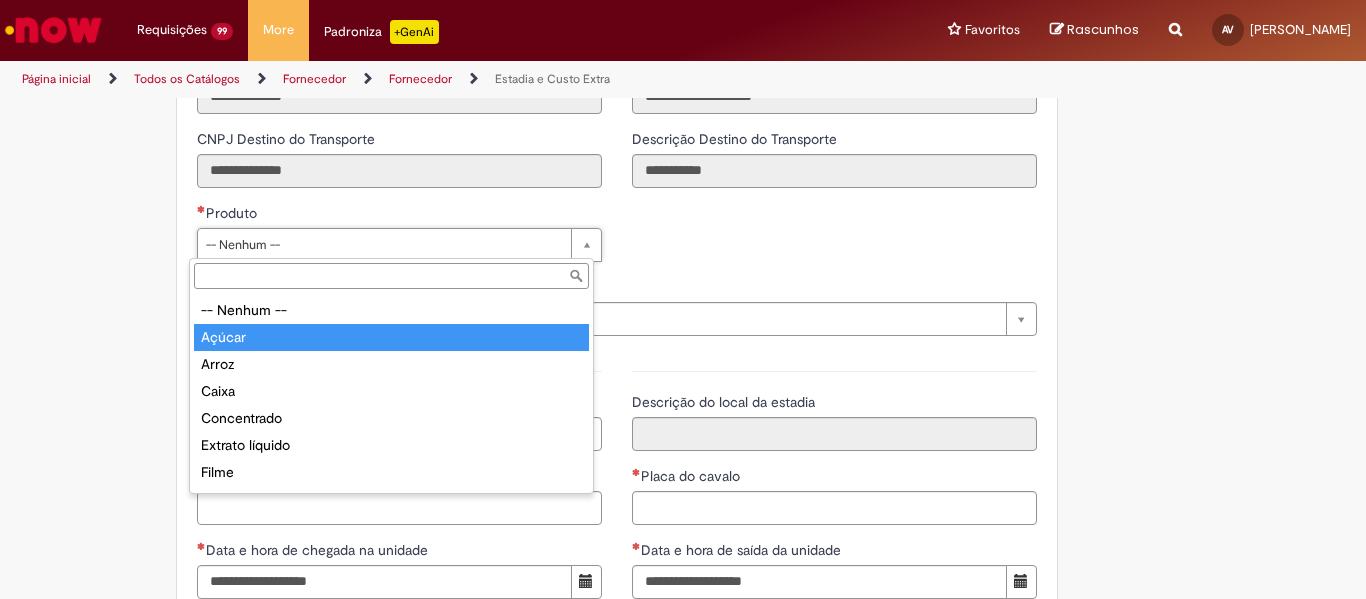 type on "******" 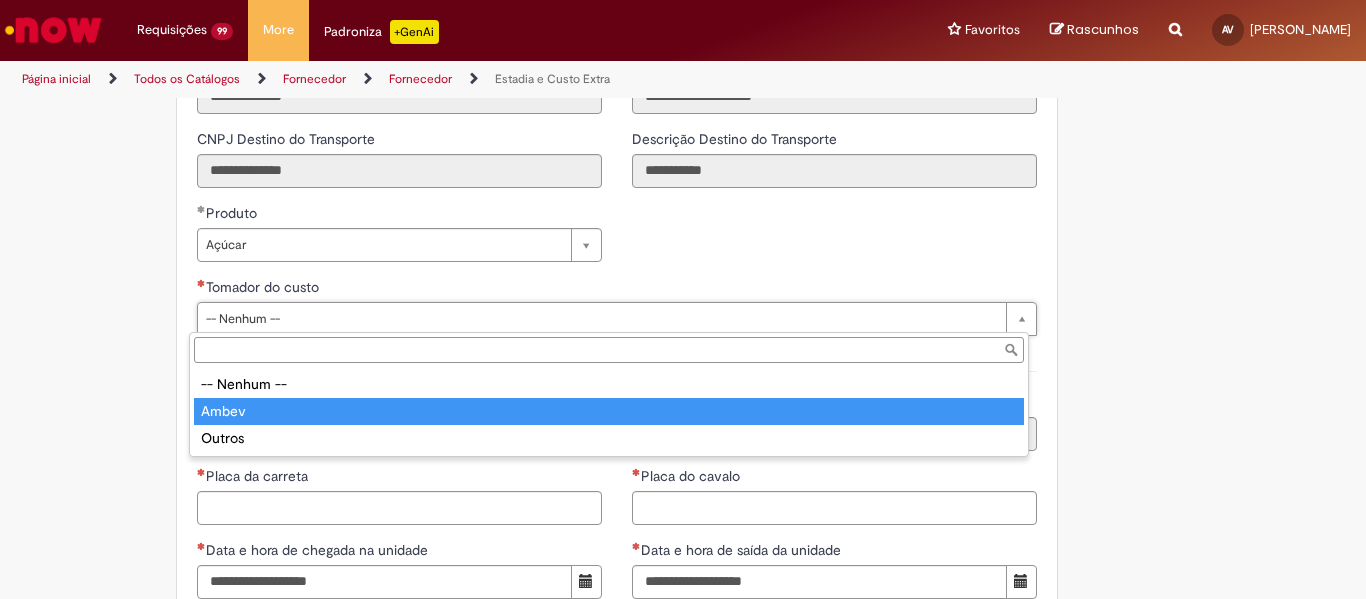 type on "*****" 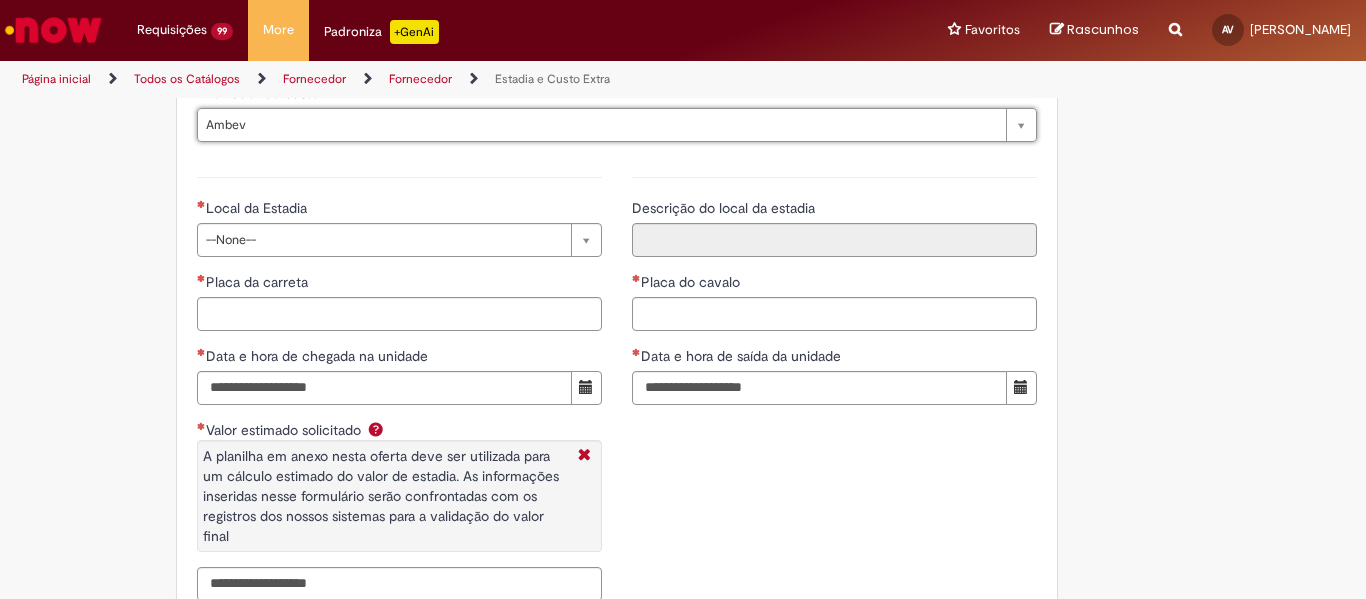 scroll, scrollTop: 2900, scrollLeft: 0, axis: vertical 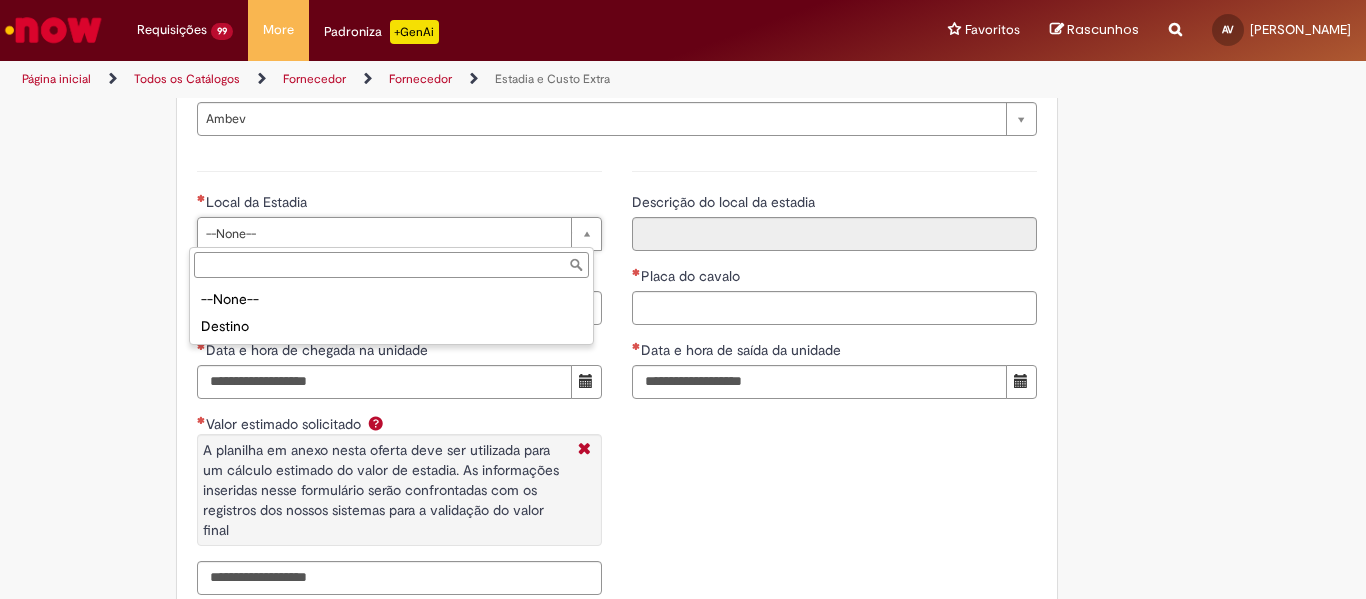 click on "--None-- Destino" at bounding box center [391, 313] 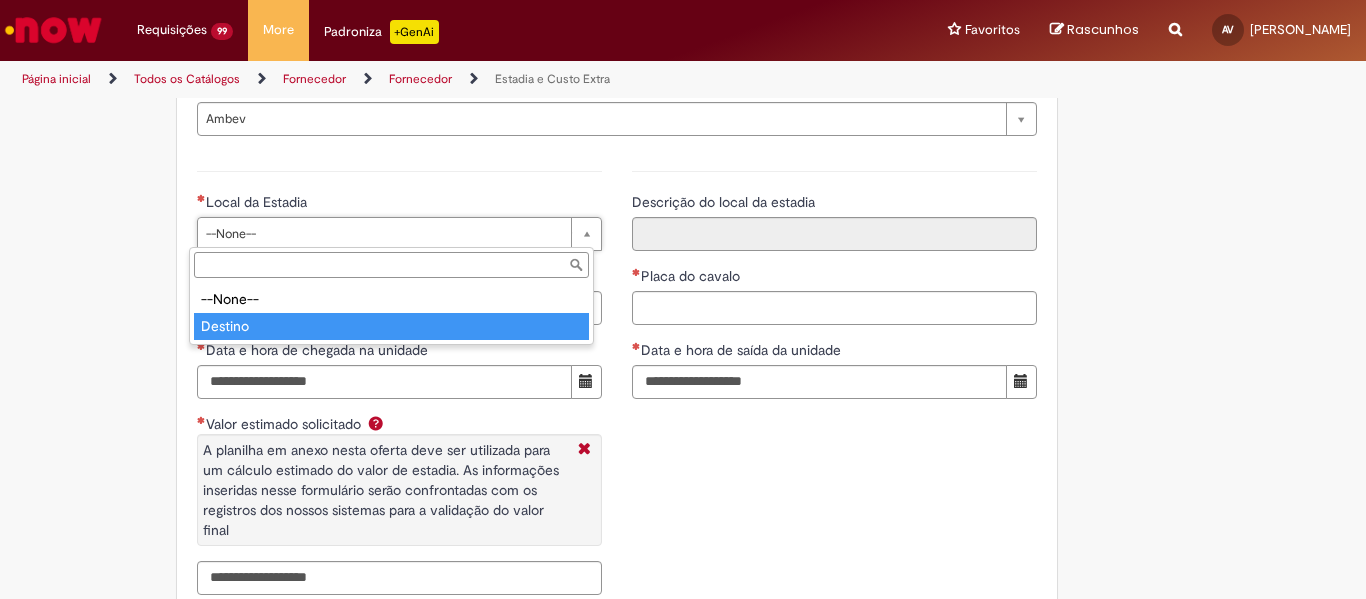 type on "*******" 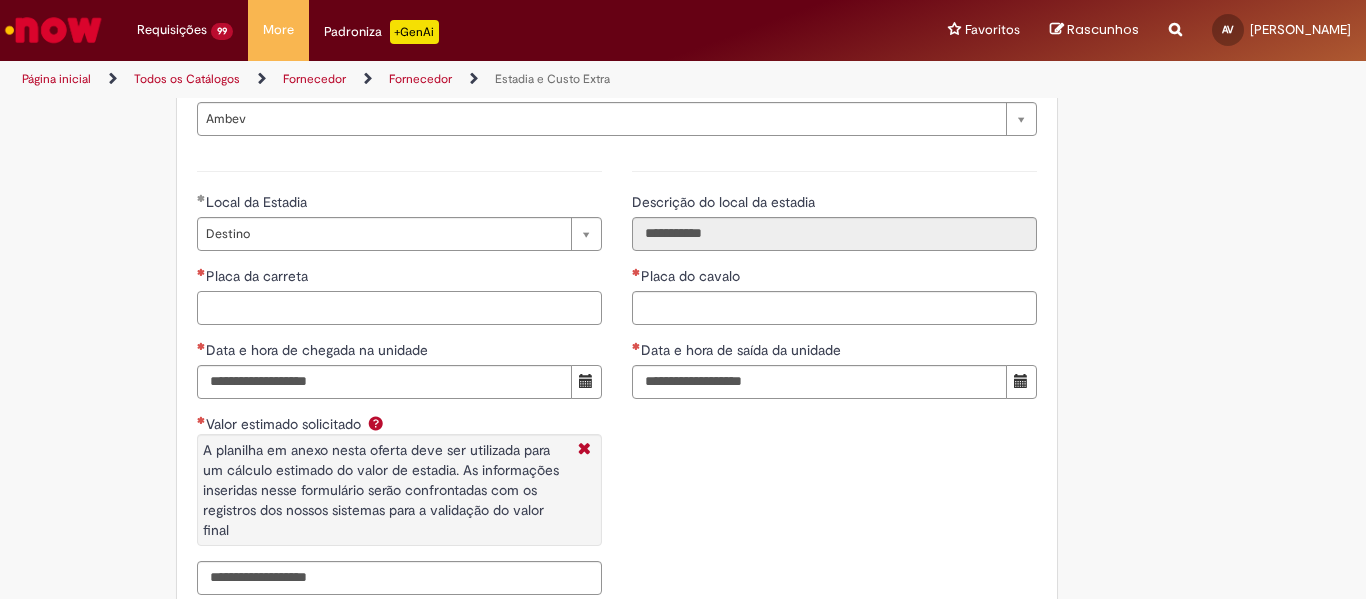 click on "Placa da carreta" at bounding box center [399, 308] 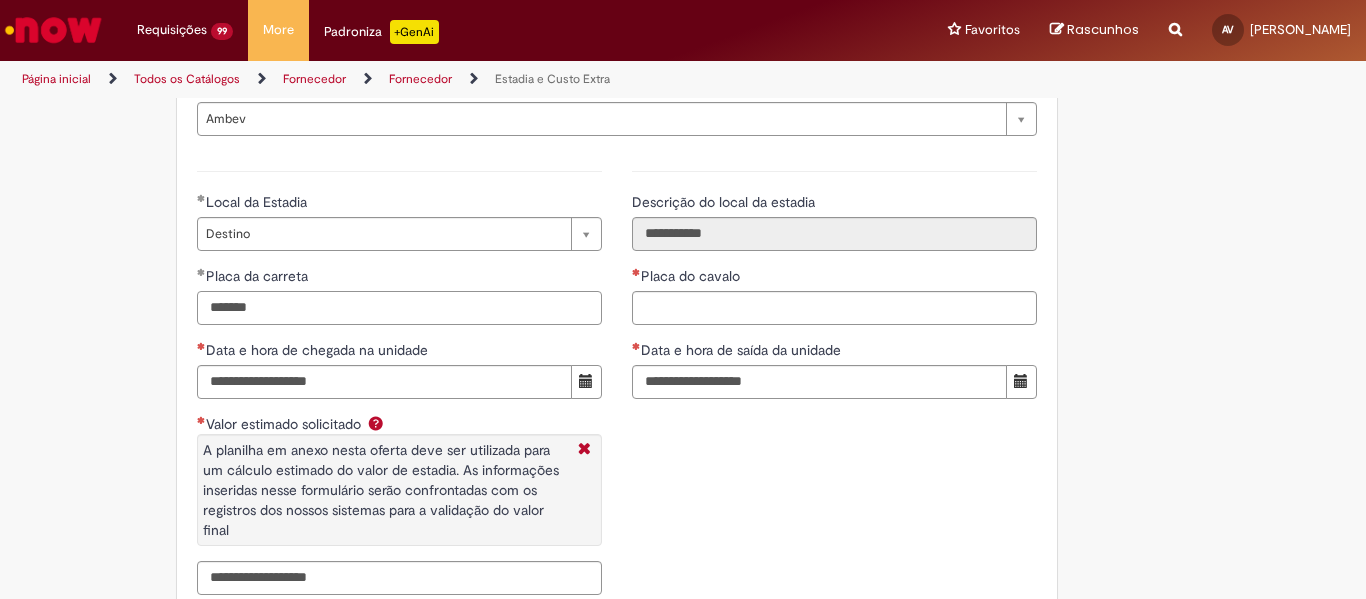 type on "*******" 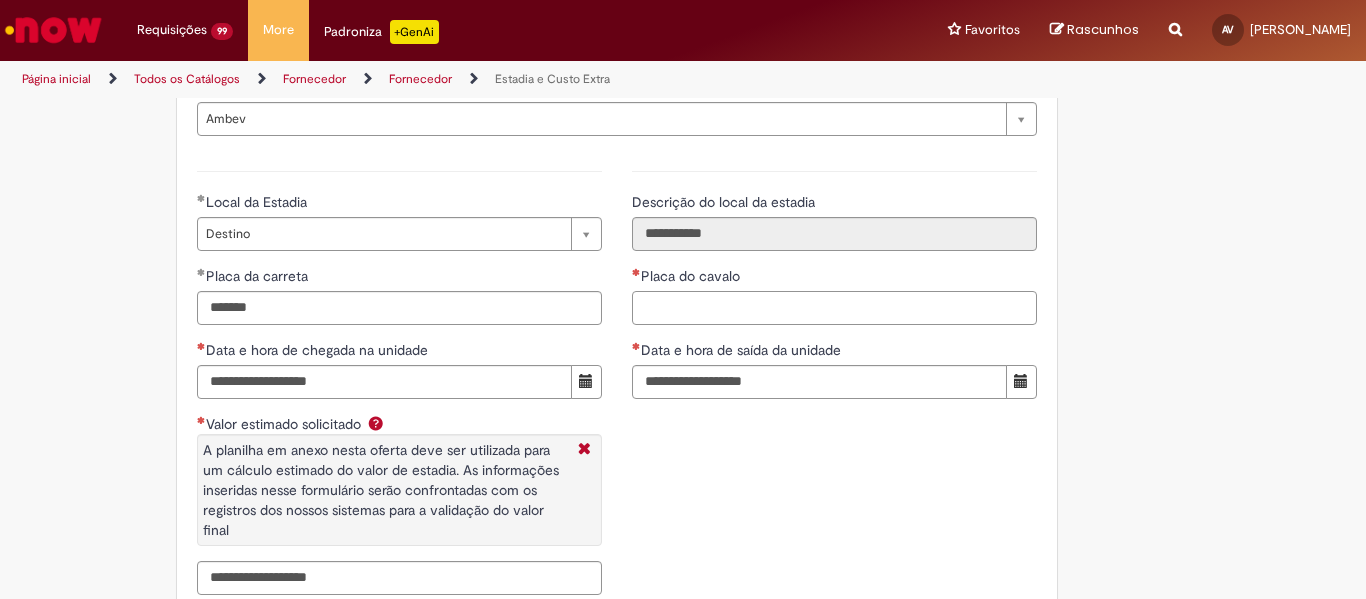 click on "Placa do cavalo" at bounding box center [834, 308] 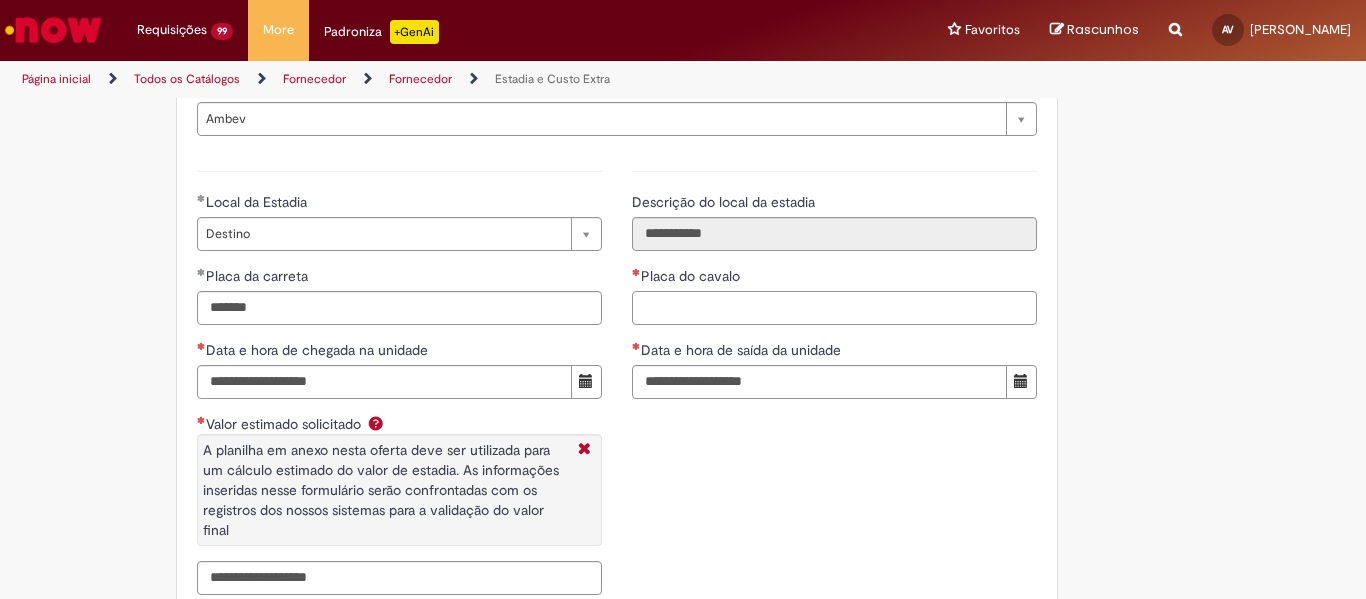 paste on "*******" 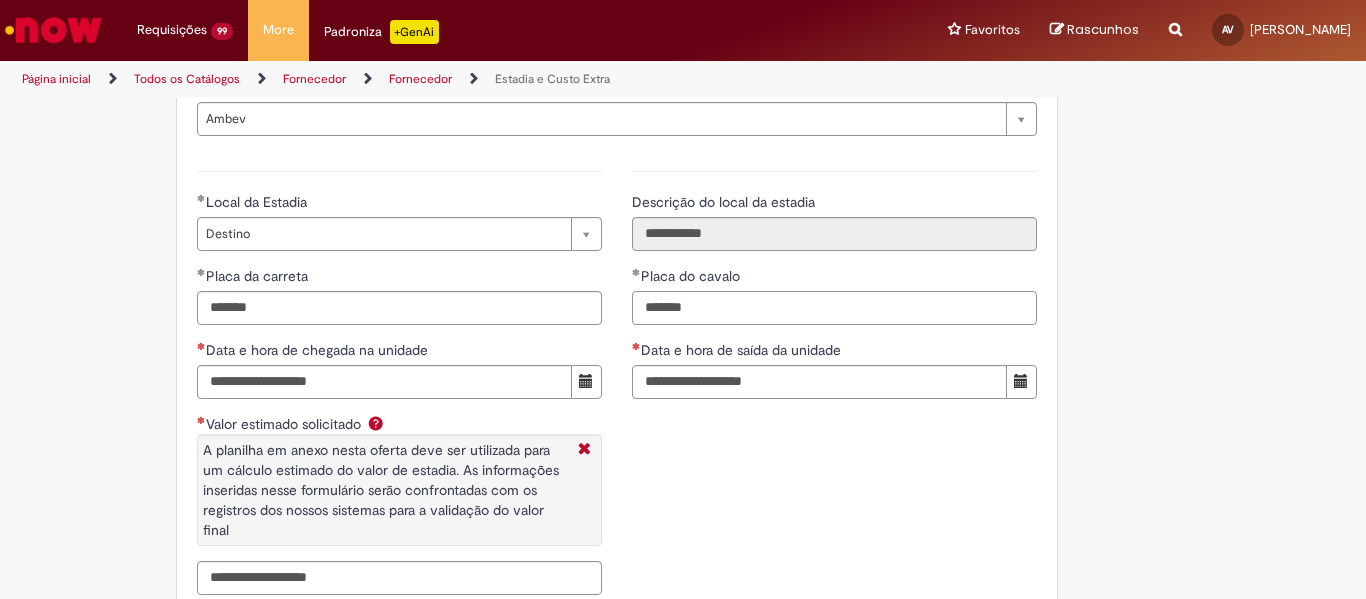 type on "*******" 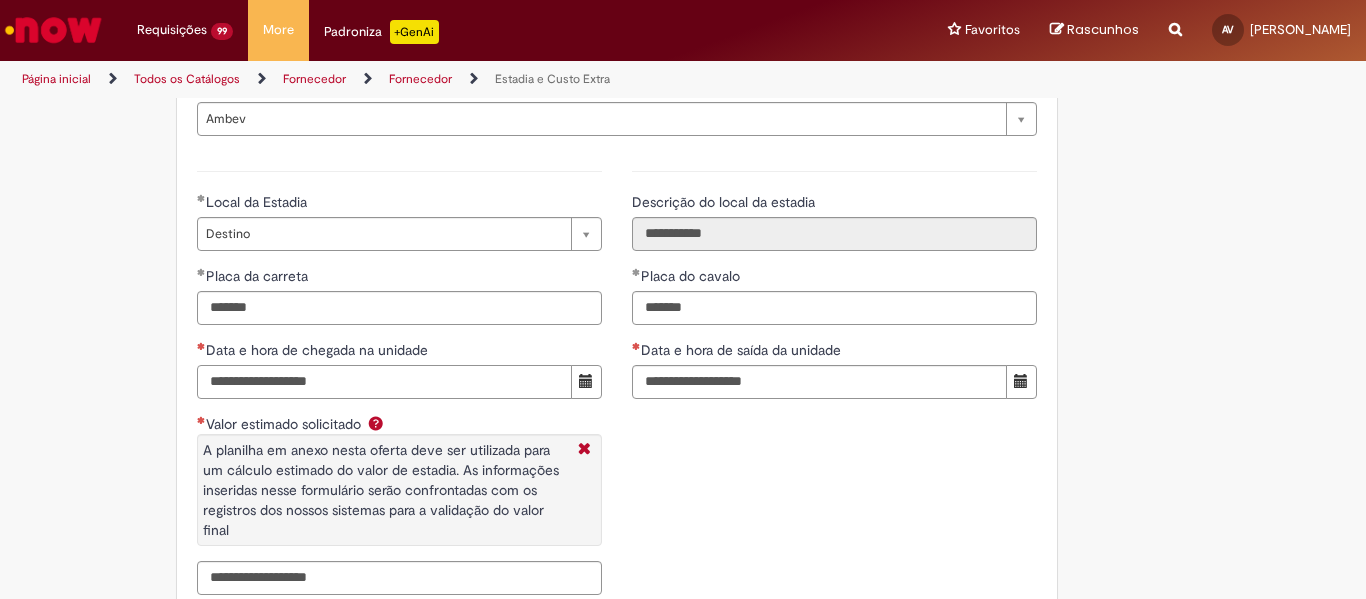 click on "Data e hora de chegada na unidade" at bounding box center (384, 382) 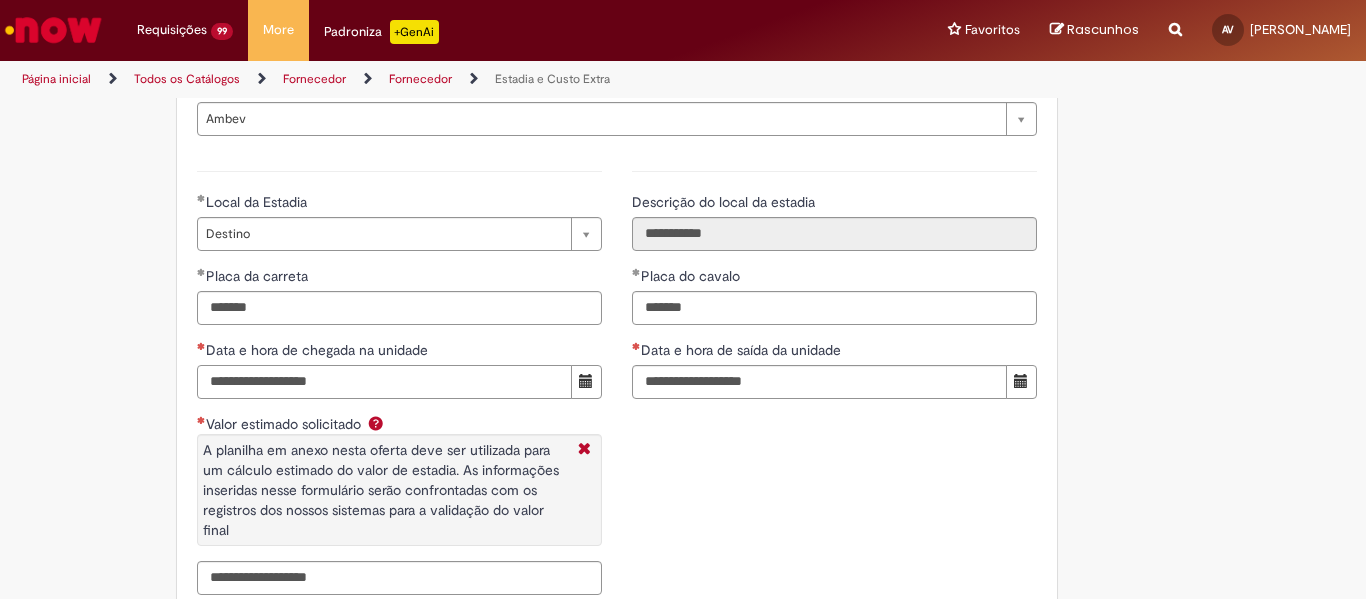 paste on "**********" 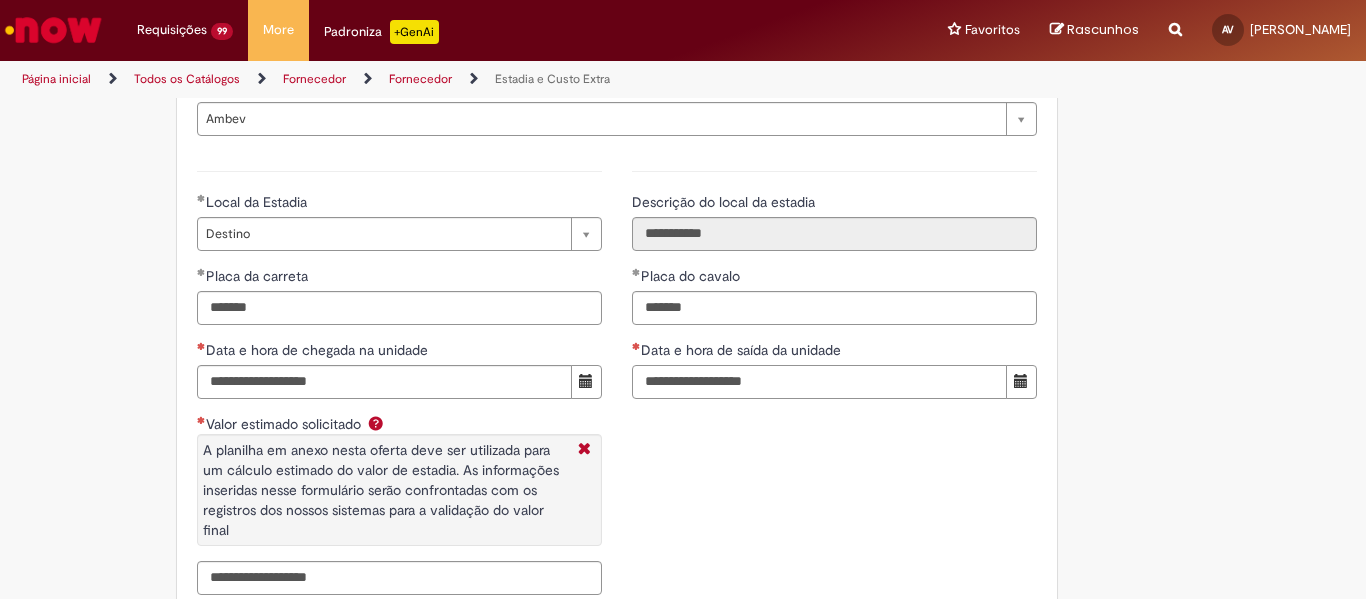 click on "Data e hora de saída da unidade" at bounding box center (819, 382) 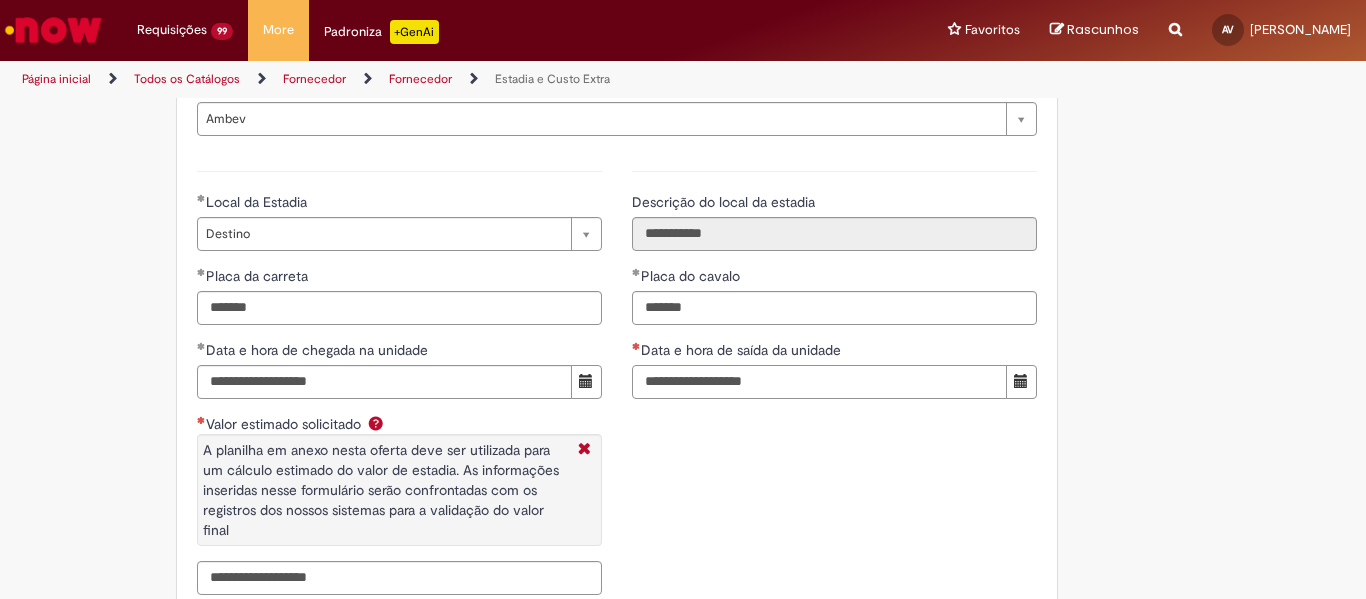 paste on "**********" 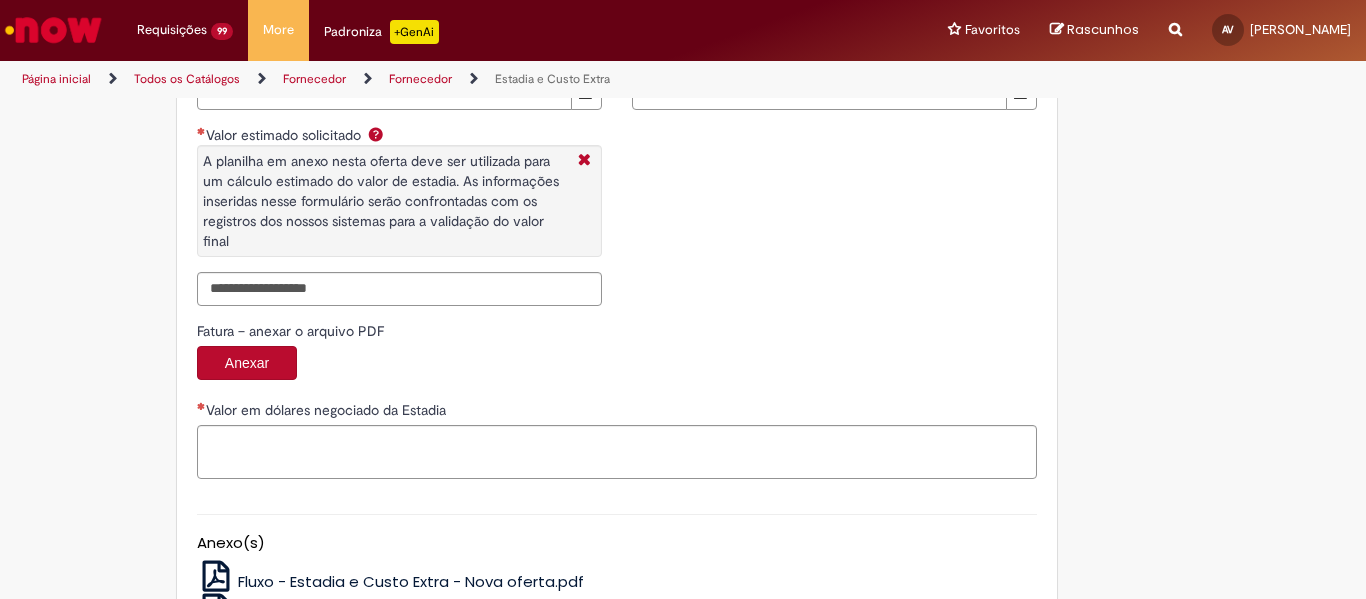 scroll, scrollTop: 3200, scrollLeft: 0, axis: vertical 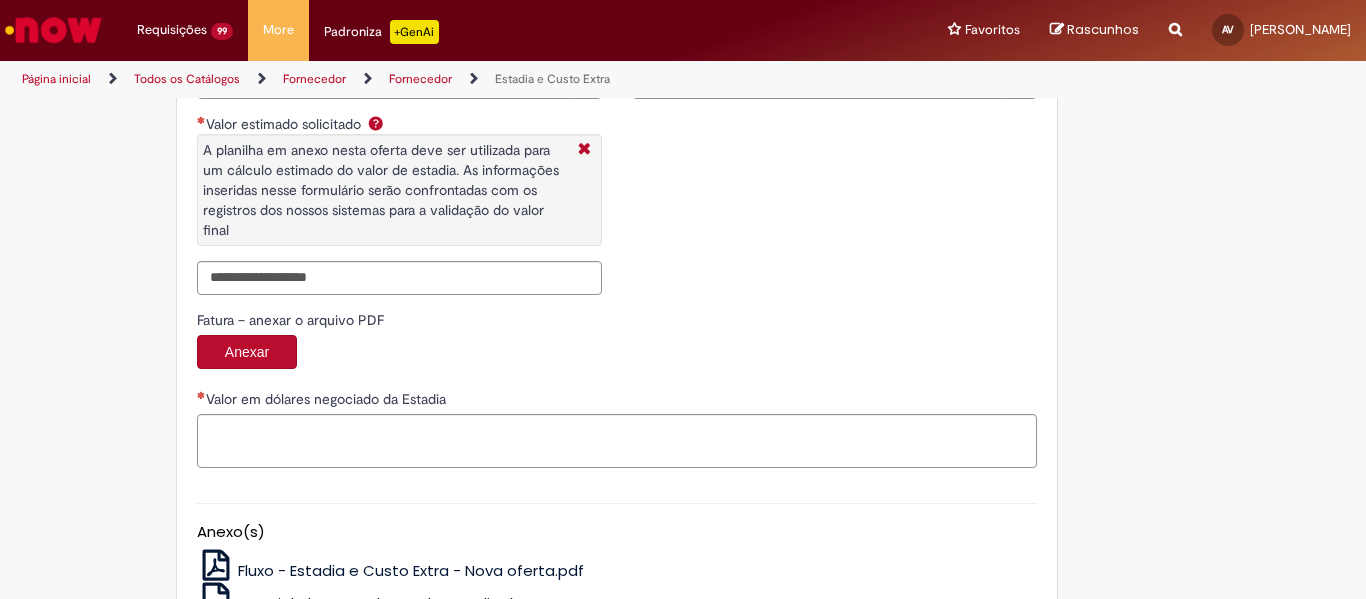type on "**********" 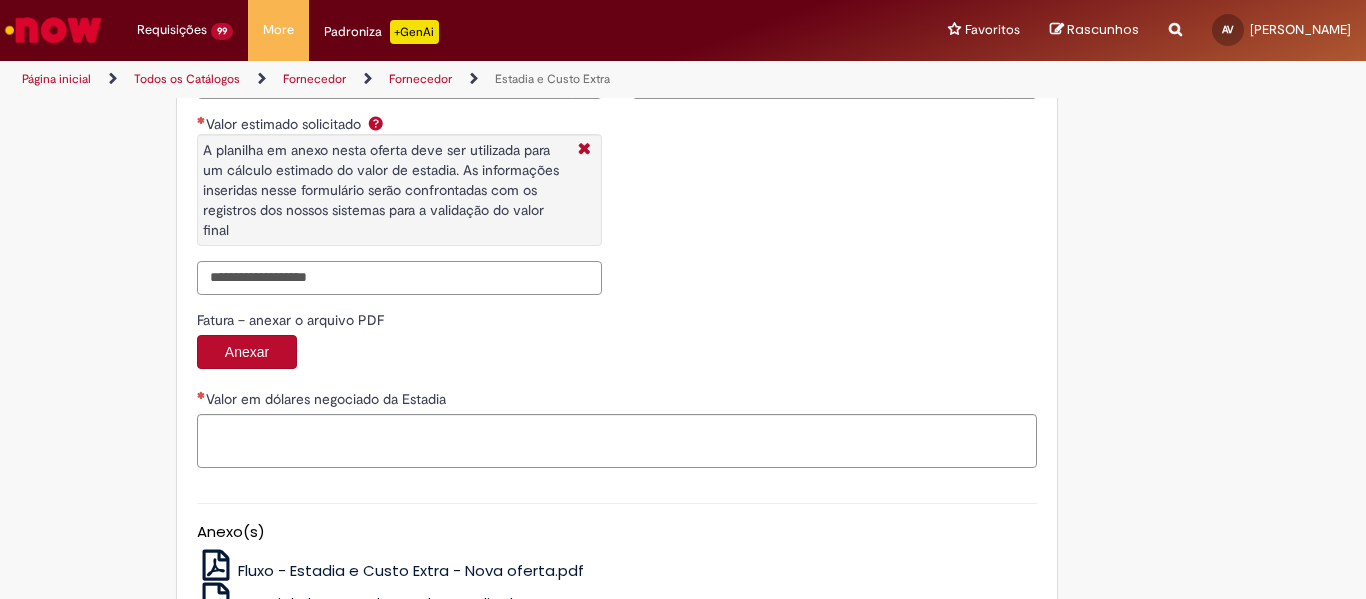 click on "Valor estimado solicitado A planilha em anexo nesta oferta deve ser utilizada para um cálculo estimado do valor de estadia. As informações inseridas nesse formulário serão confrontadas com os registros dos nossos sistemas para a validação do valor final" at bounding box center [399, 278] 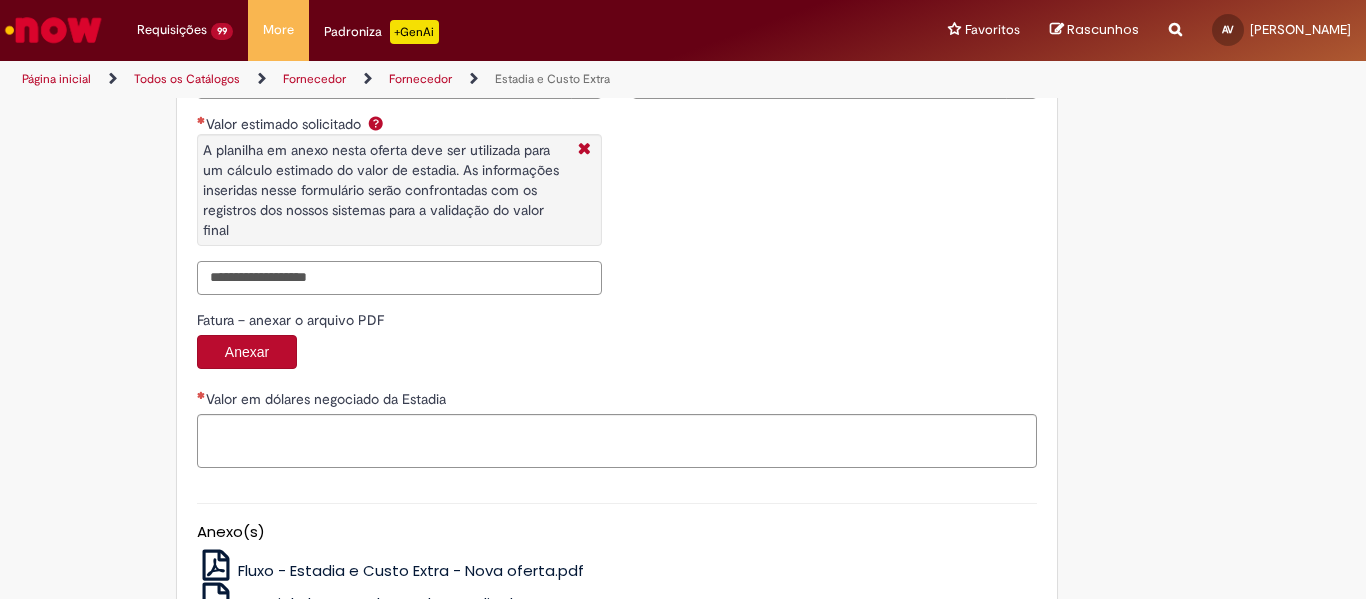 paste on "*******" 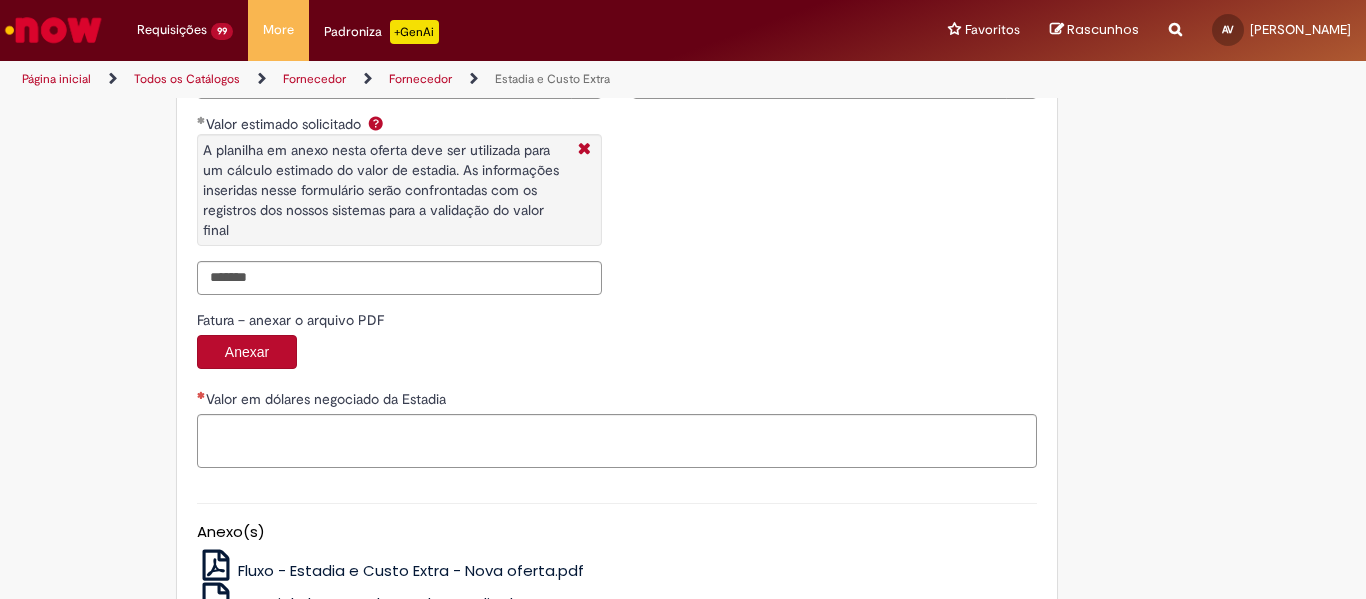 type on "**********" 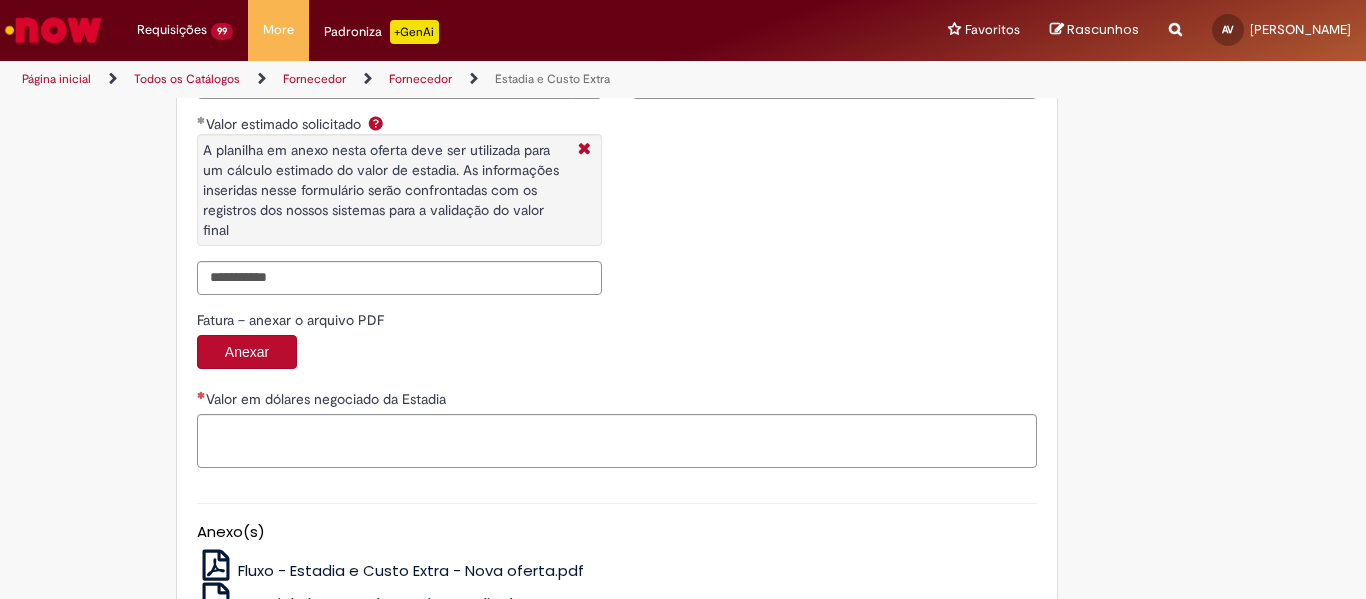 click on "**********" at bounding box center (617, 80) 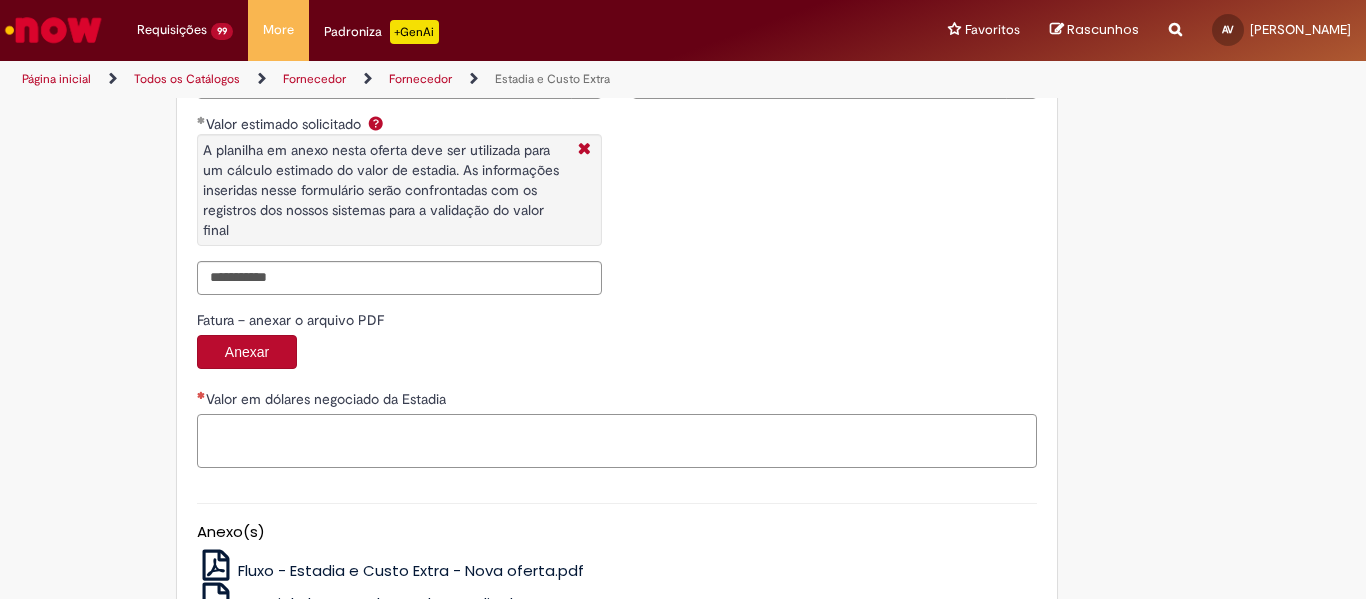 click on "Valor em dólares negociado da Estadia" at bounding box center [617, 441] 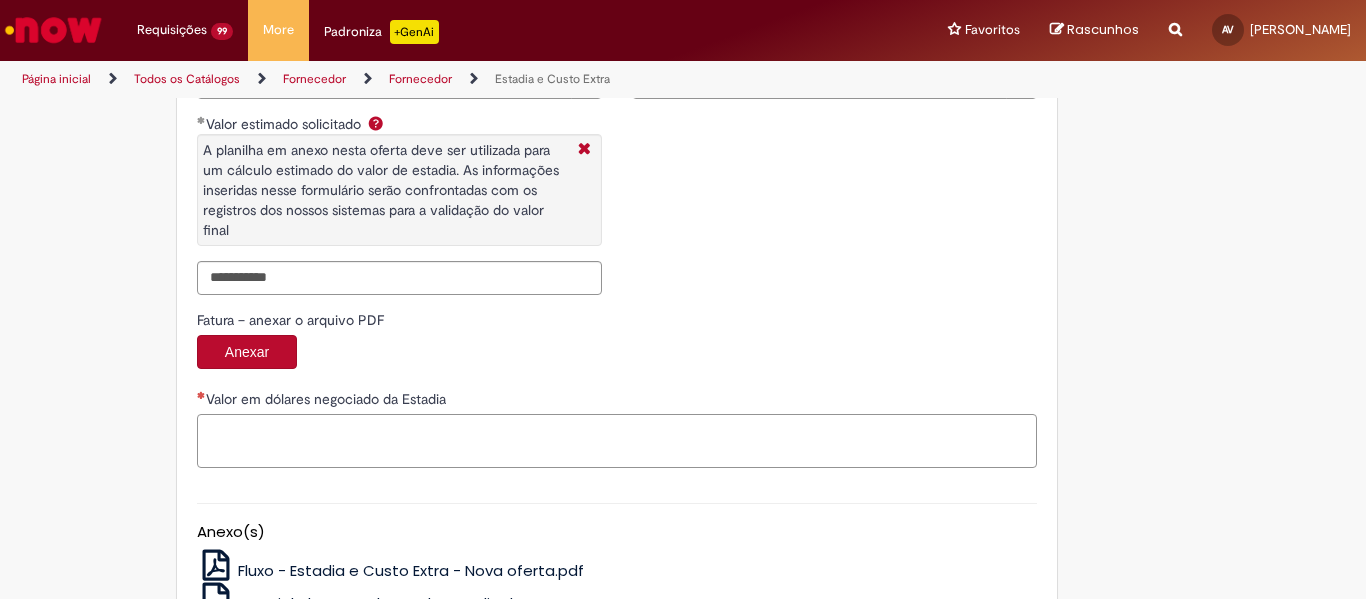 paste on "**********" 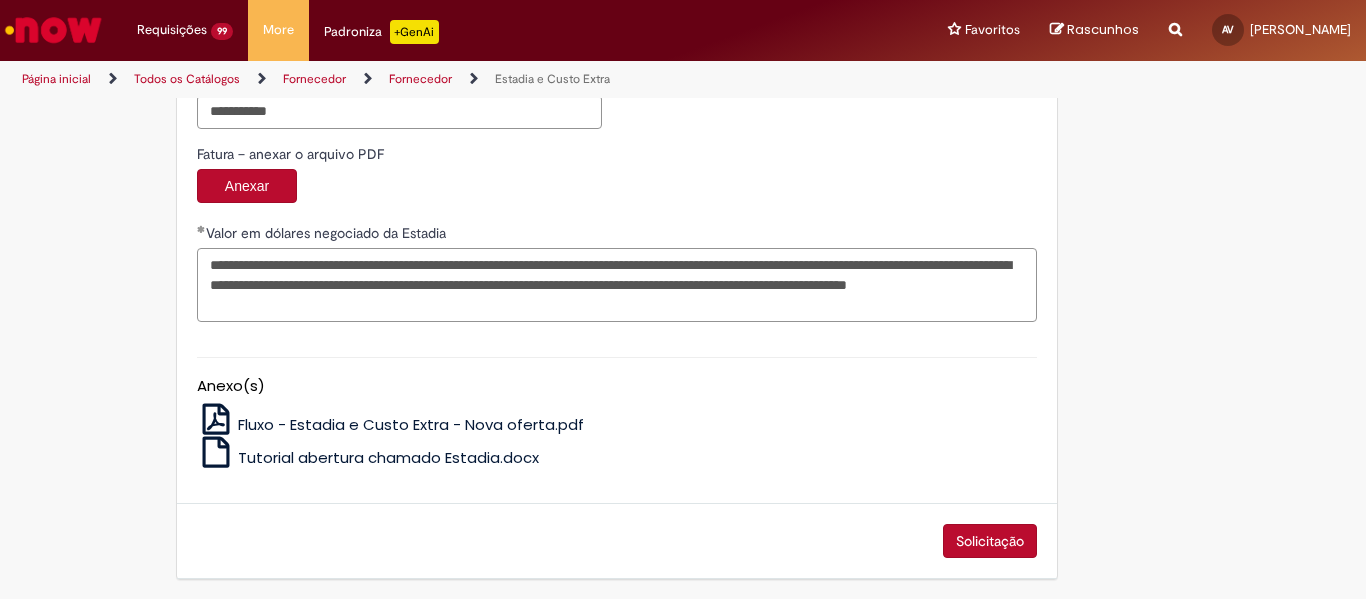 scroll, scrollTop: 3369, scrollLeft: 0, axis: vertical 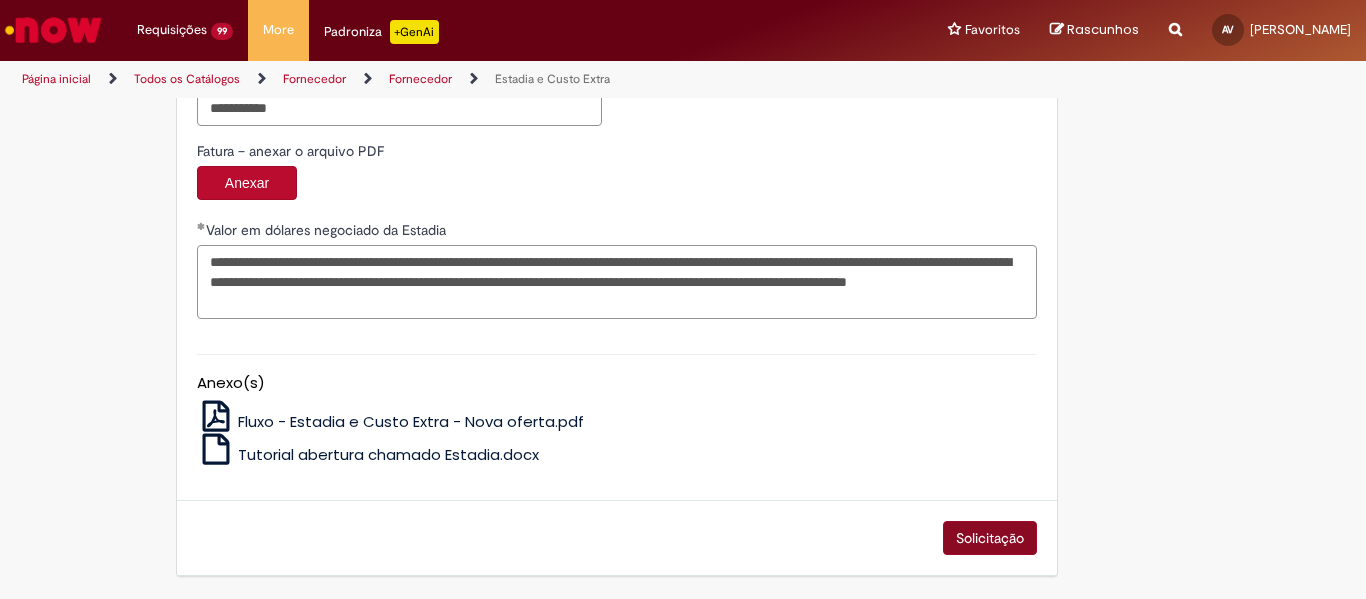 type on "**********" 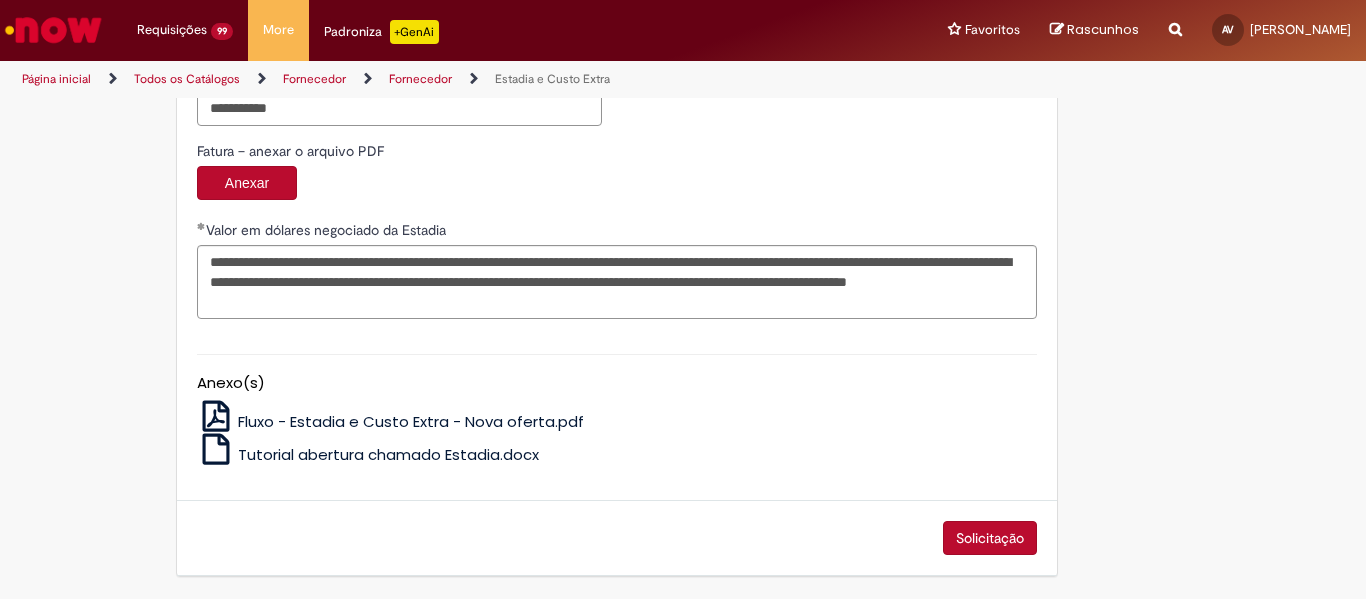 click on "Solicitação" at bounding box center (990, 538) 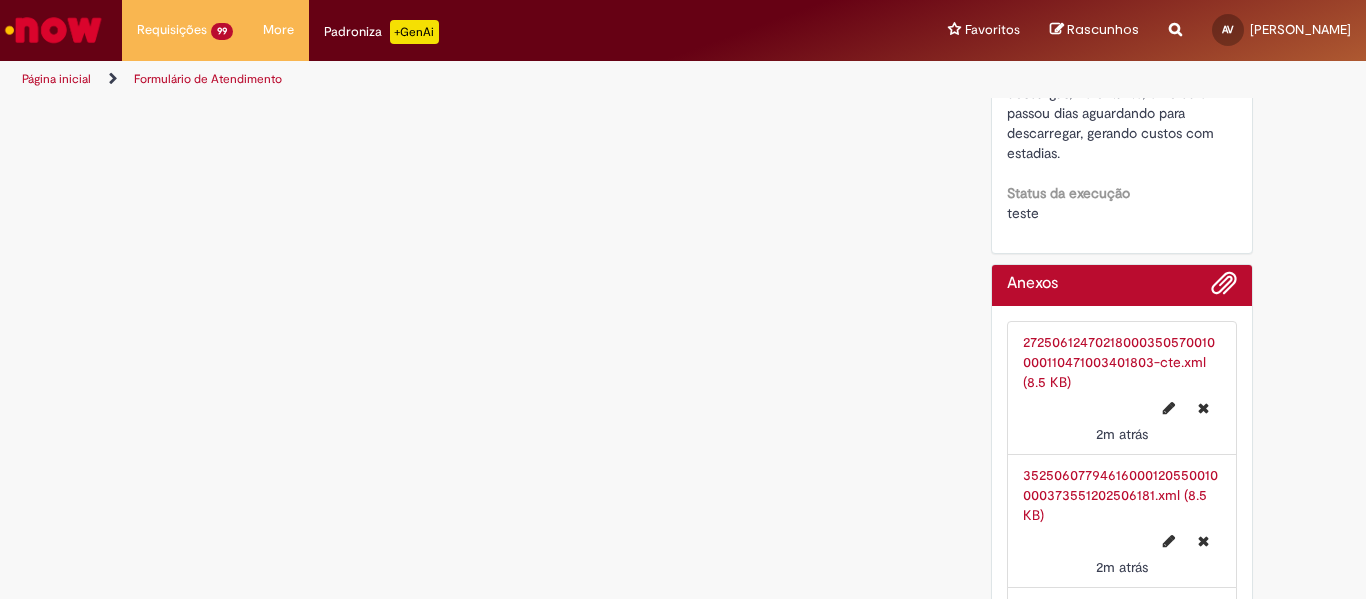 scroll, scrollTop: 0, scrollLeft: 0, axis: both 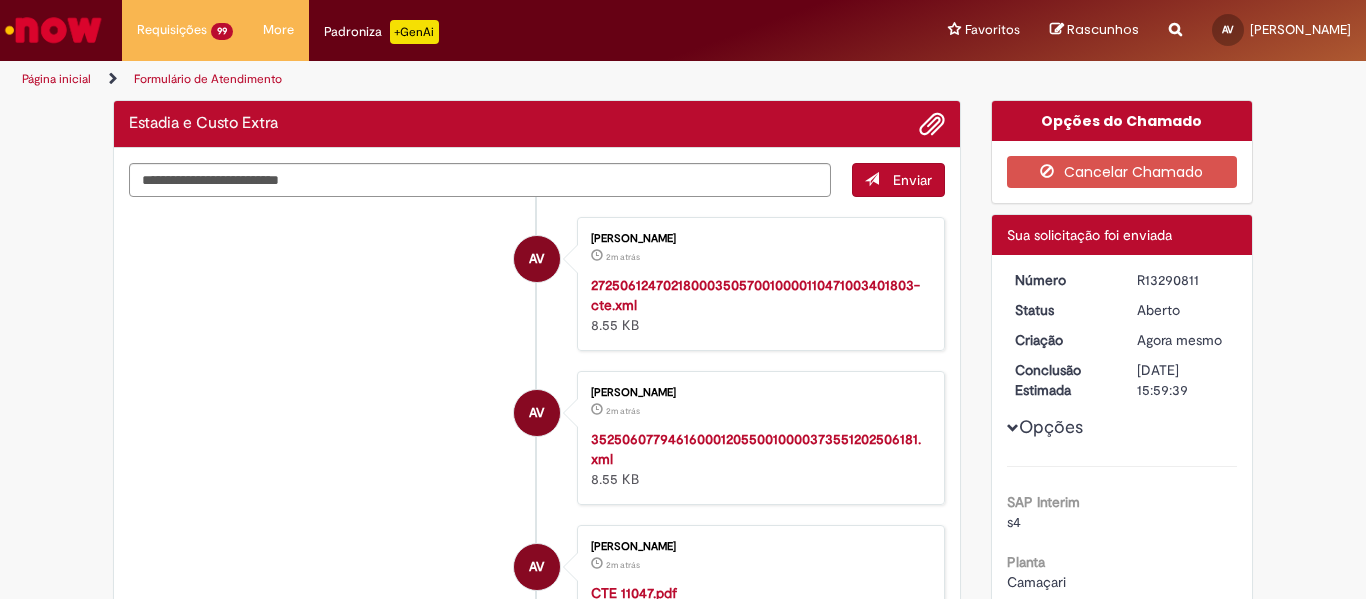 drag, startPoint x: 1202, startPoint y: 278, endPoint x: 1132, endPoint y: 279, distance: 70.00714 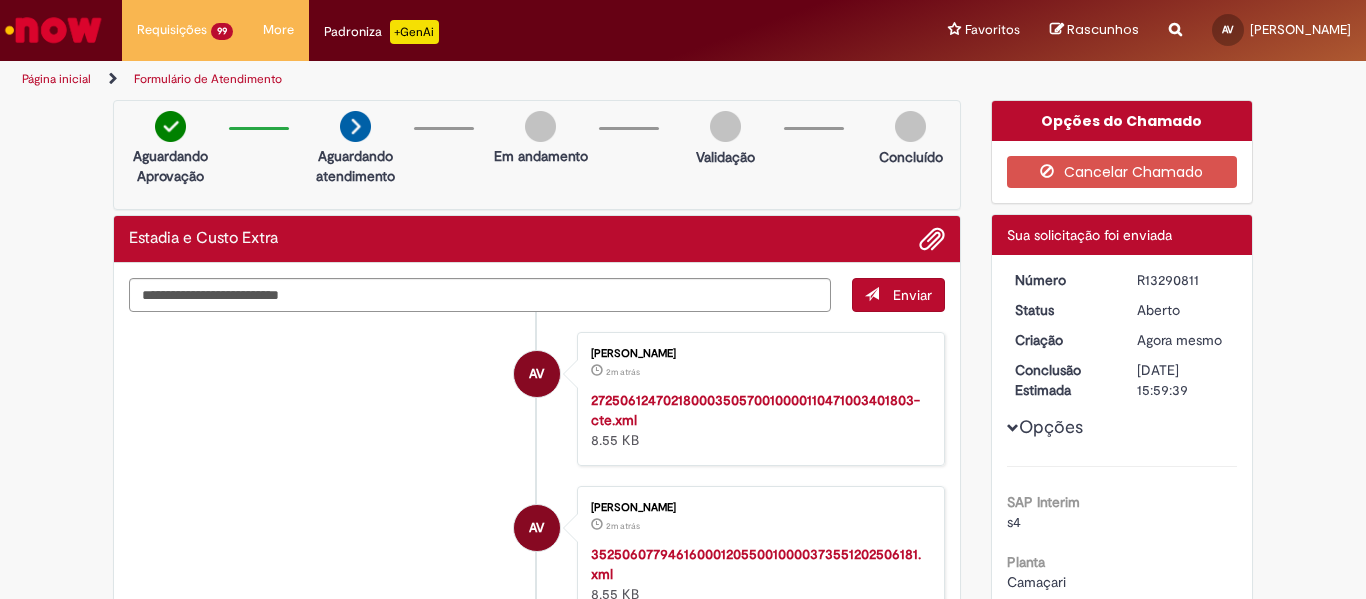 copy on "R13290811" 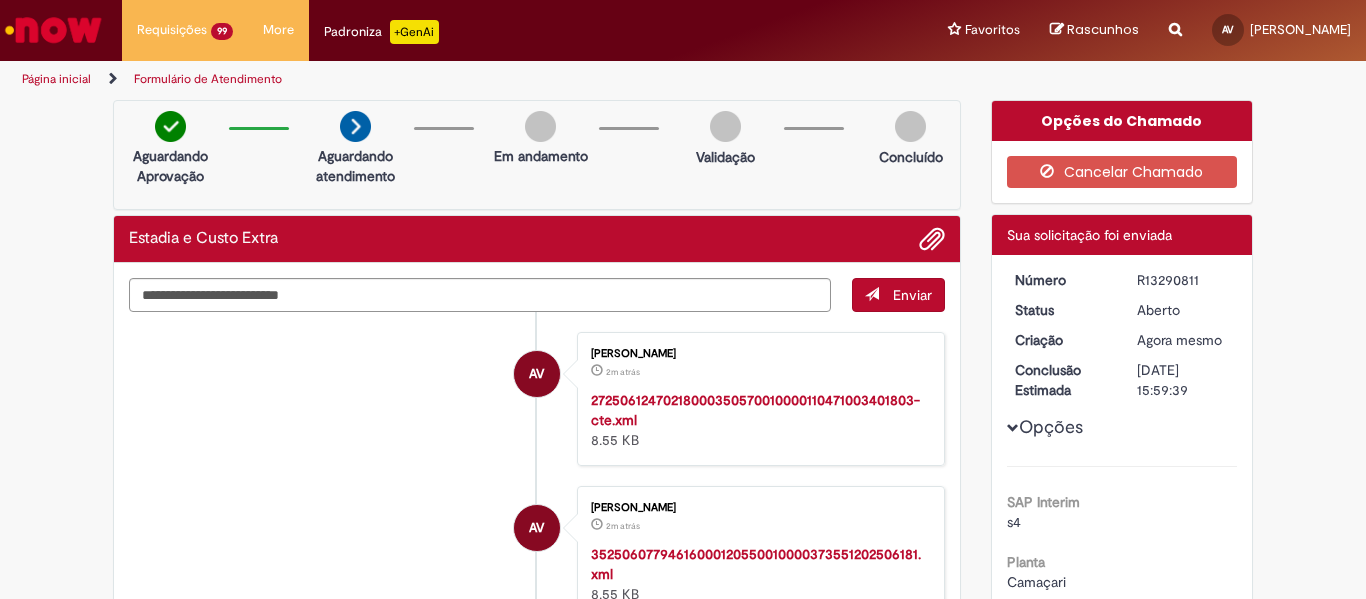 drag, startPoint x: 1192, startPoint y: 368, endPoint x: 1127, endPoint y: 369, distance: 65.00769 